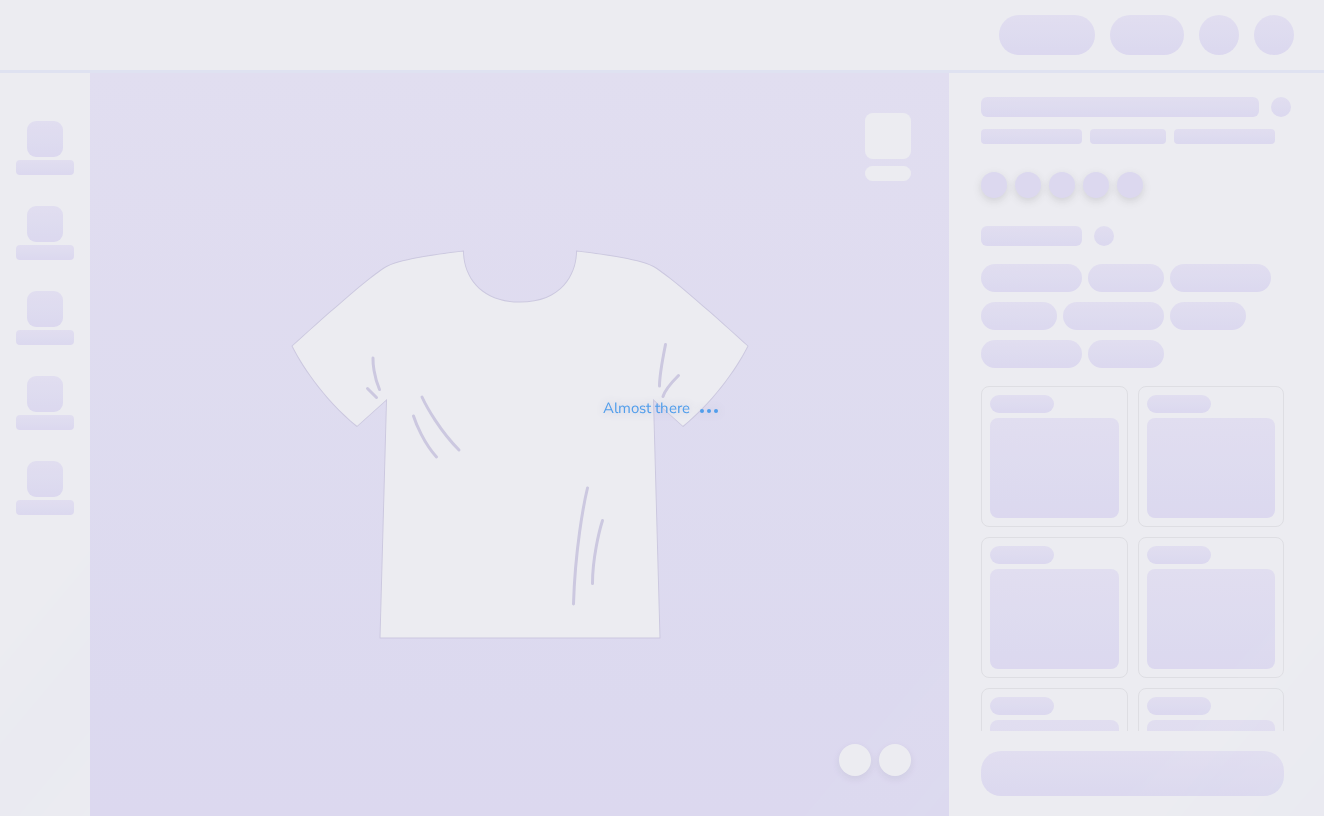 scroll, scrollTop: 0, scrollLeft: 0, axis: both 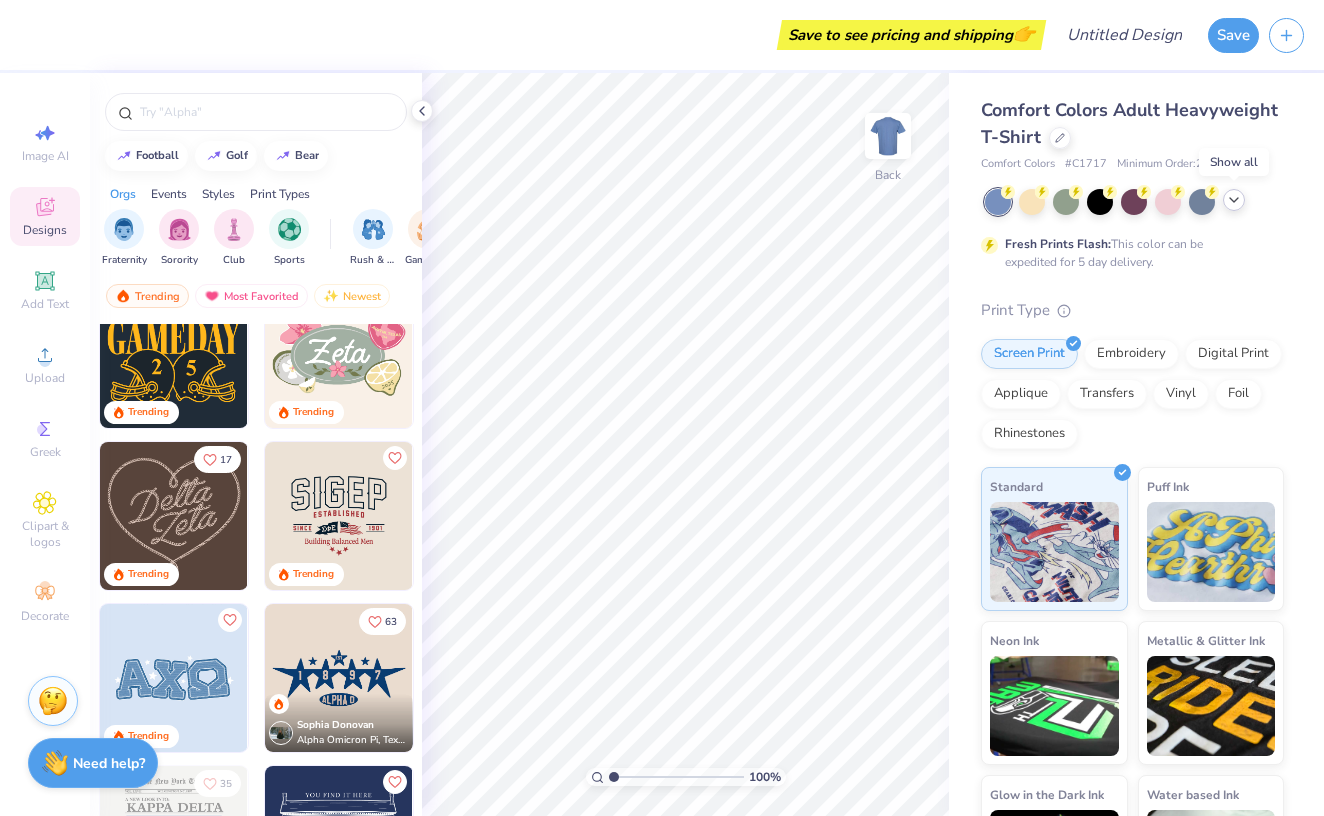 click at bounding box center [1234, 200] 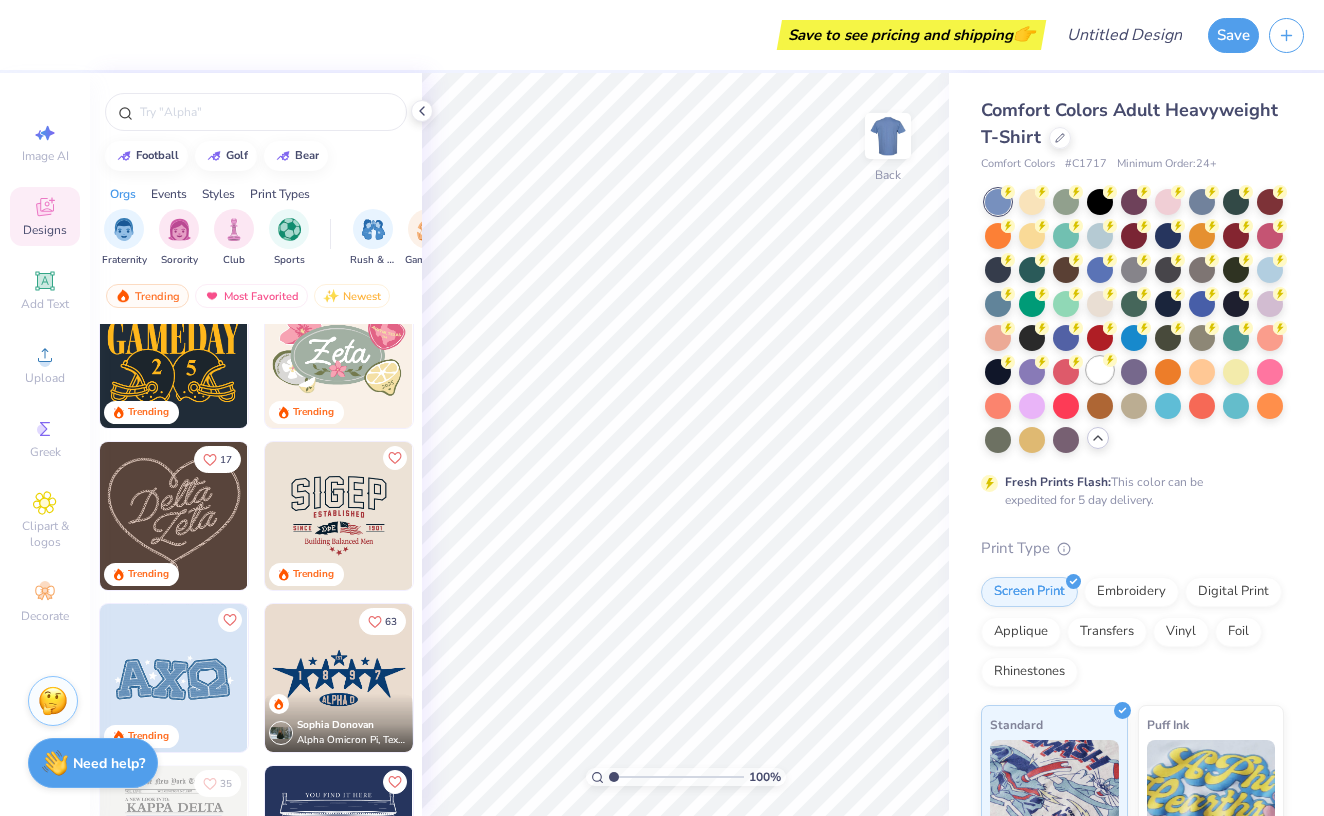 click at bounding box center [1100, 370] 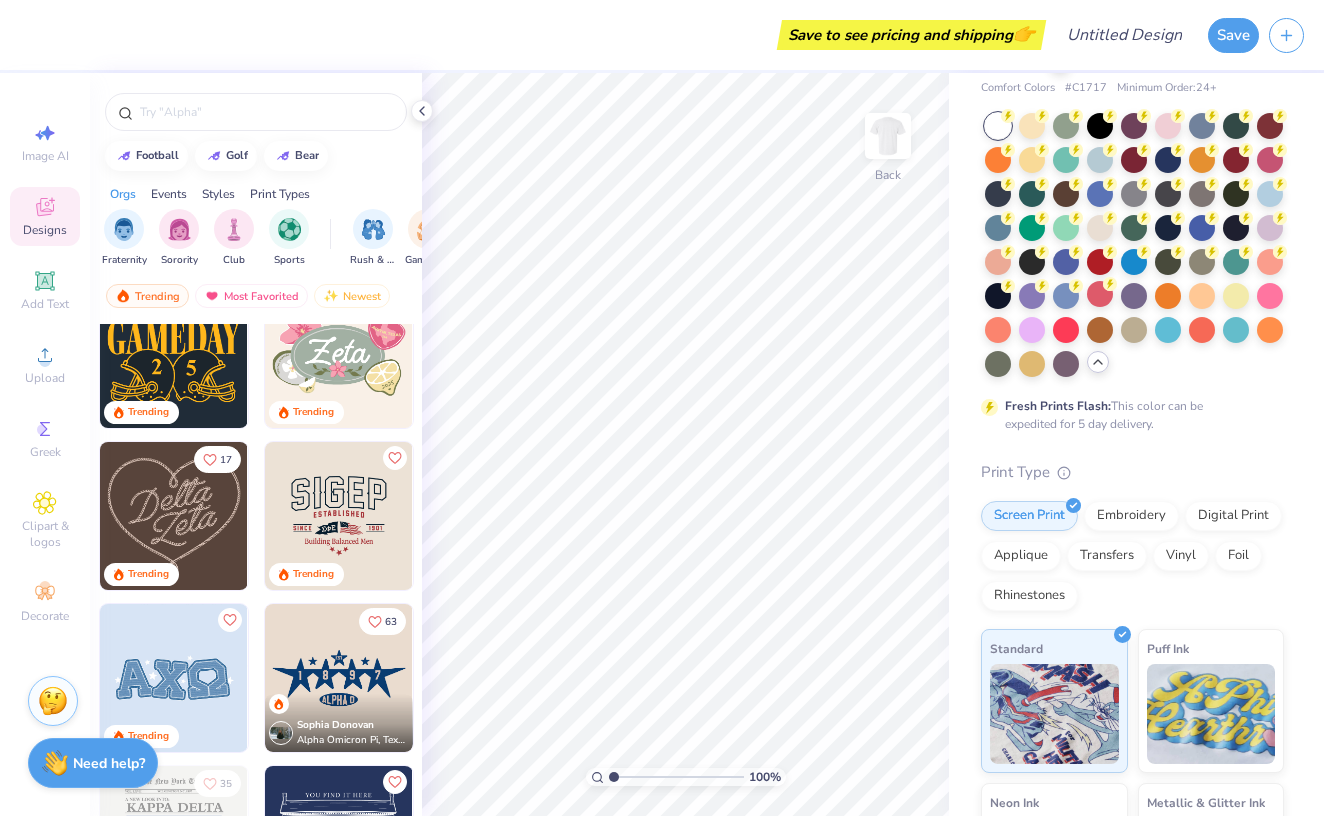 scroll, scrollTop: 84, scrollLeft: 0, axis: vertical 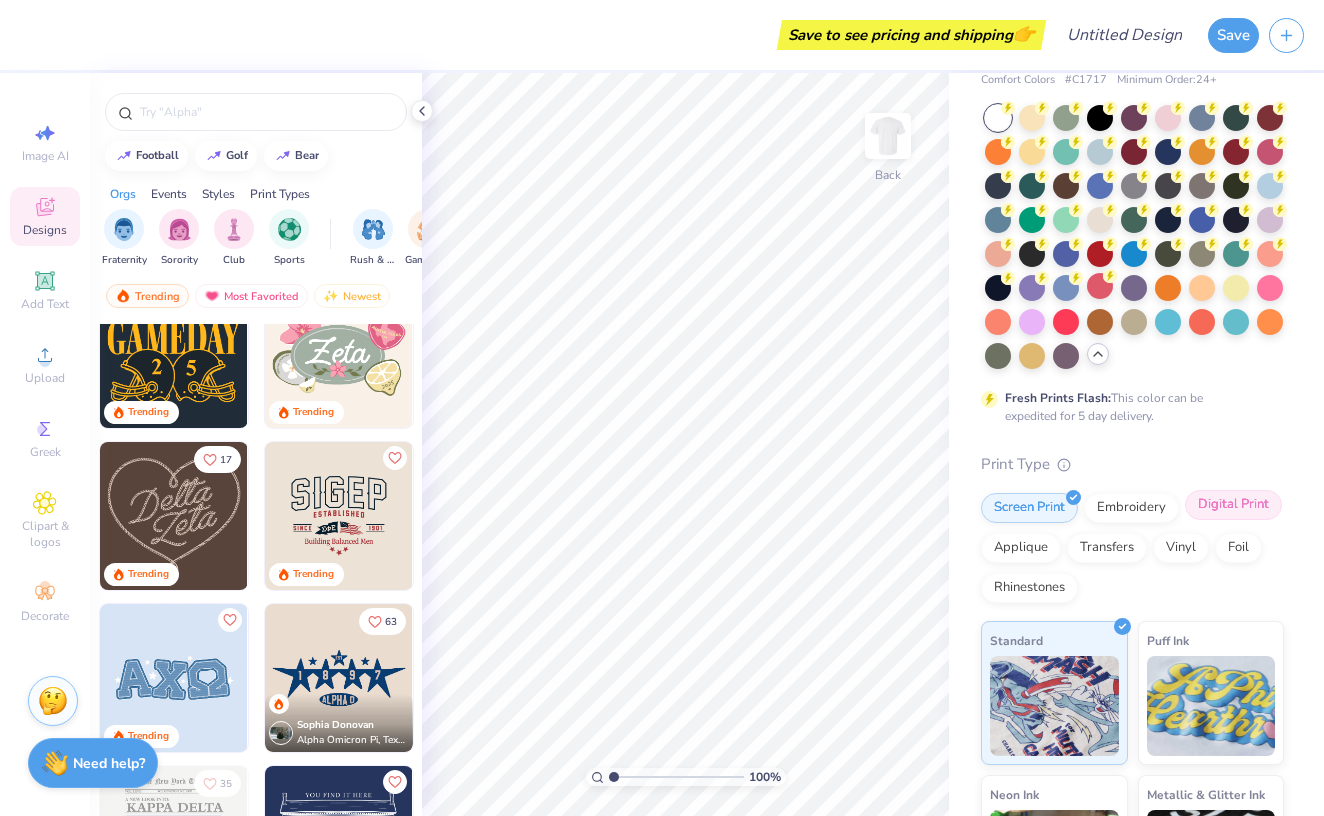 click on "Digital Print" at bounding box center [1233, 505] 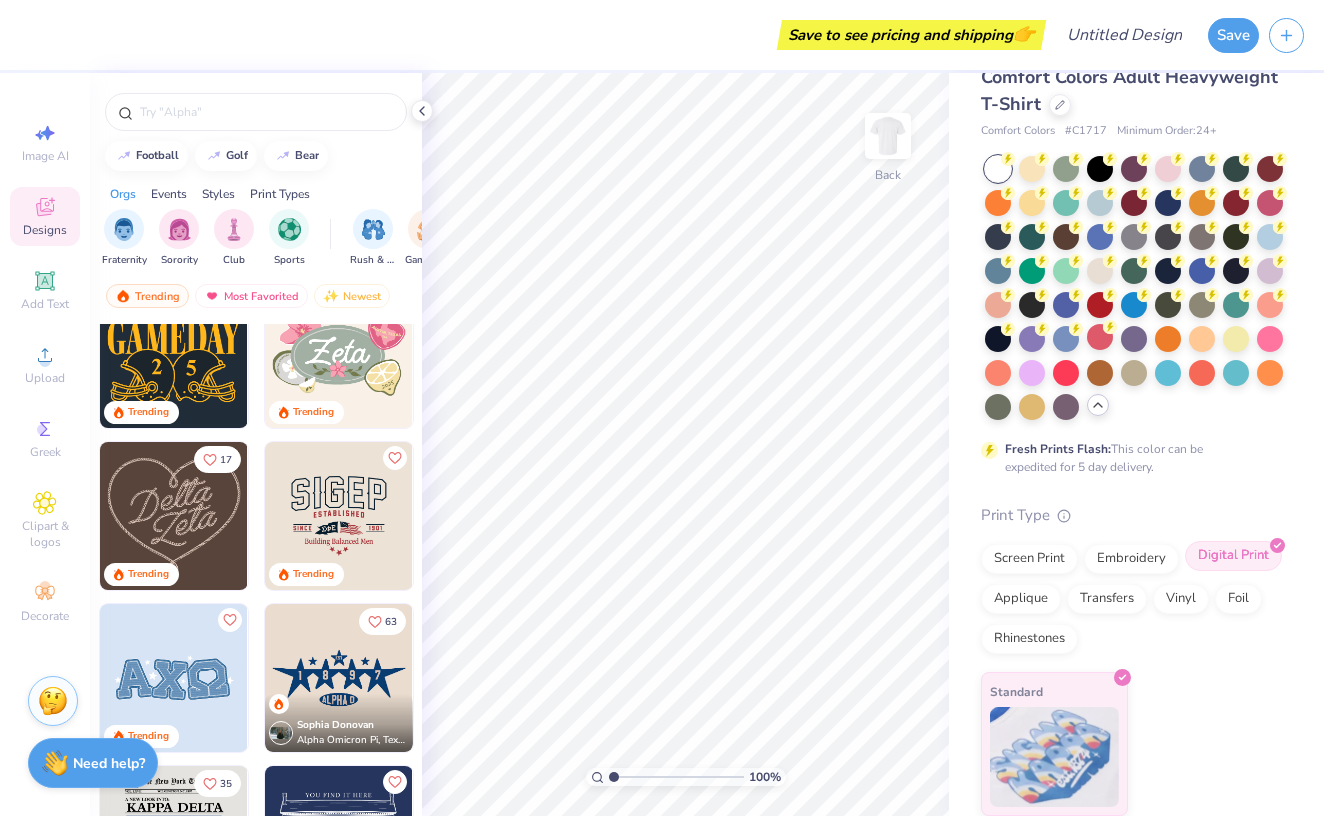 scroll, scrollTop: 32, scrollLeft: 0, axis: vertical 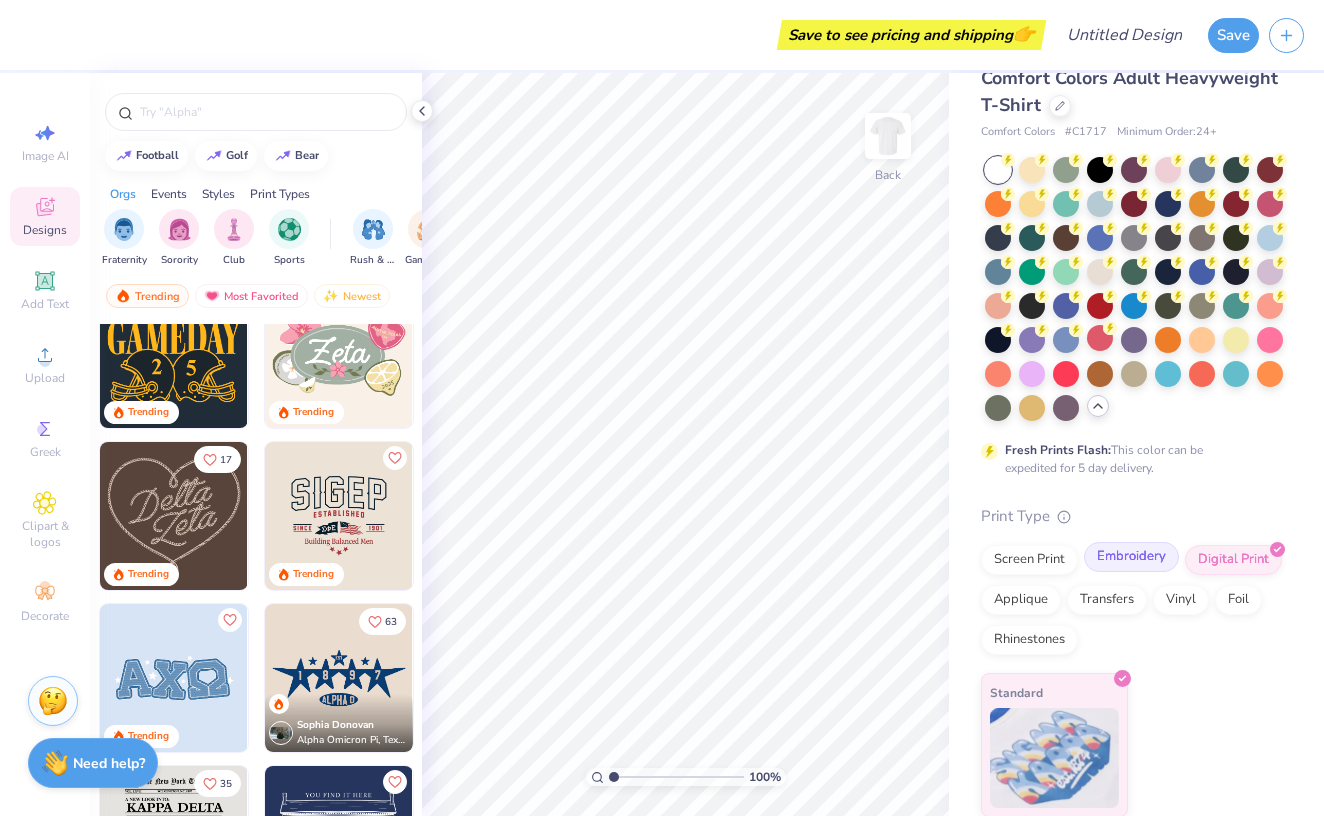 click on "Embroidery" at bounding box center (1131, 557) 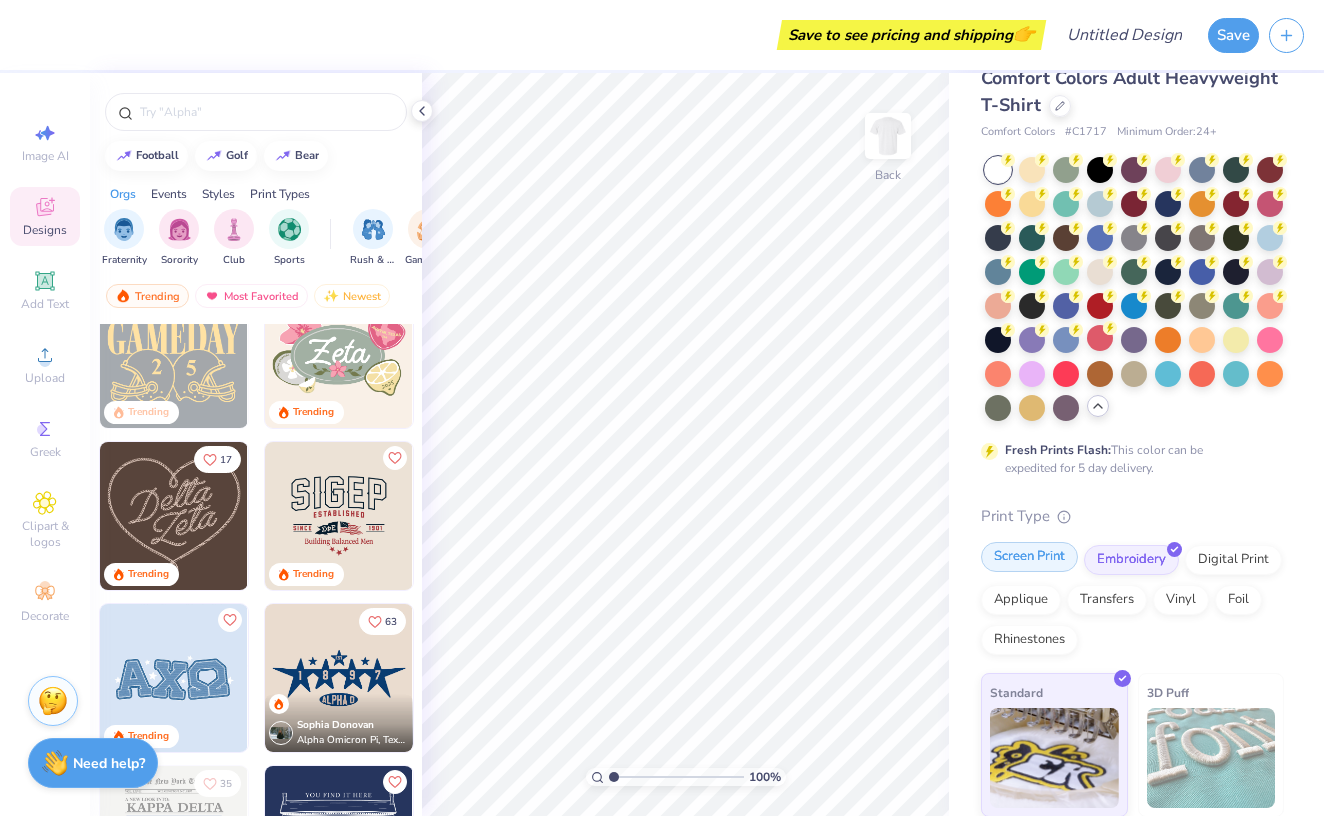click on "Screen Print" at bounding box center (1029, 557) 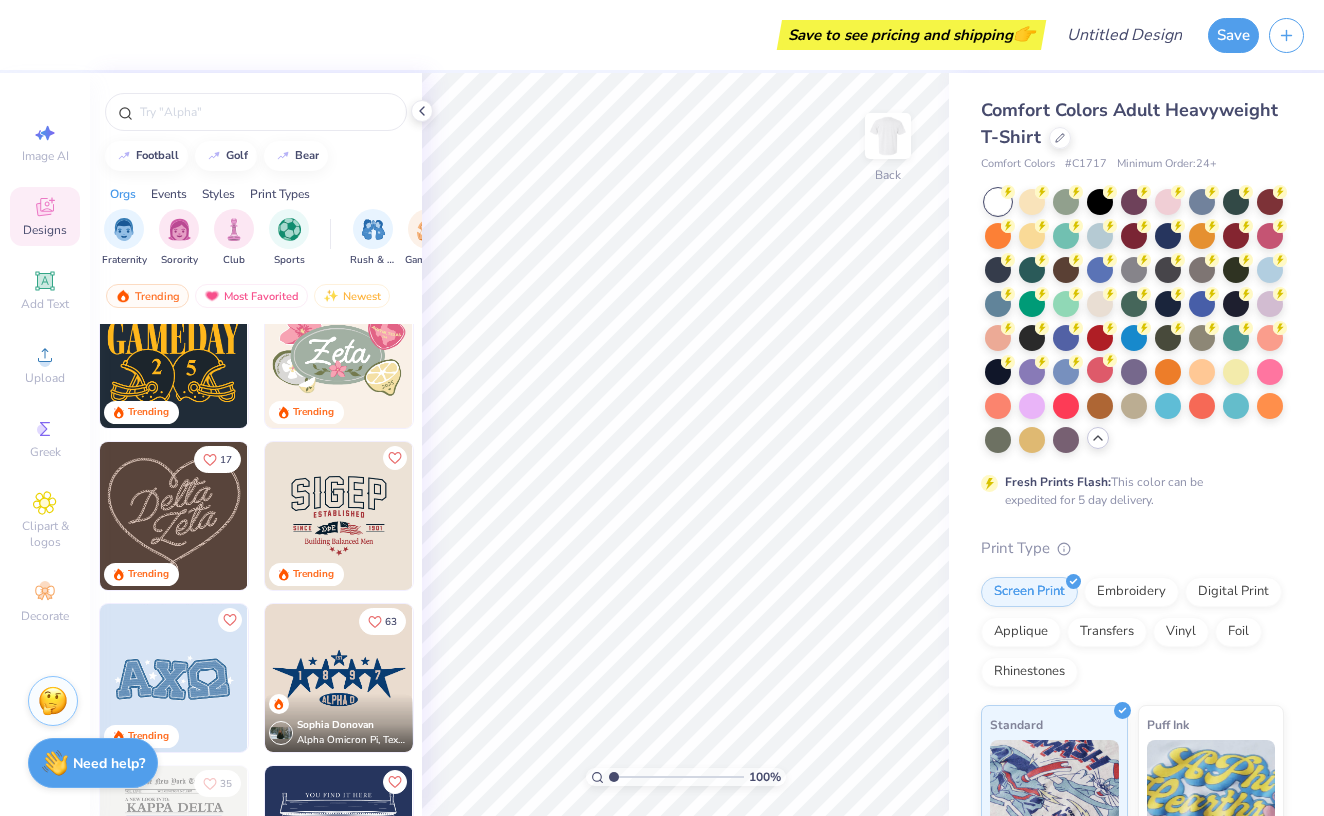 scroll, scrollTop: 0, scrollLeft: 0, axis: both 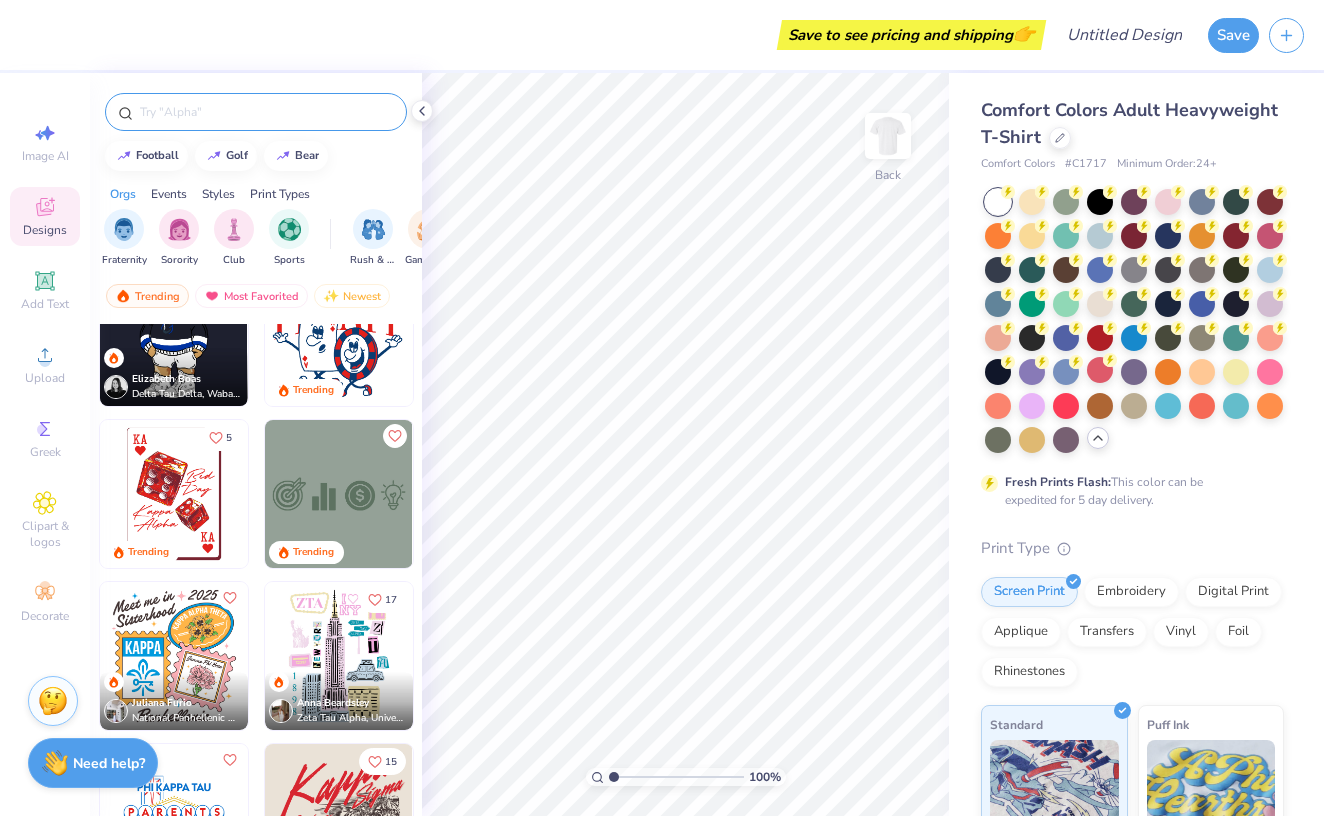 click at bounding box center (266, 112) 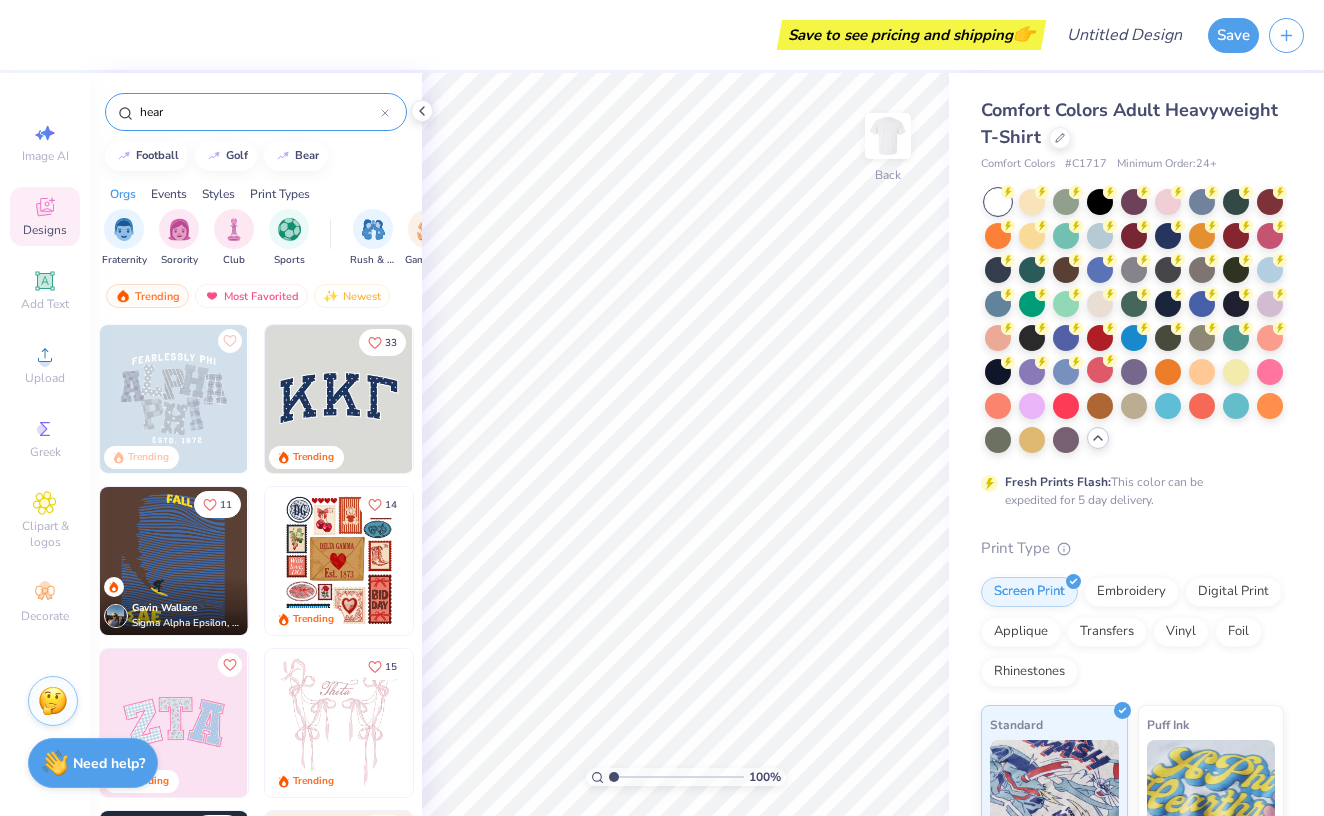 type on "heart" 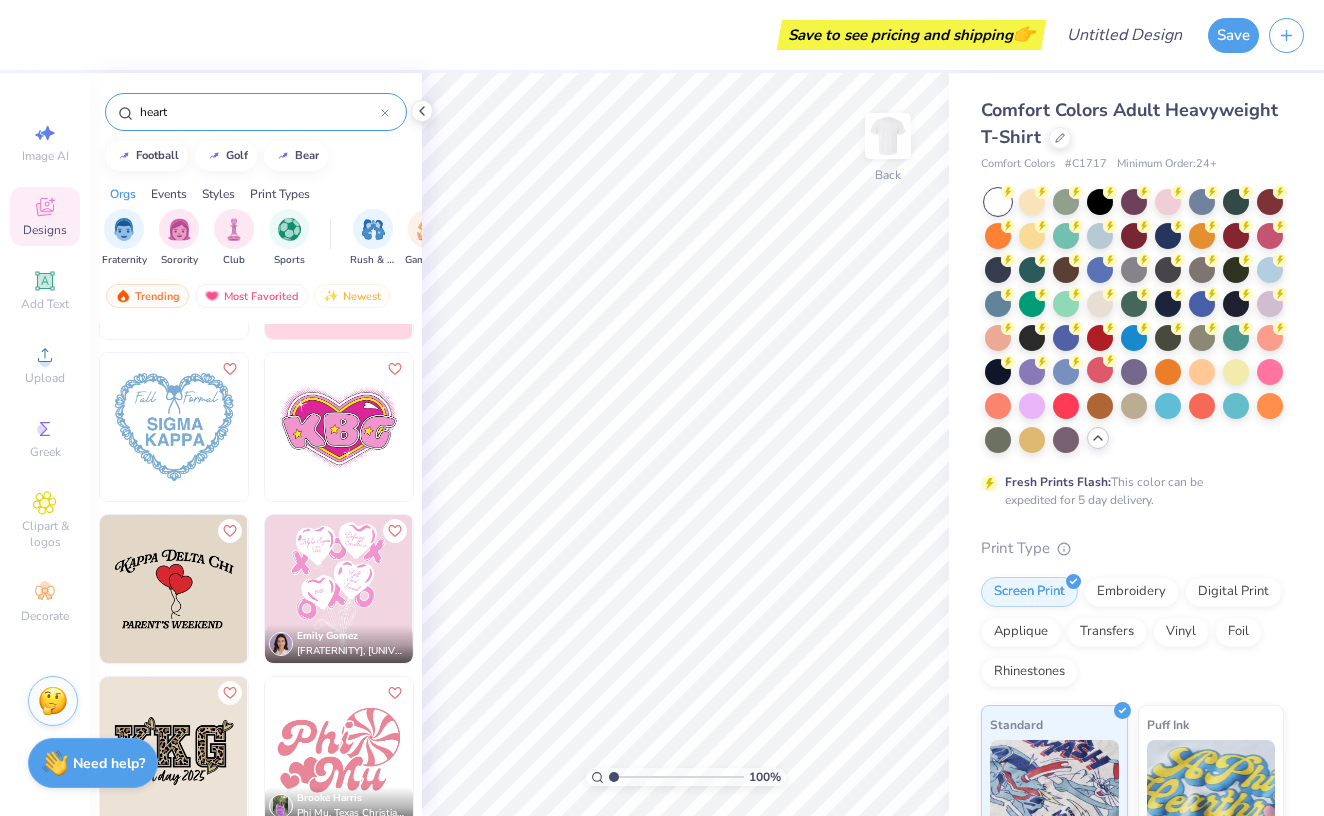 scroll, scrollTop: 8401, scrollLeft: 0, axis: vertical 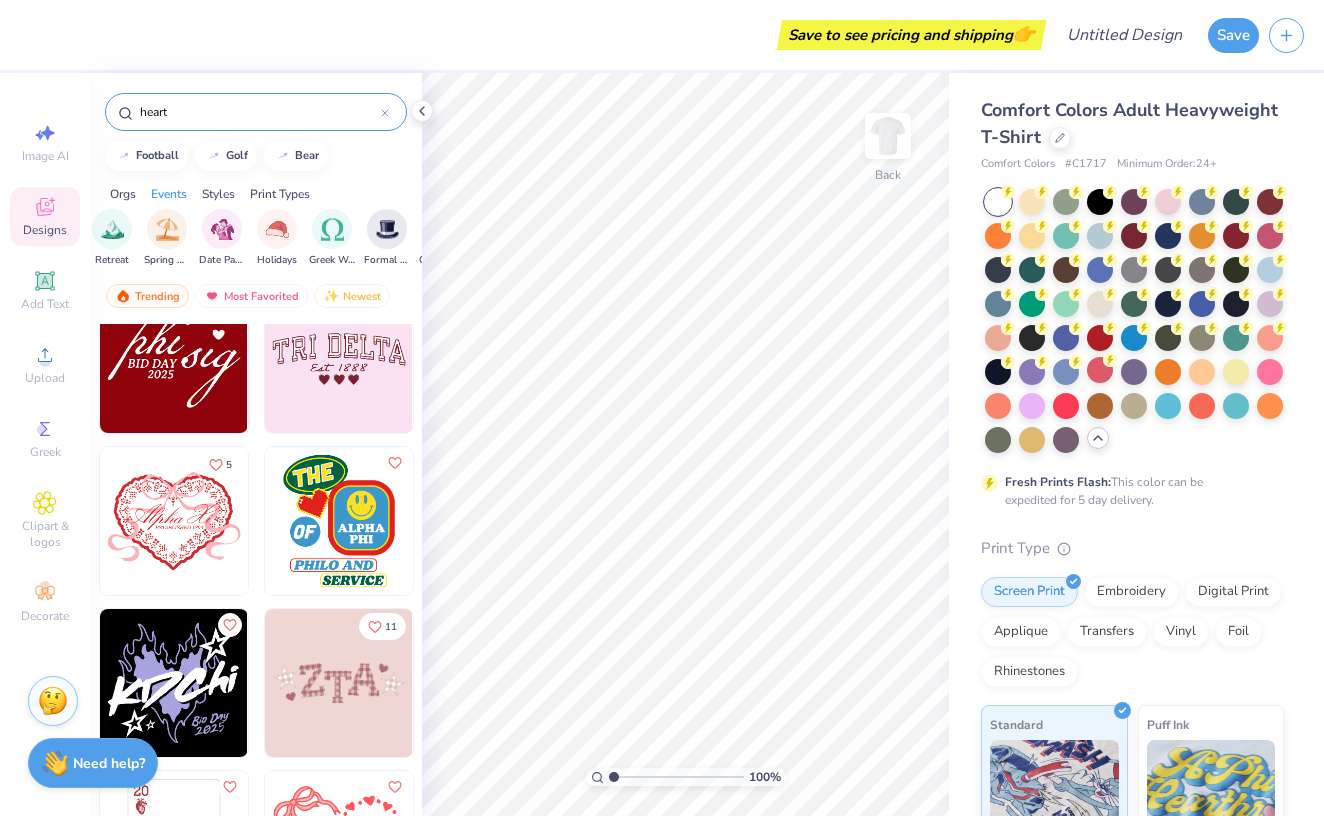 click 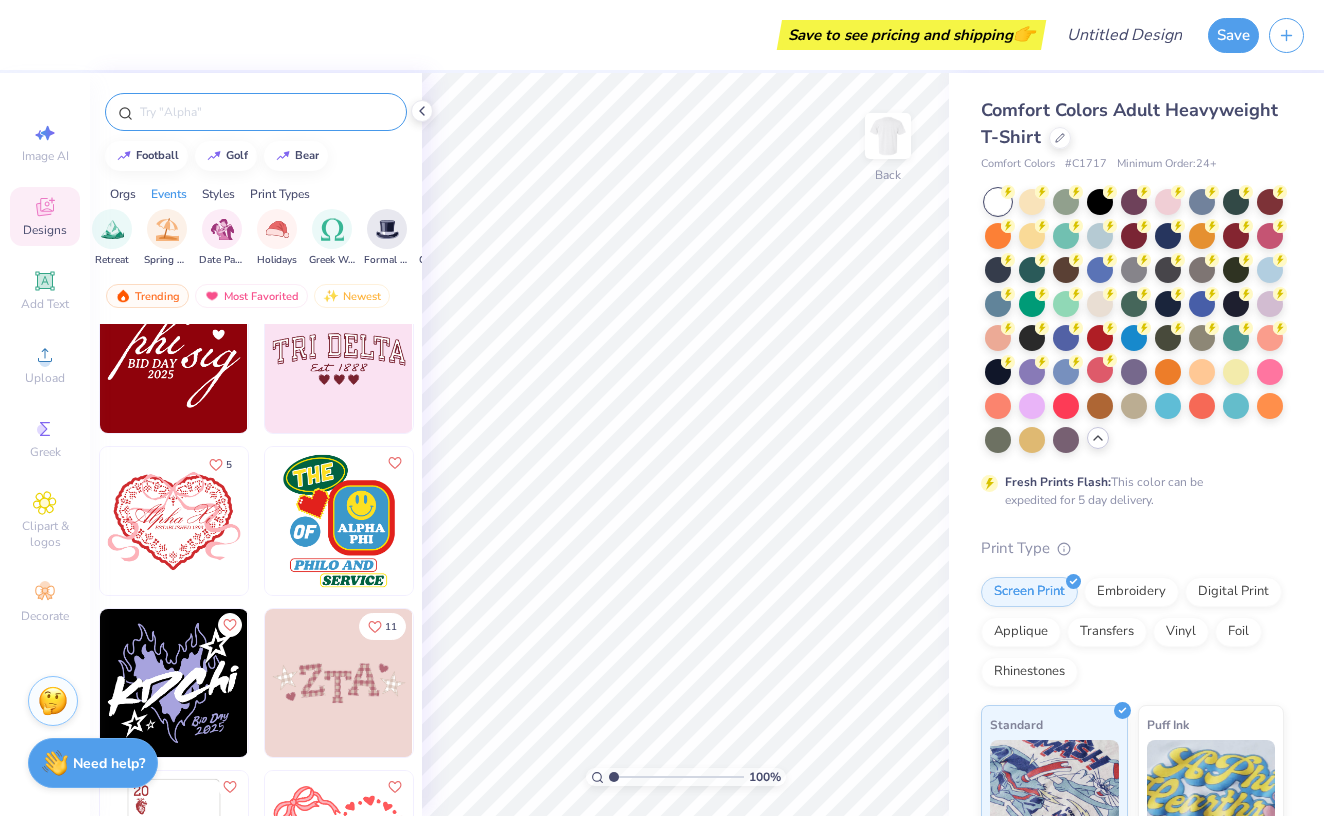 scroll, scrollTop: 9315, scrollLeft: 0, axis: vertical 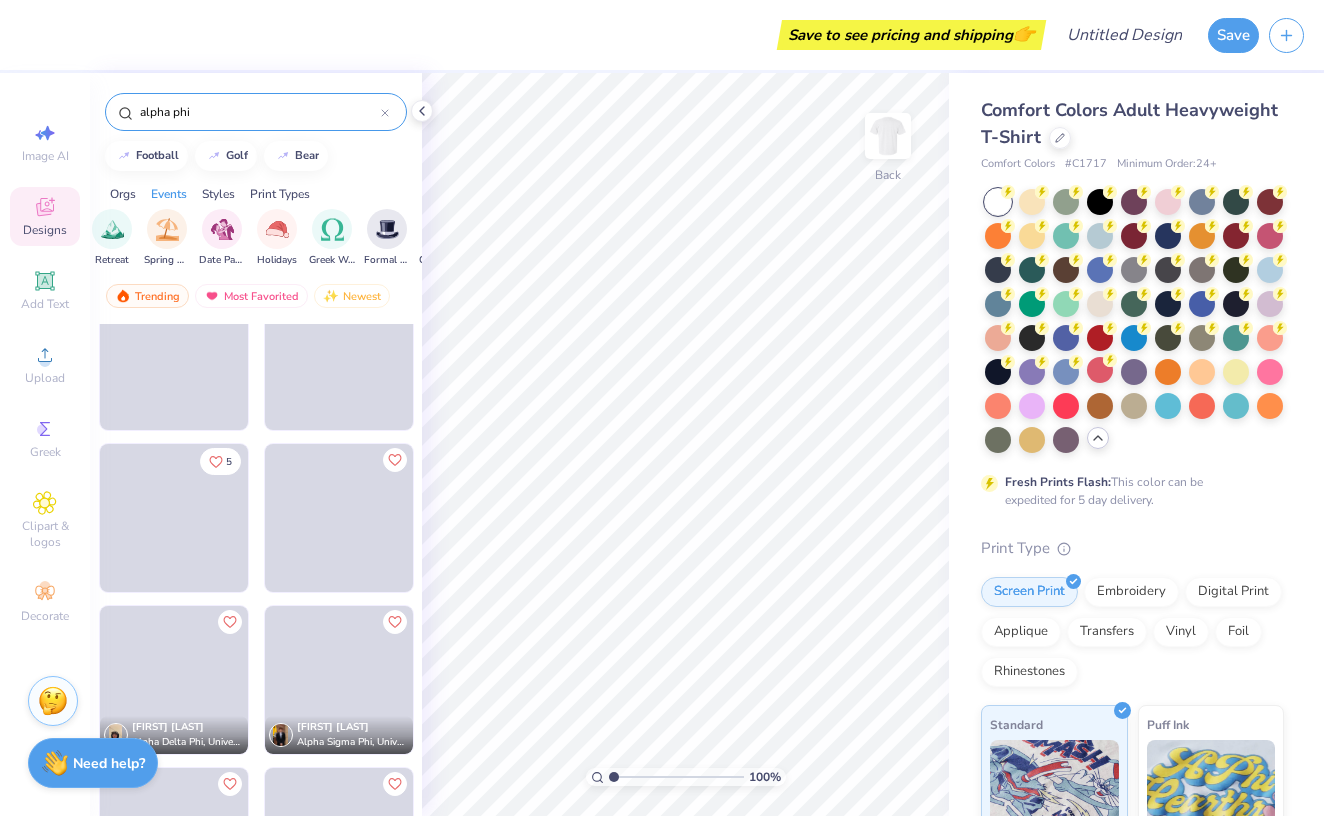 type on "alpha phi" 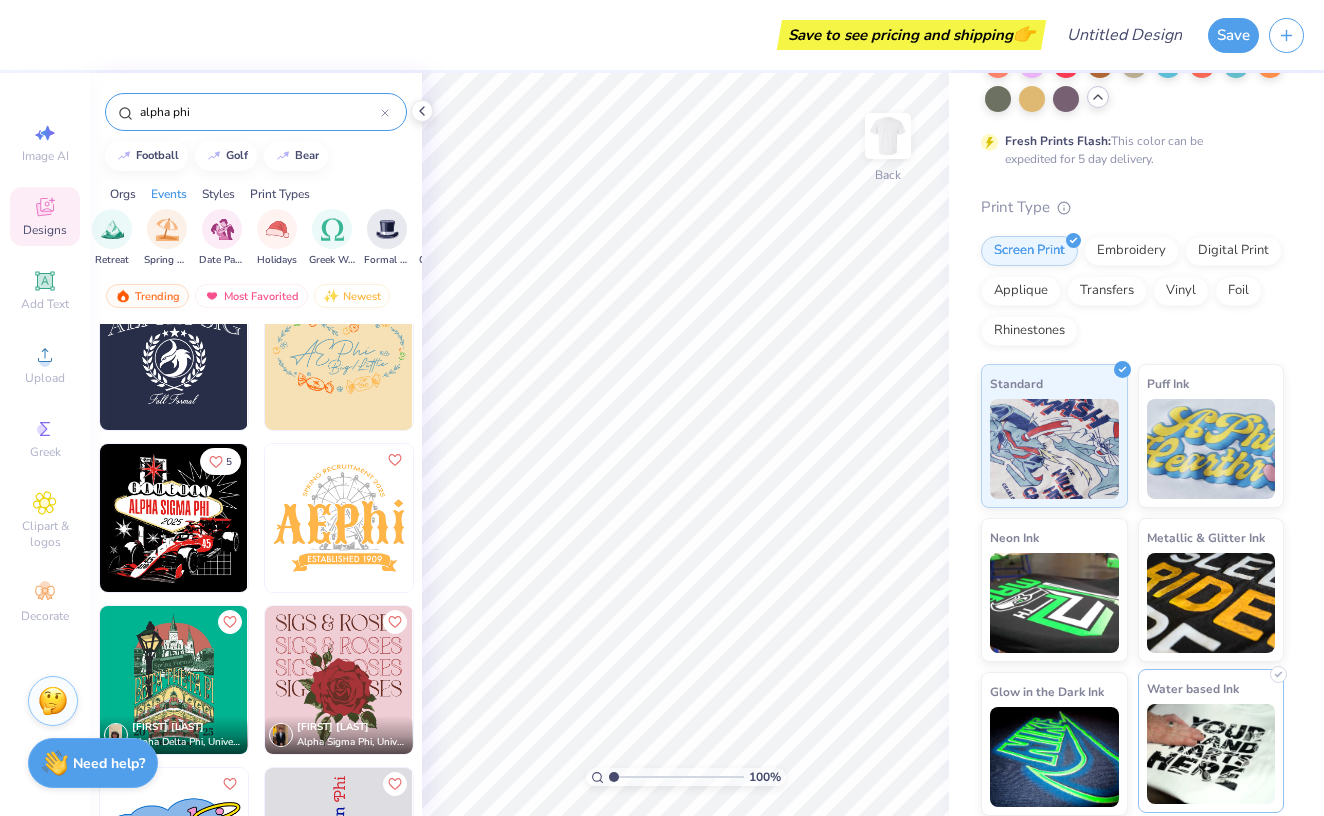scroll, scrollTop: 340, scrollLeft: 0, axis: vertical 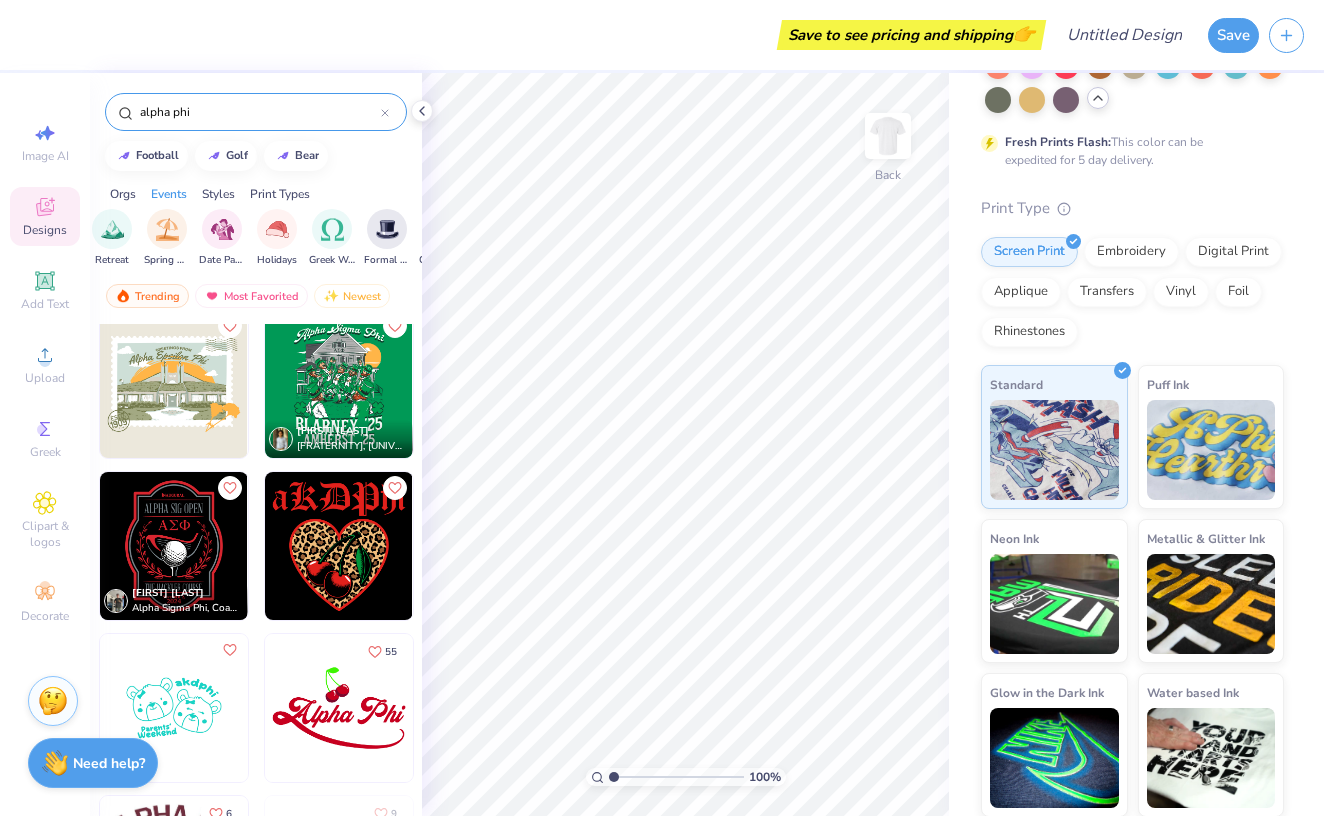 click 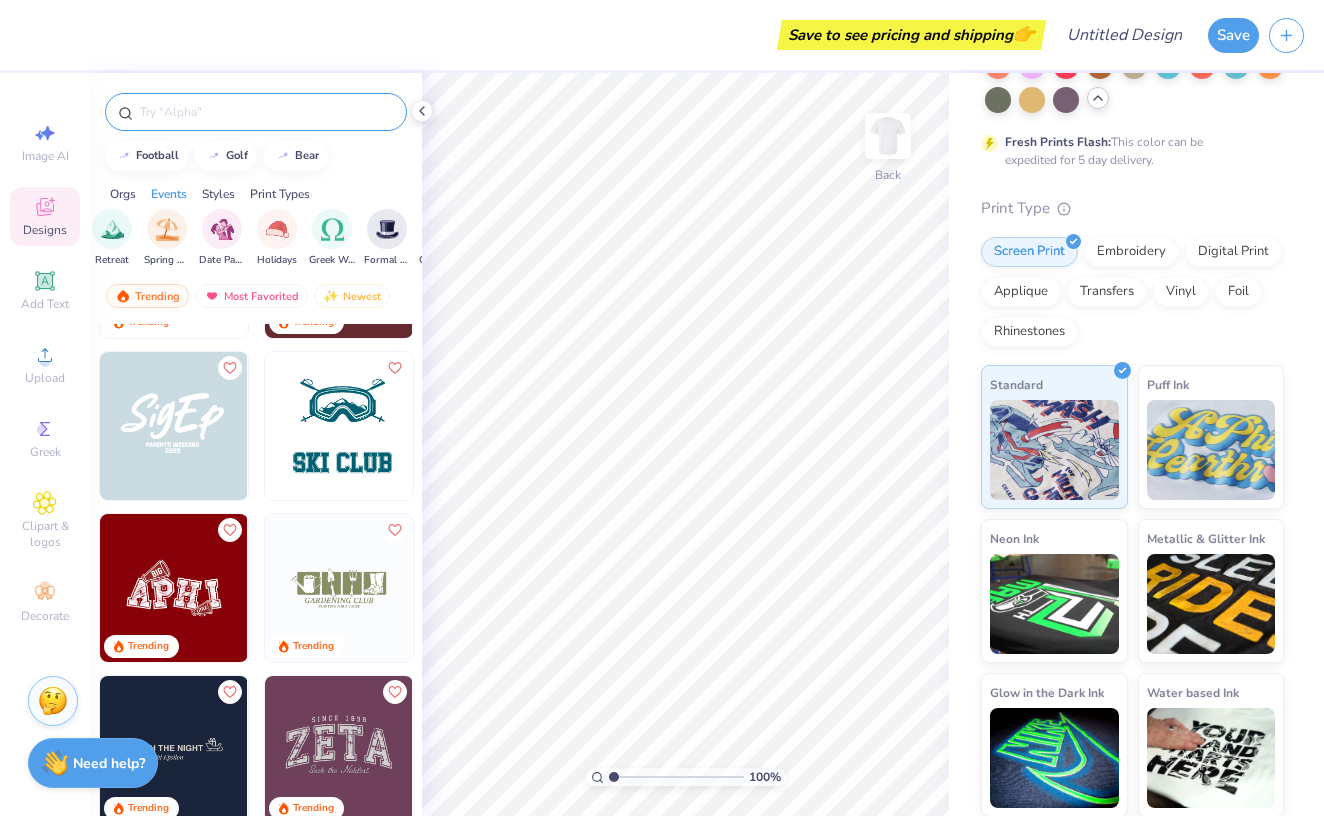 scroll, scrollTop: 9205, scrollLeft: 0, axis: vertical 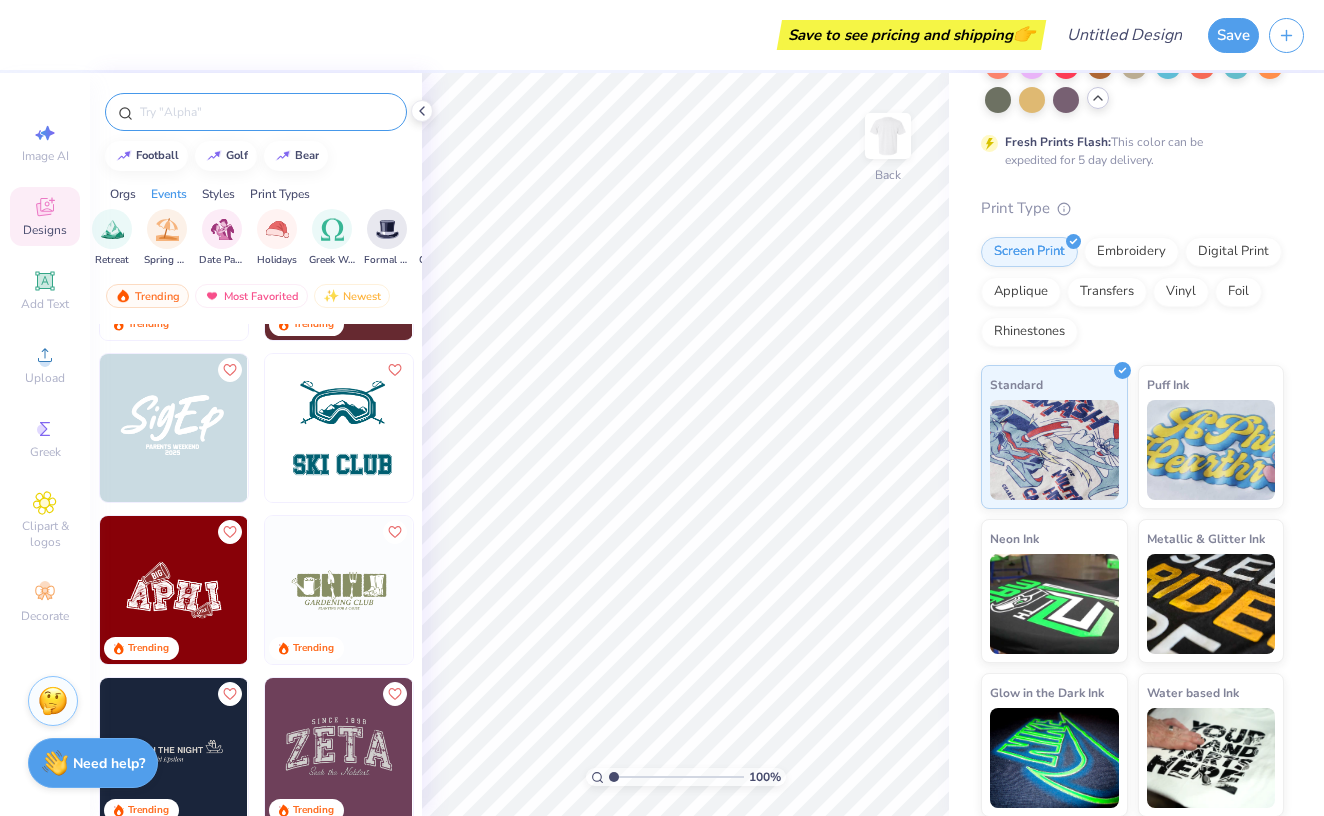 click at bounding box center [266, 112] 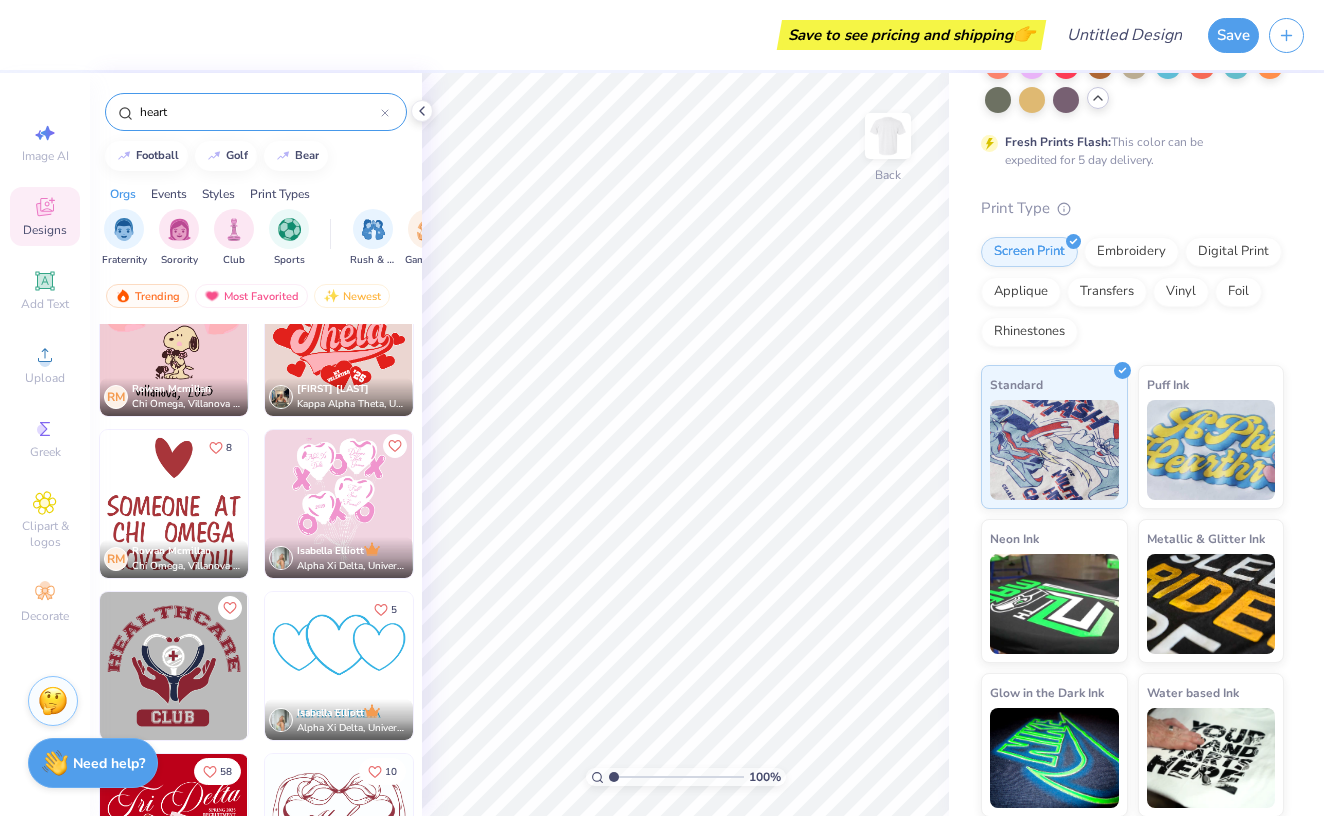 scroll, scrollTop: 4594, scrollLeft: 0, axis: vertical 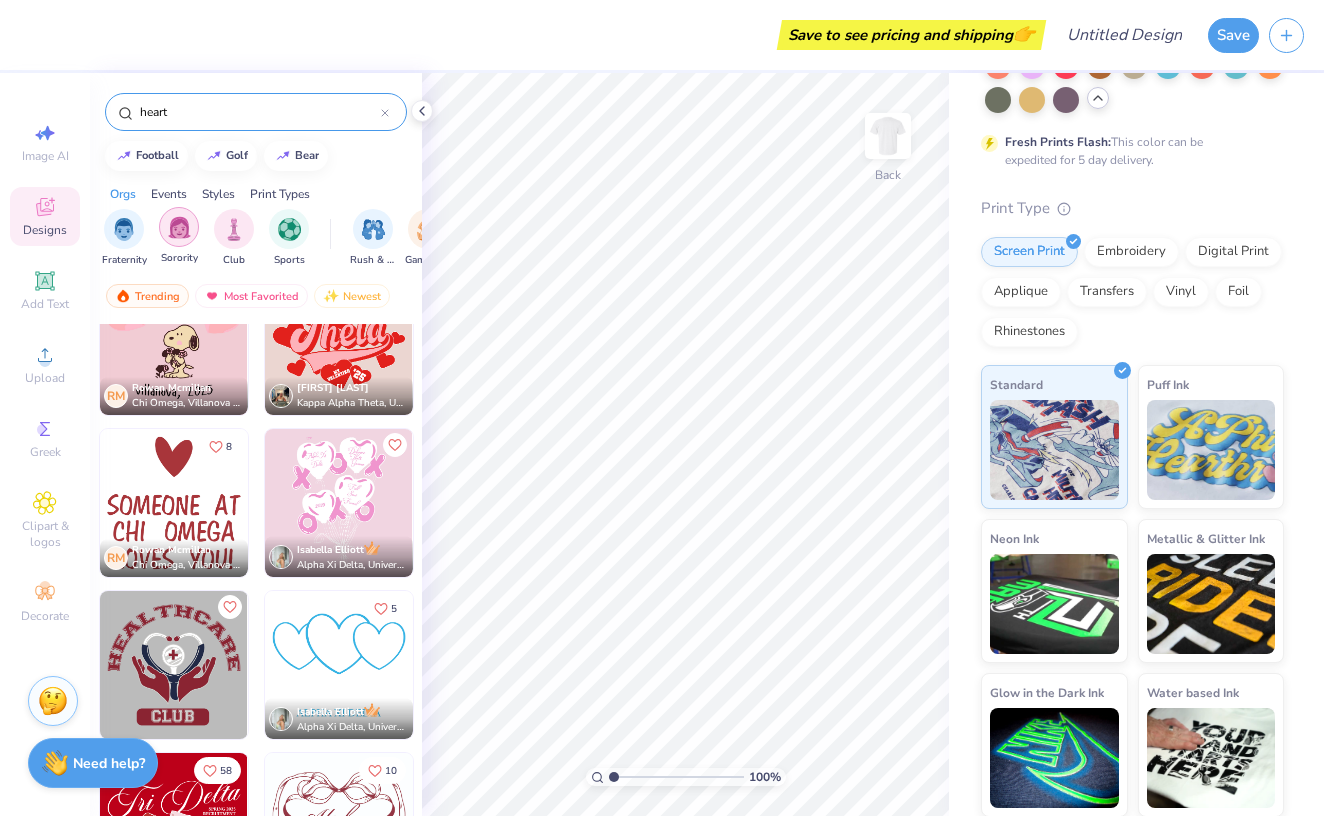 type on "heart" 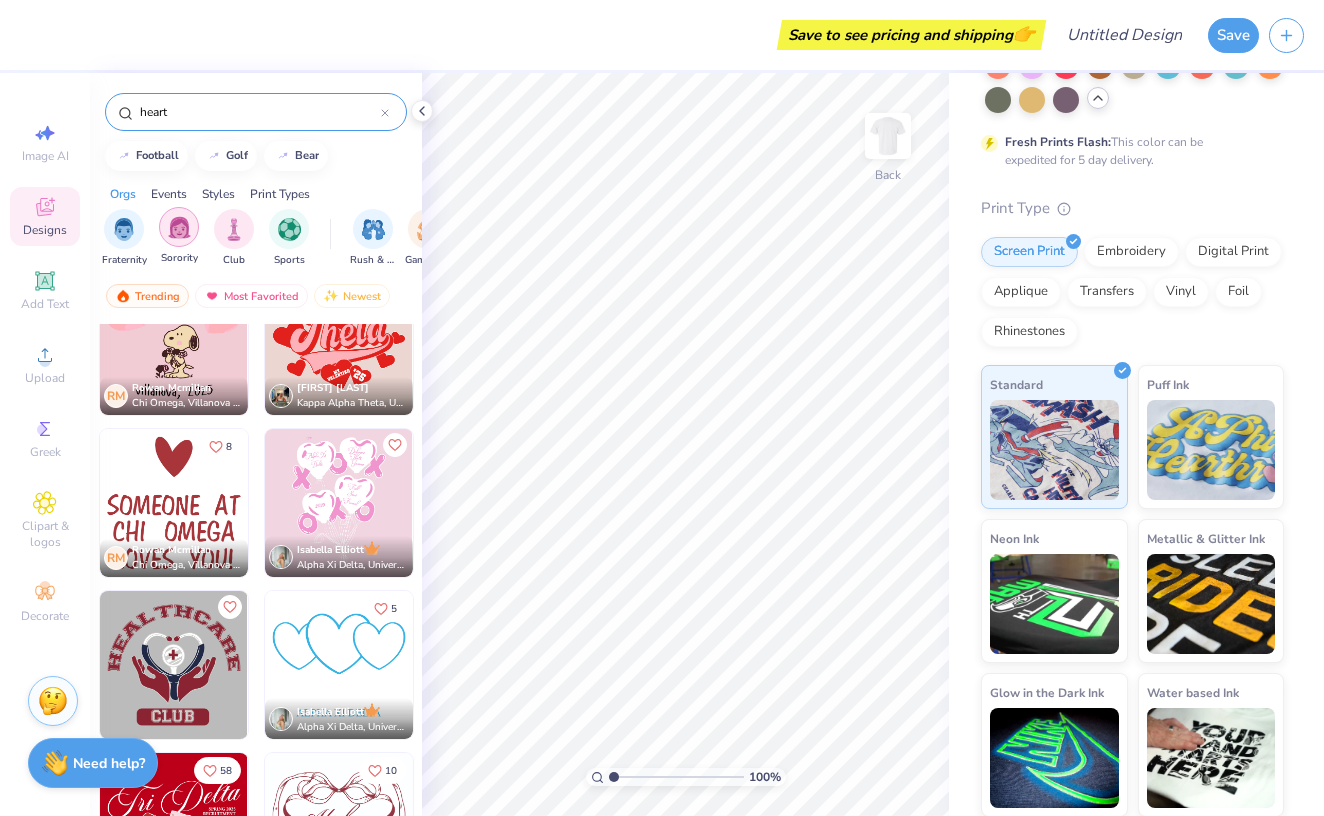 click at bounding box center (179, 227) 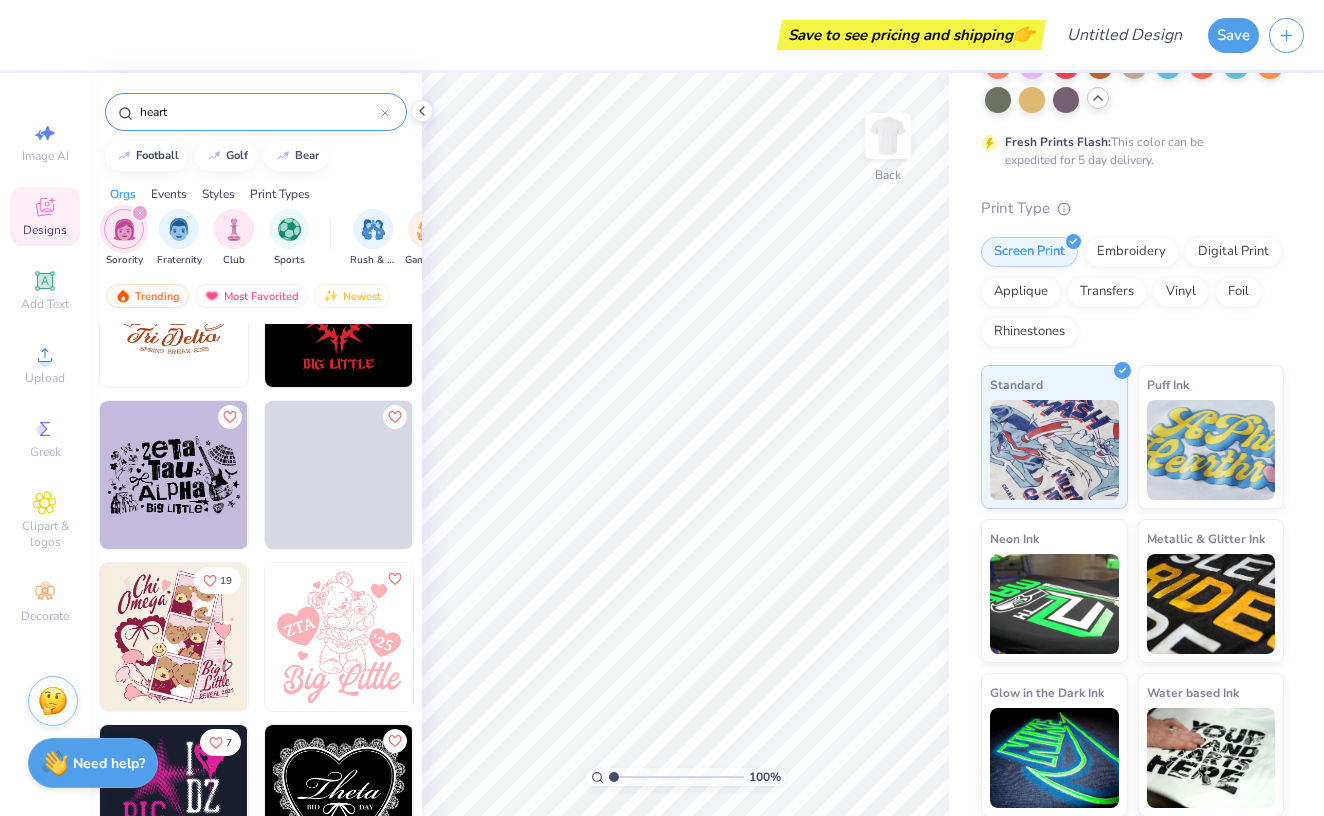 scroll, scrollTop: 15528, scrollLeft: 0, axis: vertical 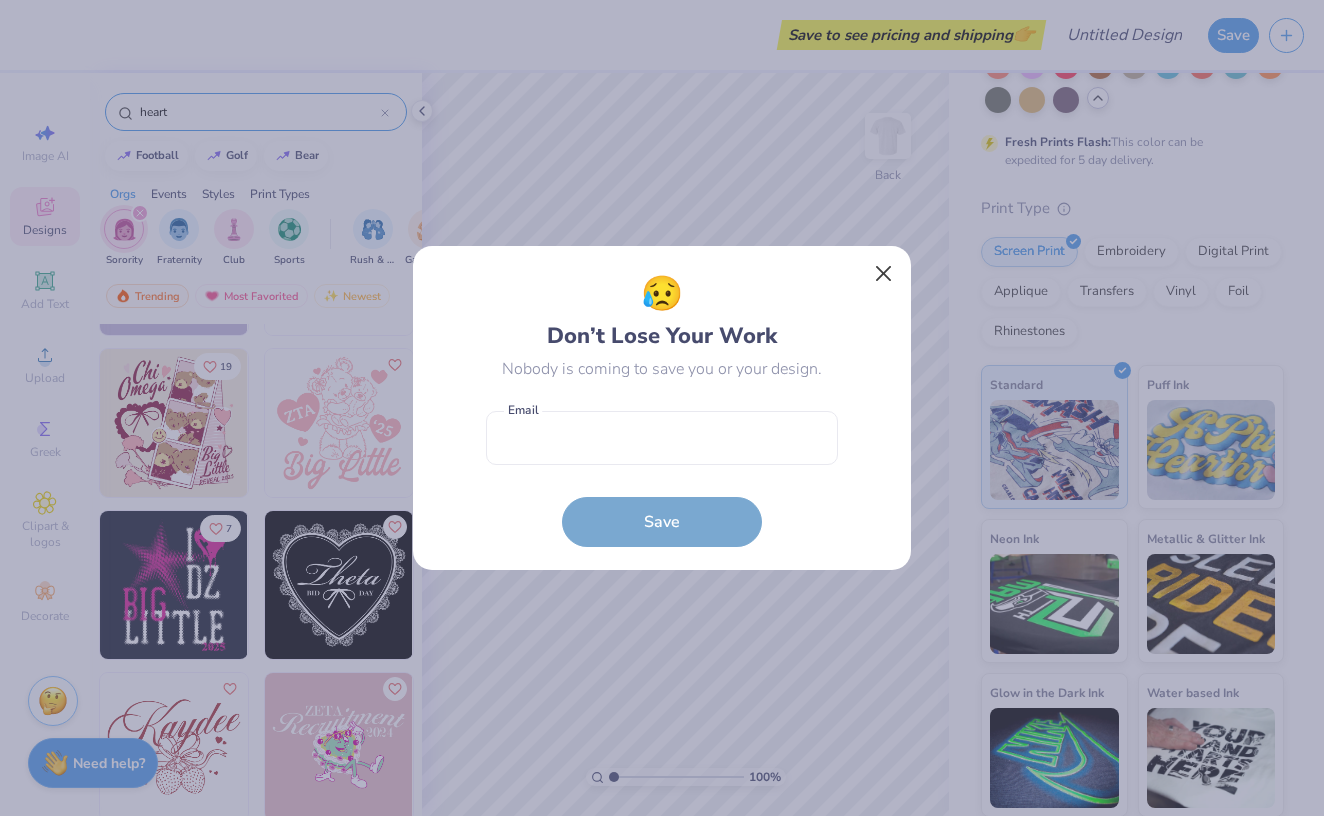 click at bounding box center [884, 274] 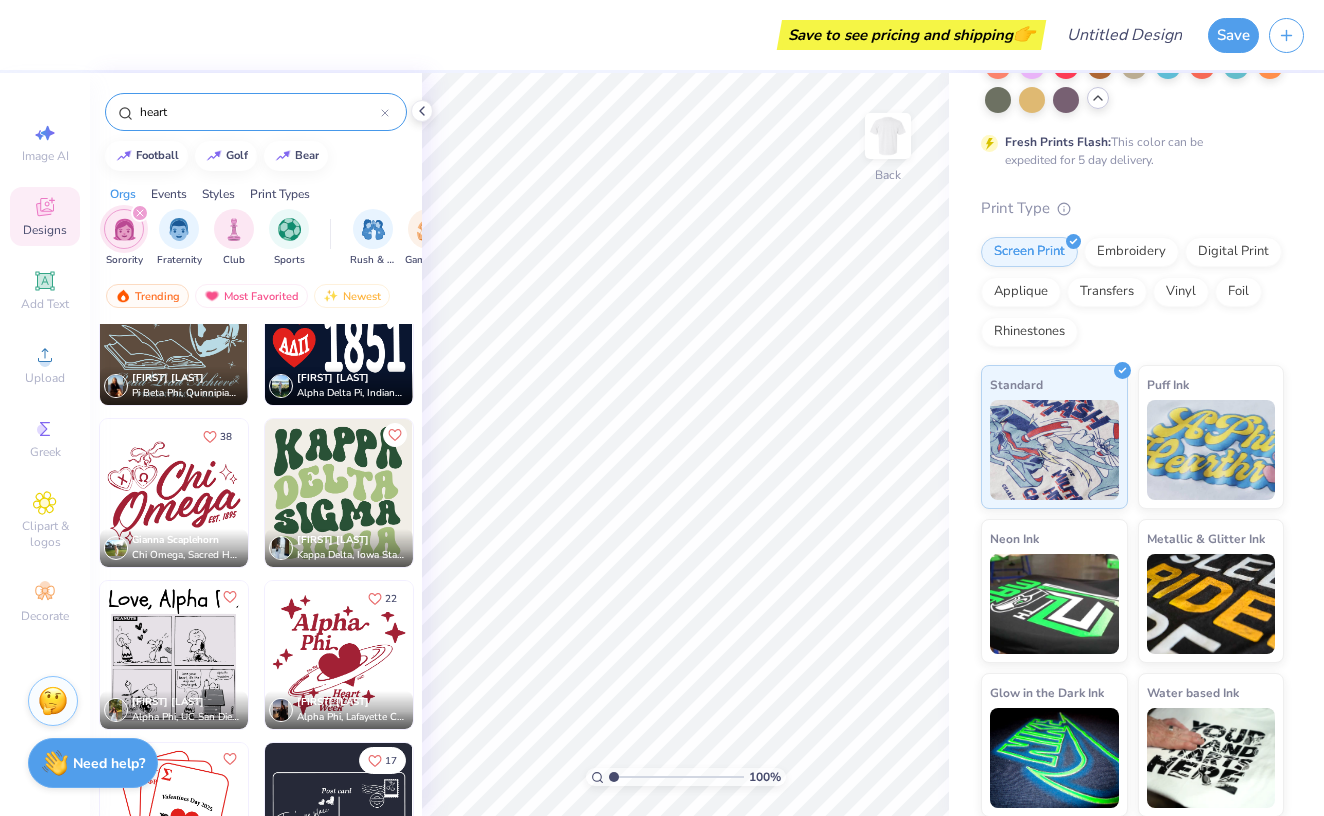 scroll, scrollTop: 21292, scrollLeft: 0, axis: vertical 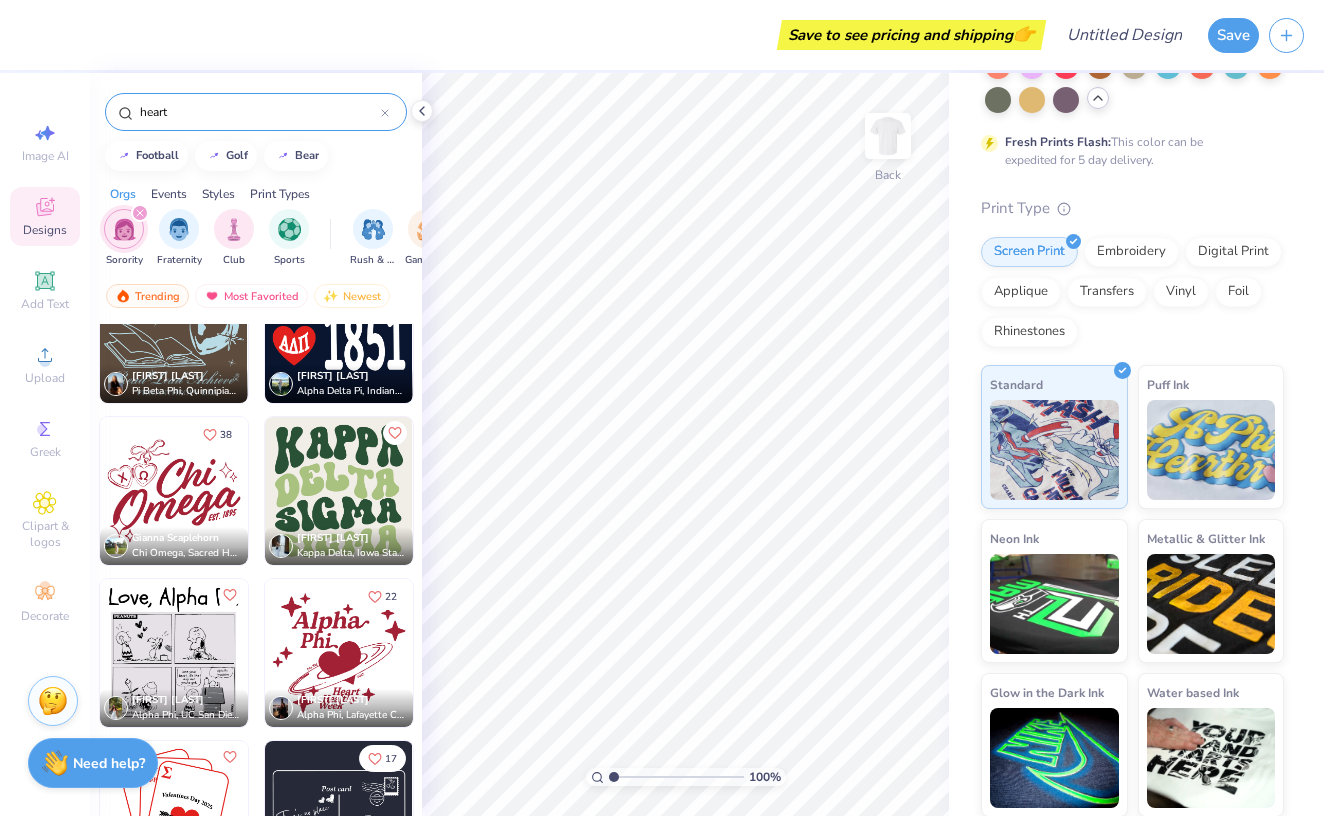 click at bounding box center (339, 653) 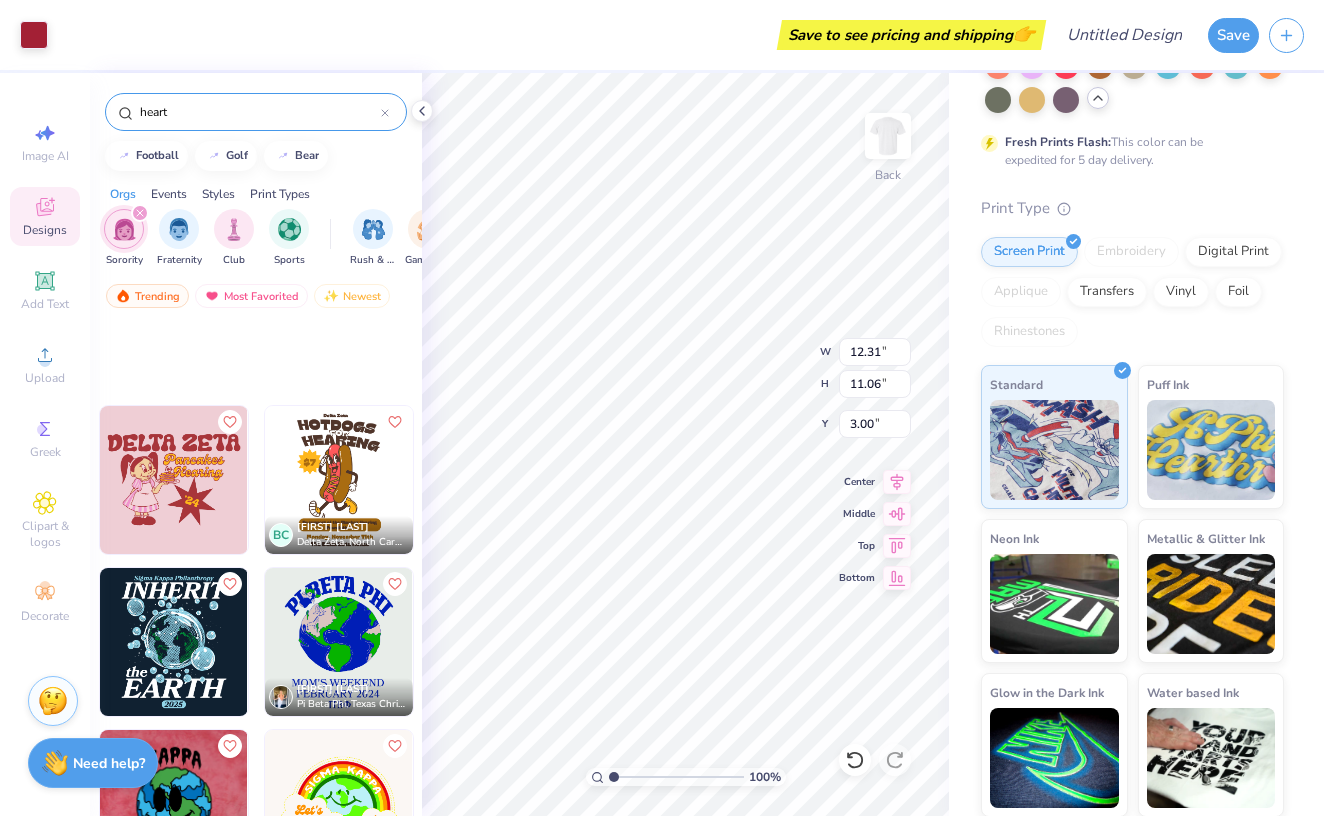 scroll, scrollTop: 48843, scrollLeft: 0, axis: vertical 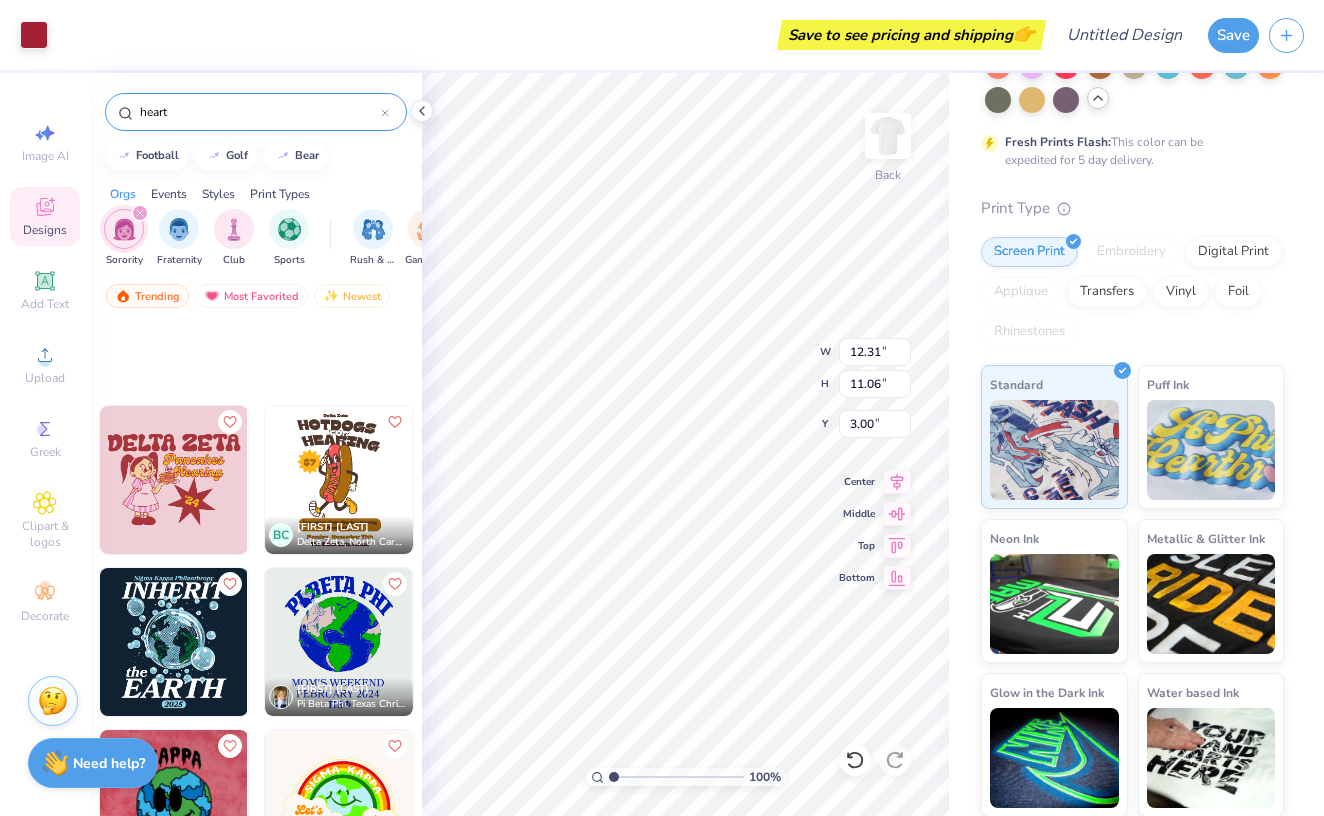 click at bounding box center (140, 213) 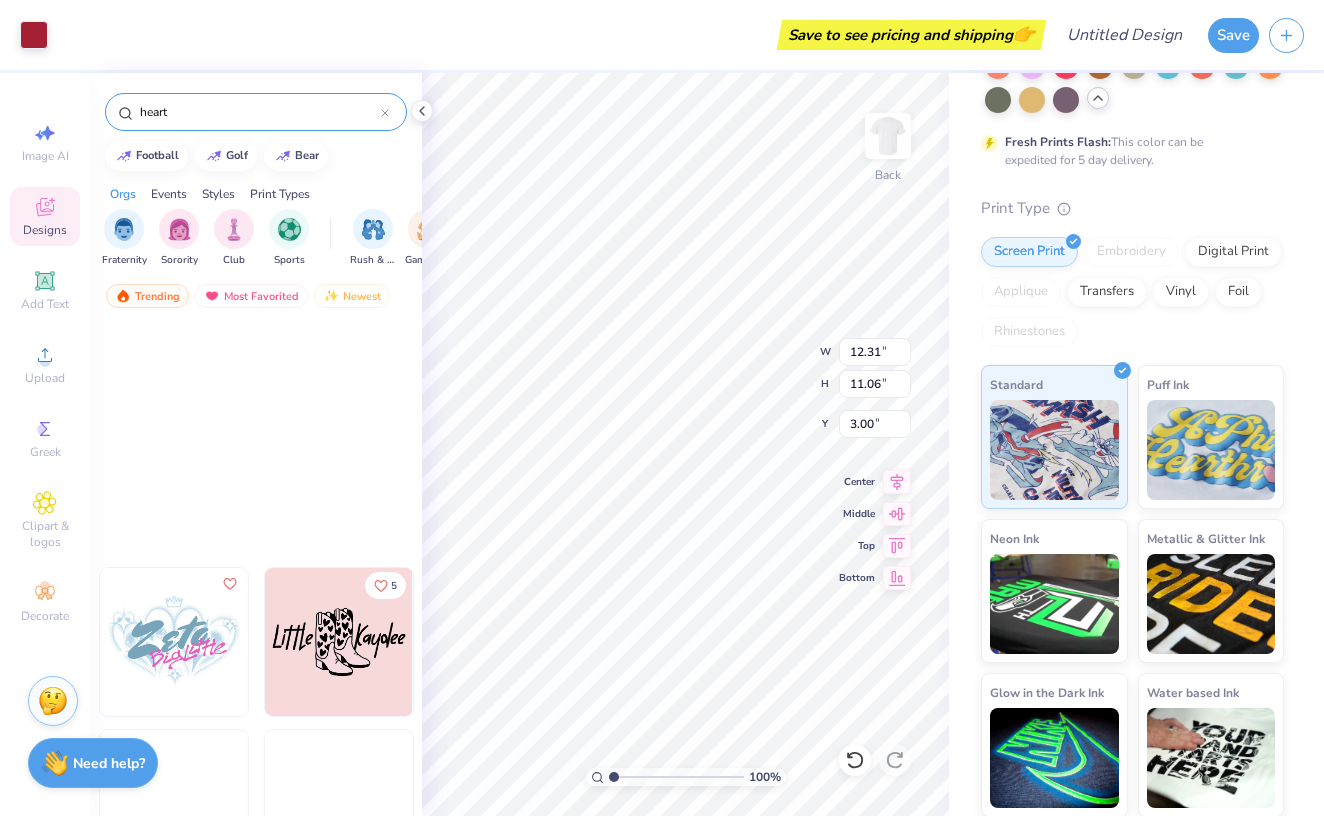 click on "Events" at bounding box center [169, 194] 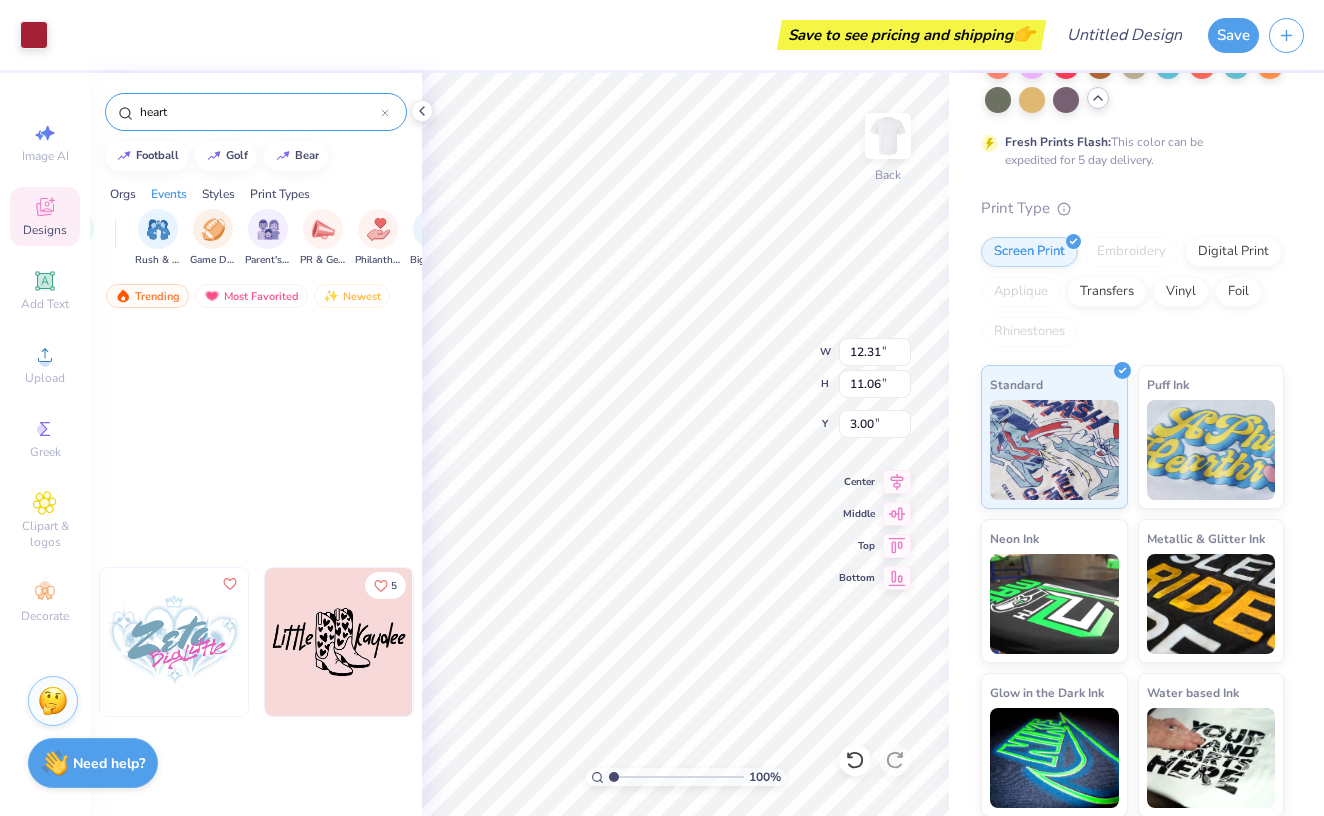 scroll, scrollTop: 0, scrollLeft: 249, axis: horizontal 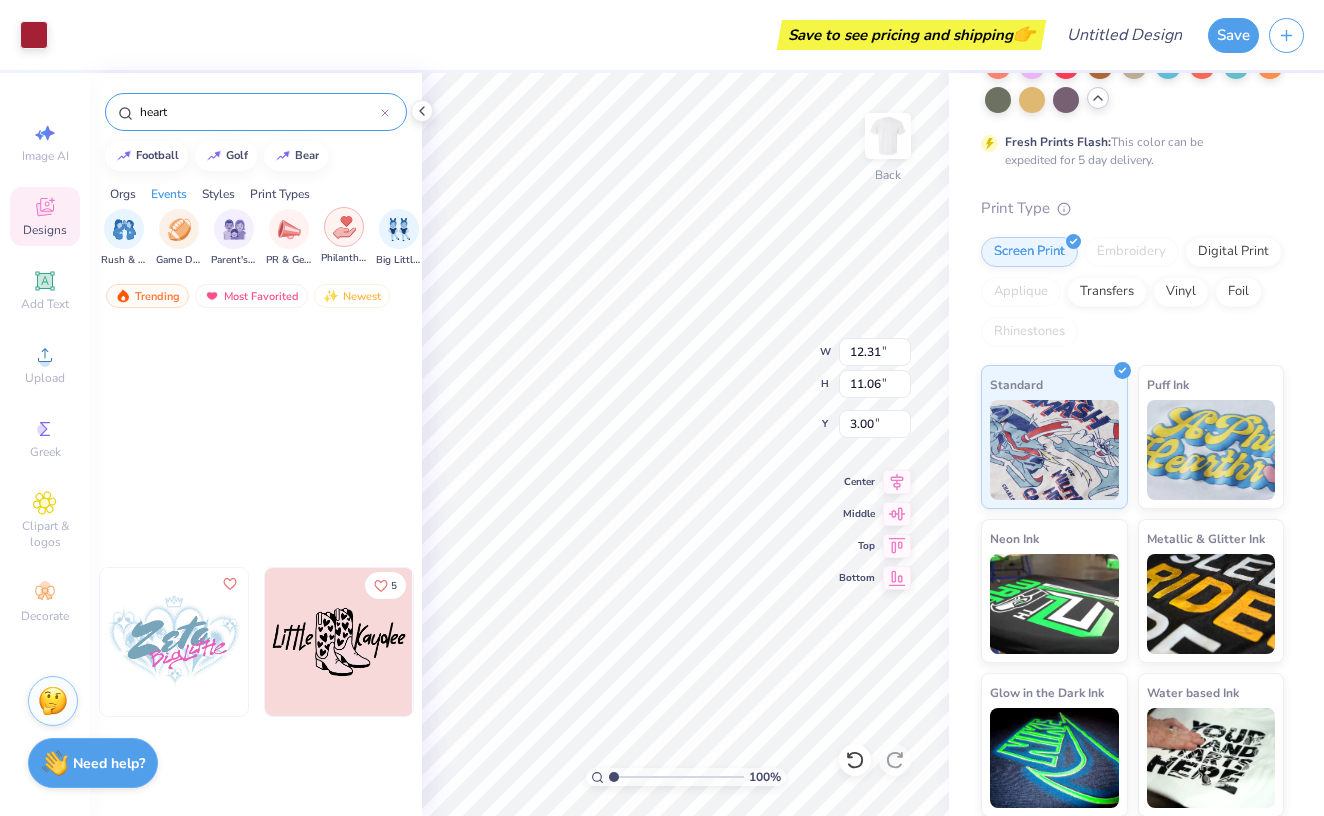 click at bounding box center (344, 227) 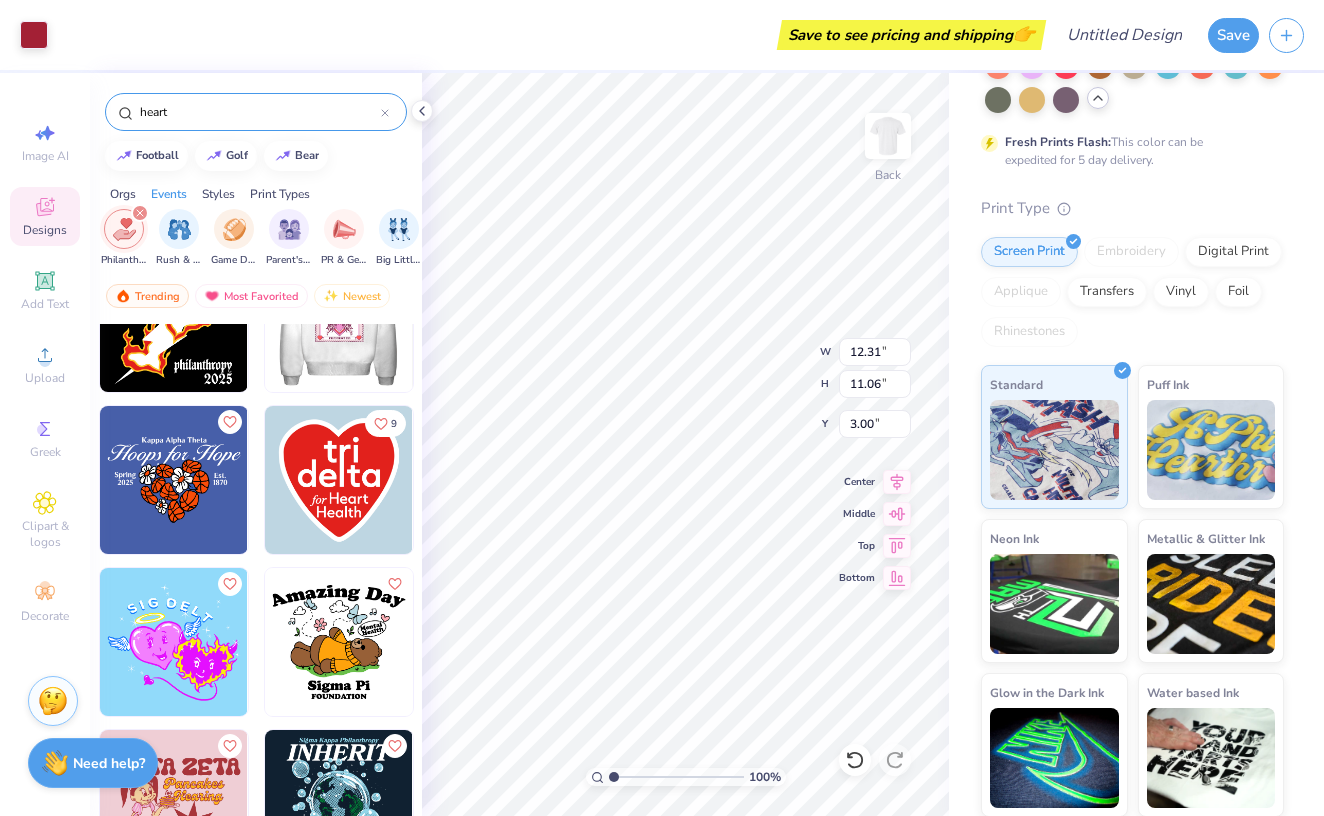 scroll, scrollTop: 3159, scrollLeft: 0, axis: vertical 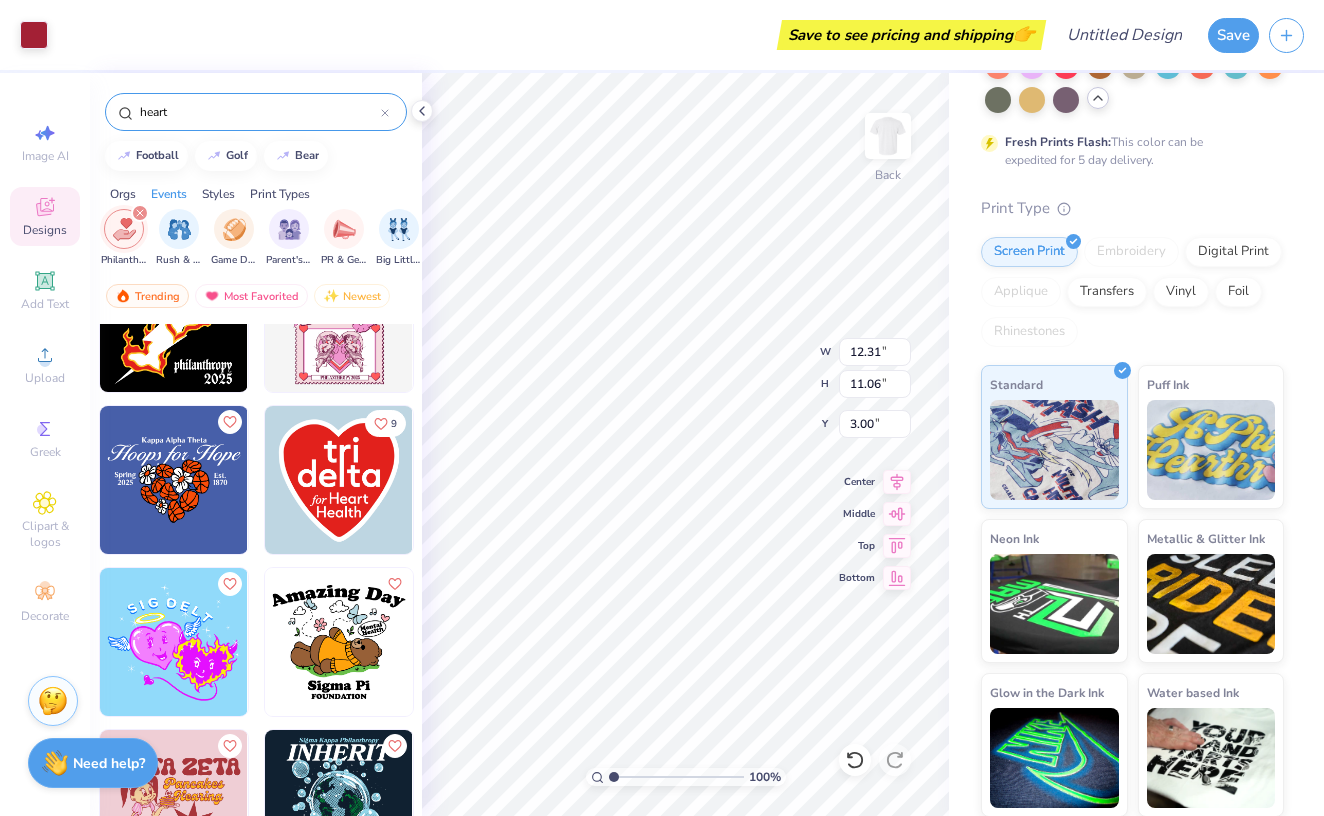 click 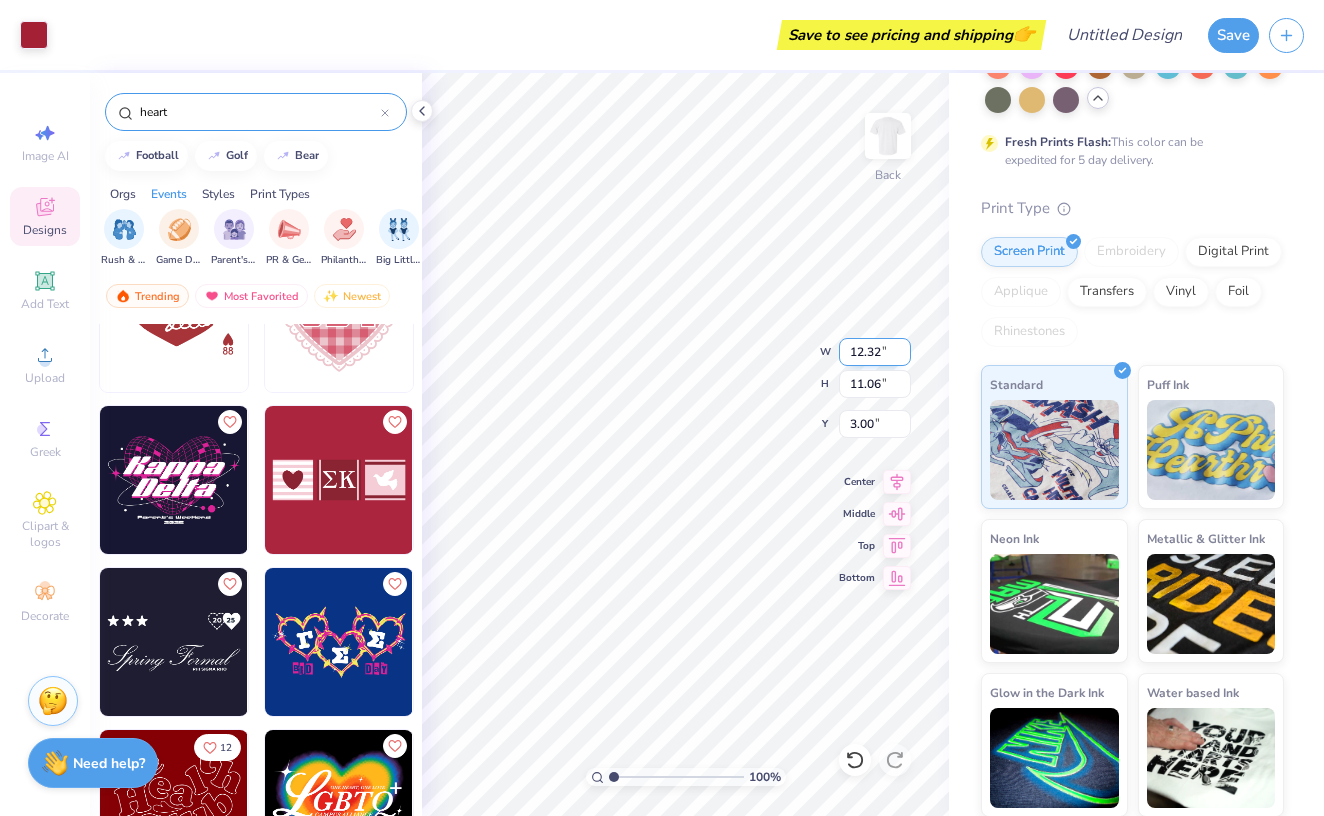 click on "12.32" at bounding box center (875, 352) 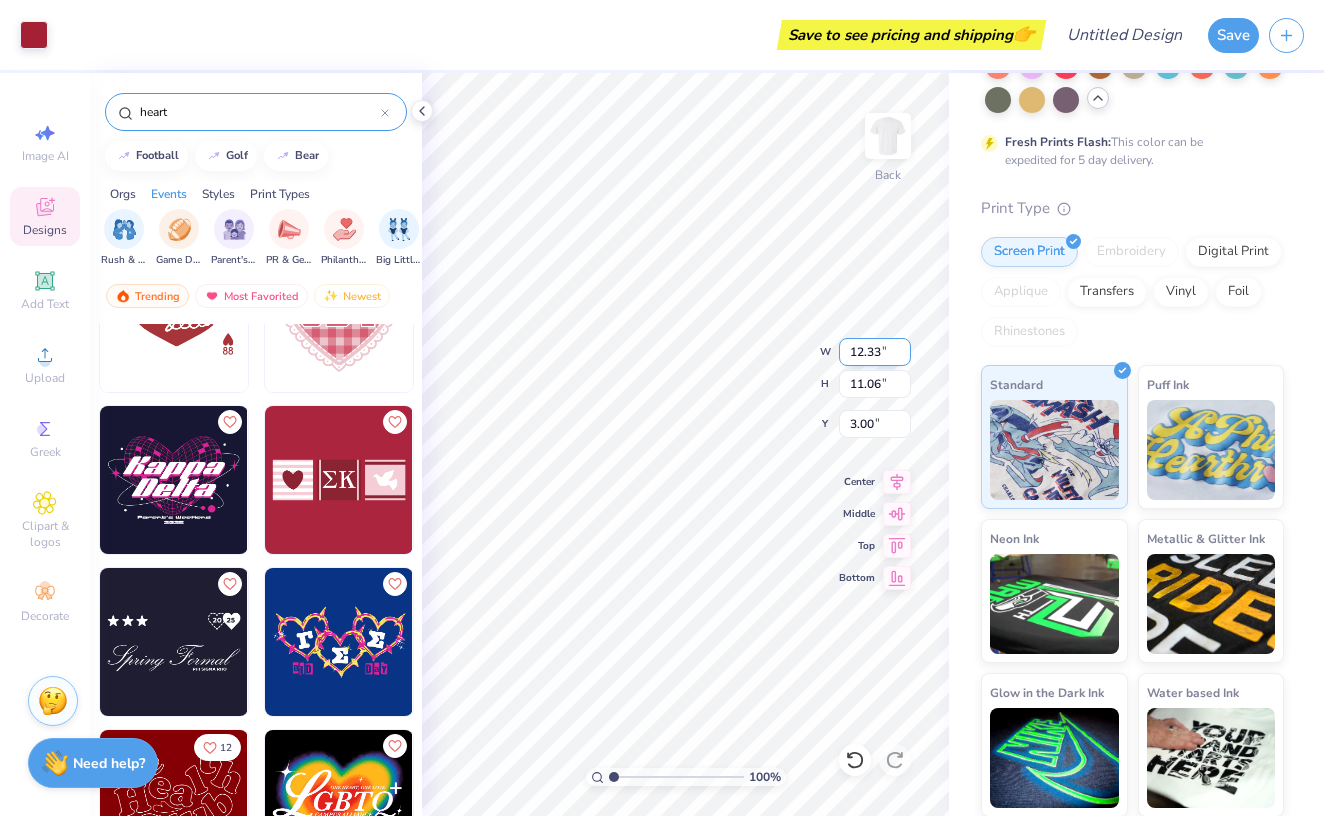click on "12.33" at bounding box center [875, 352] 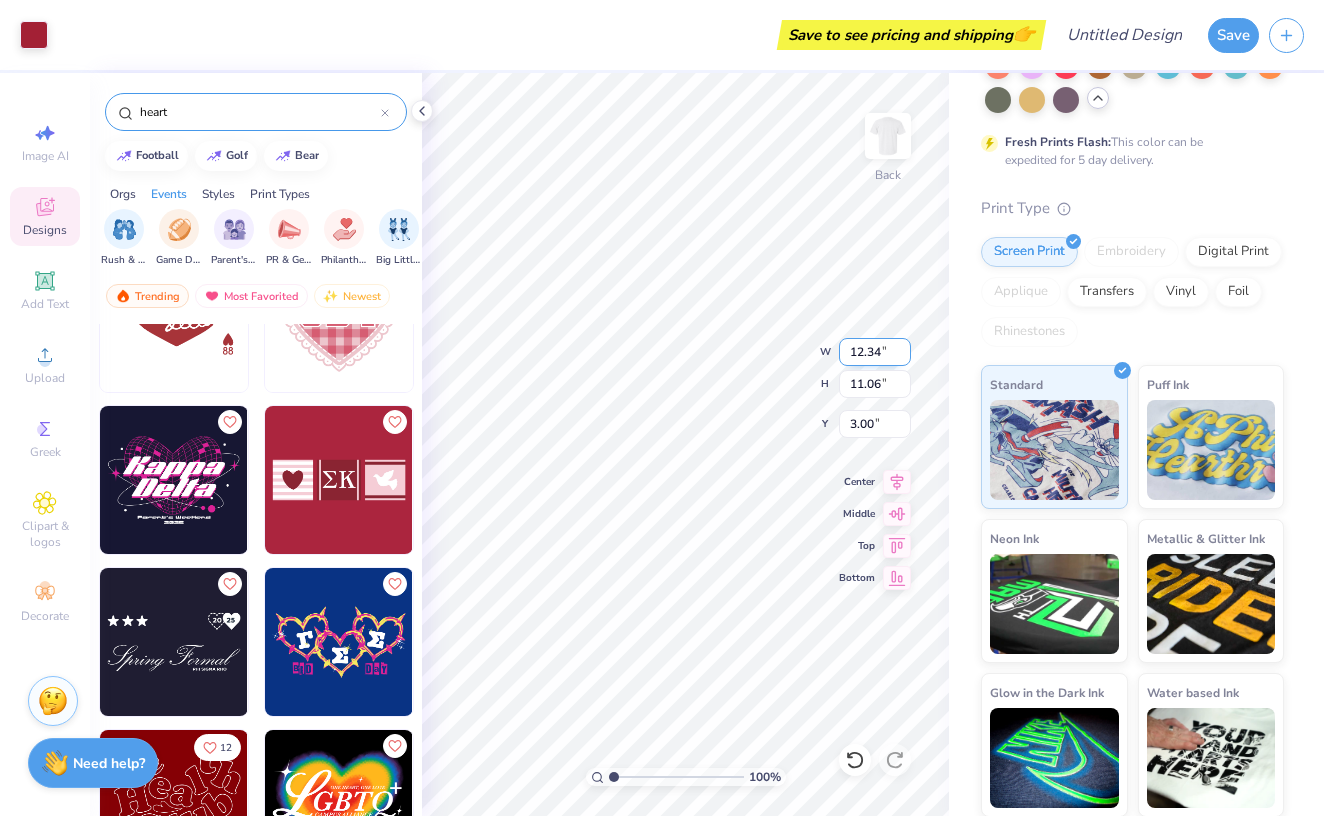 click on "12.34" at bounding box center [875, 352] 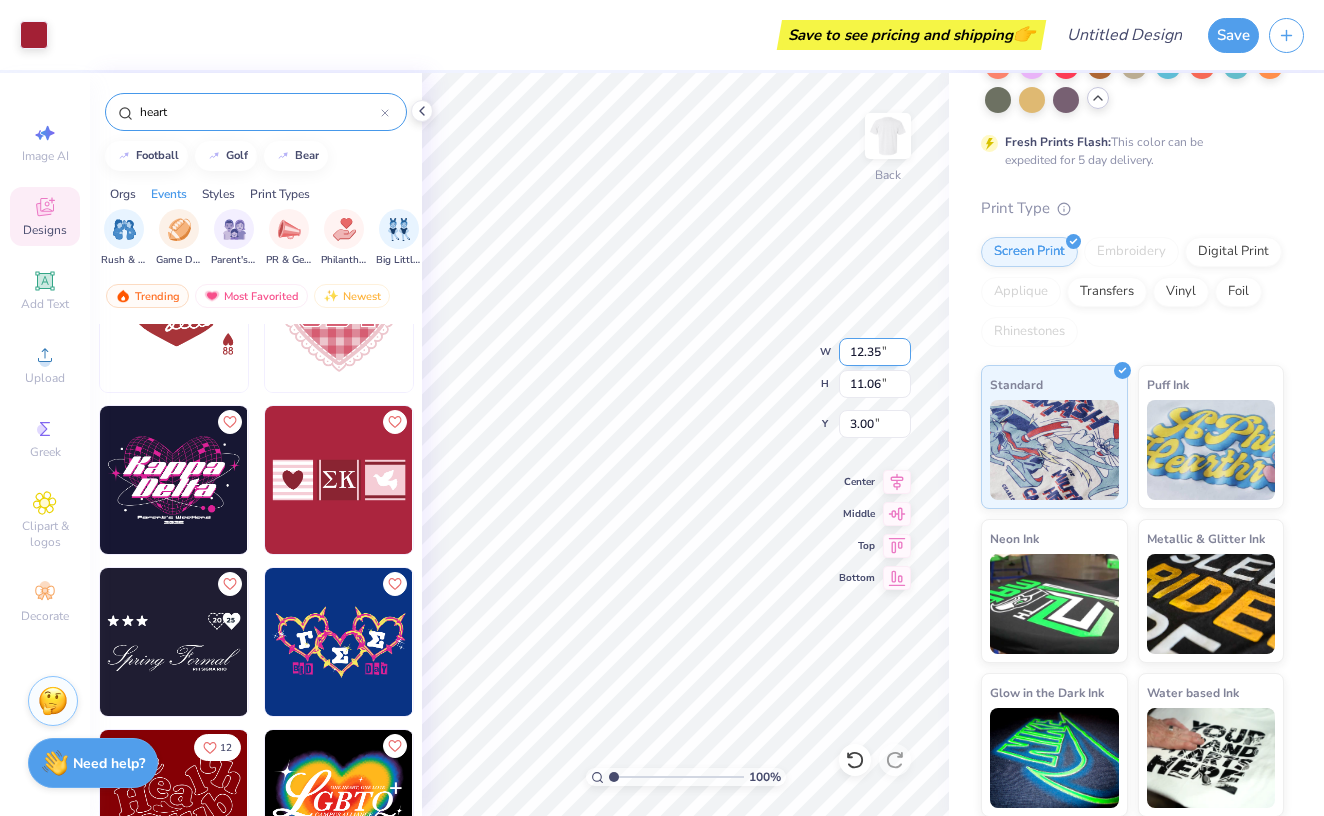 click on "12.35" at bounding box center [875, 352] 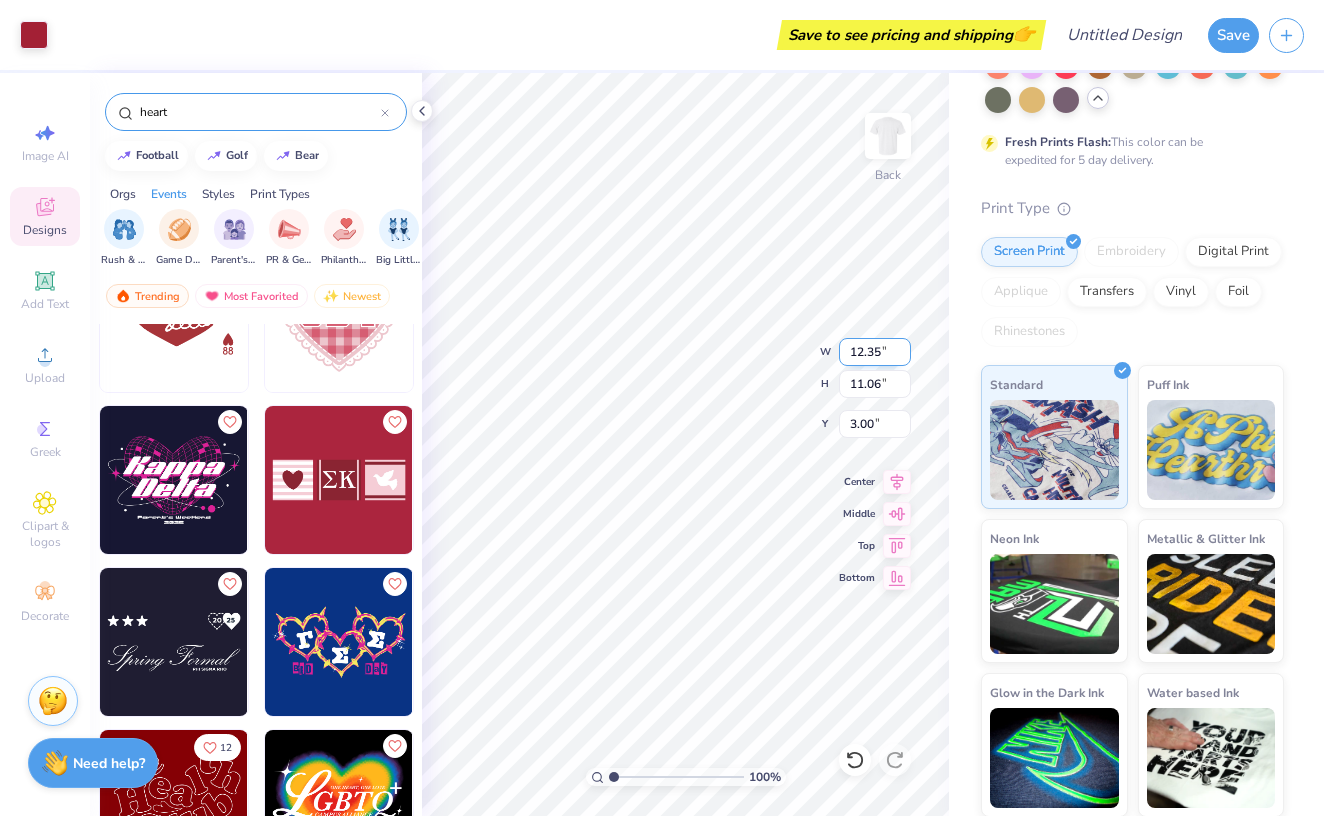 type on "12.36" 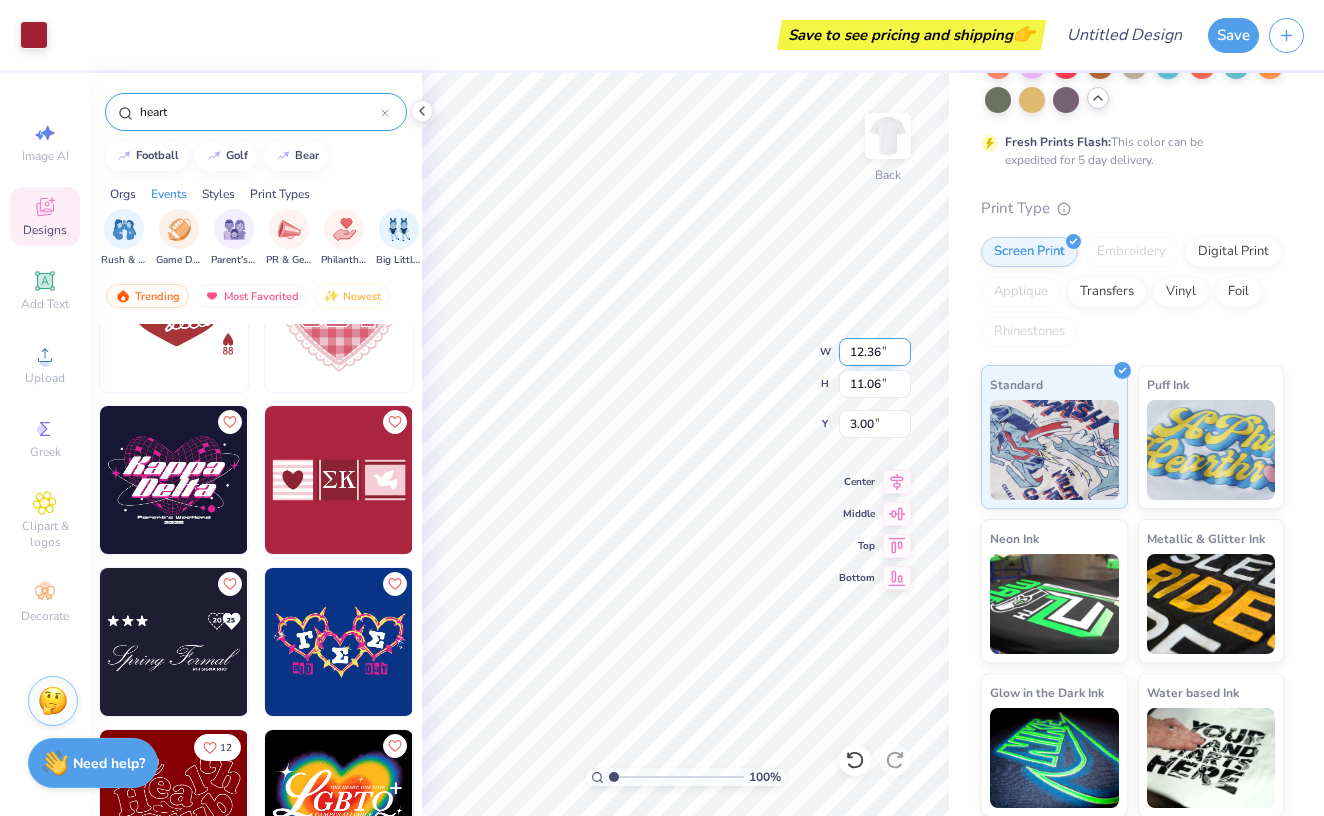 click on "12.36" at bounding box center (875, 352) 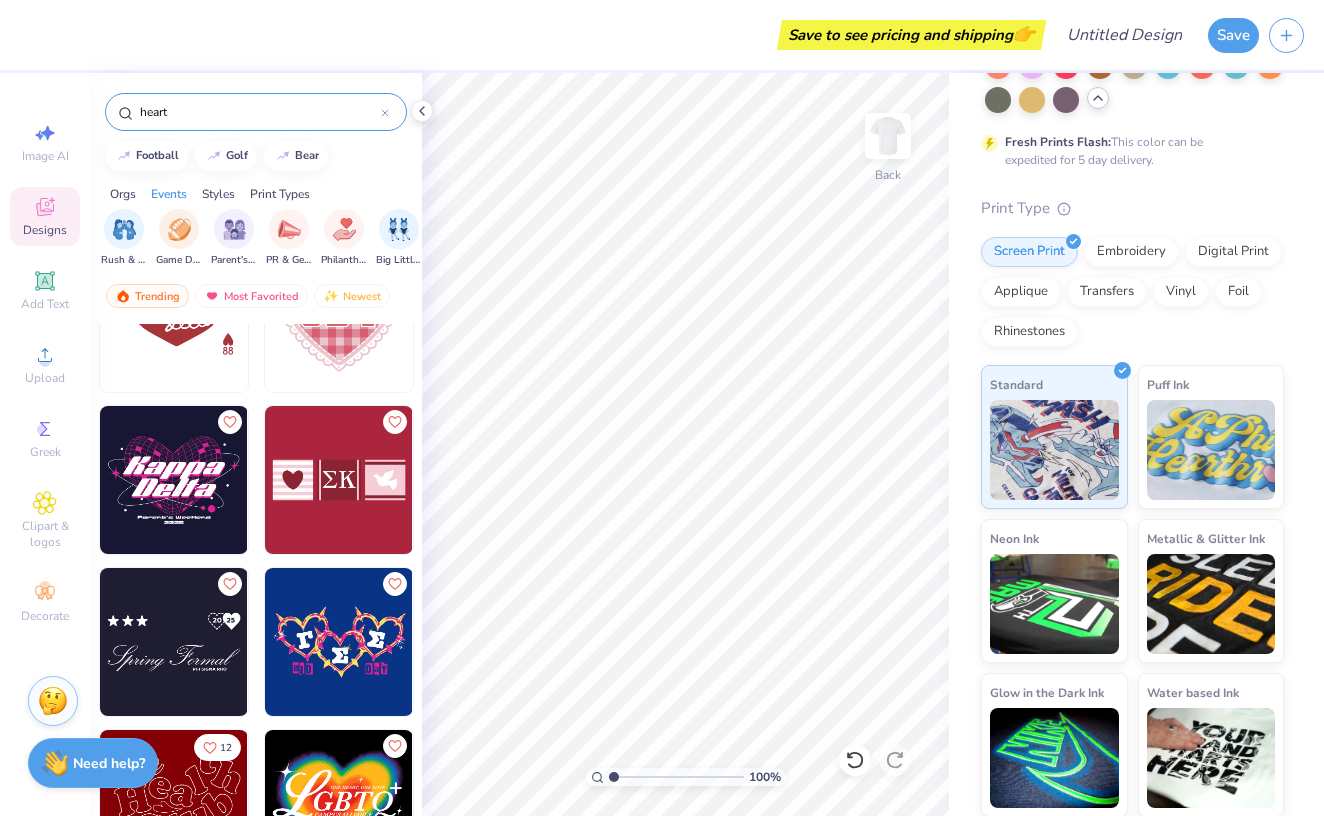 click on "heart" at bounding box center (256, 112) 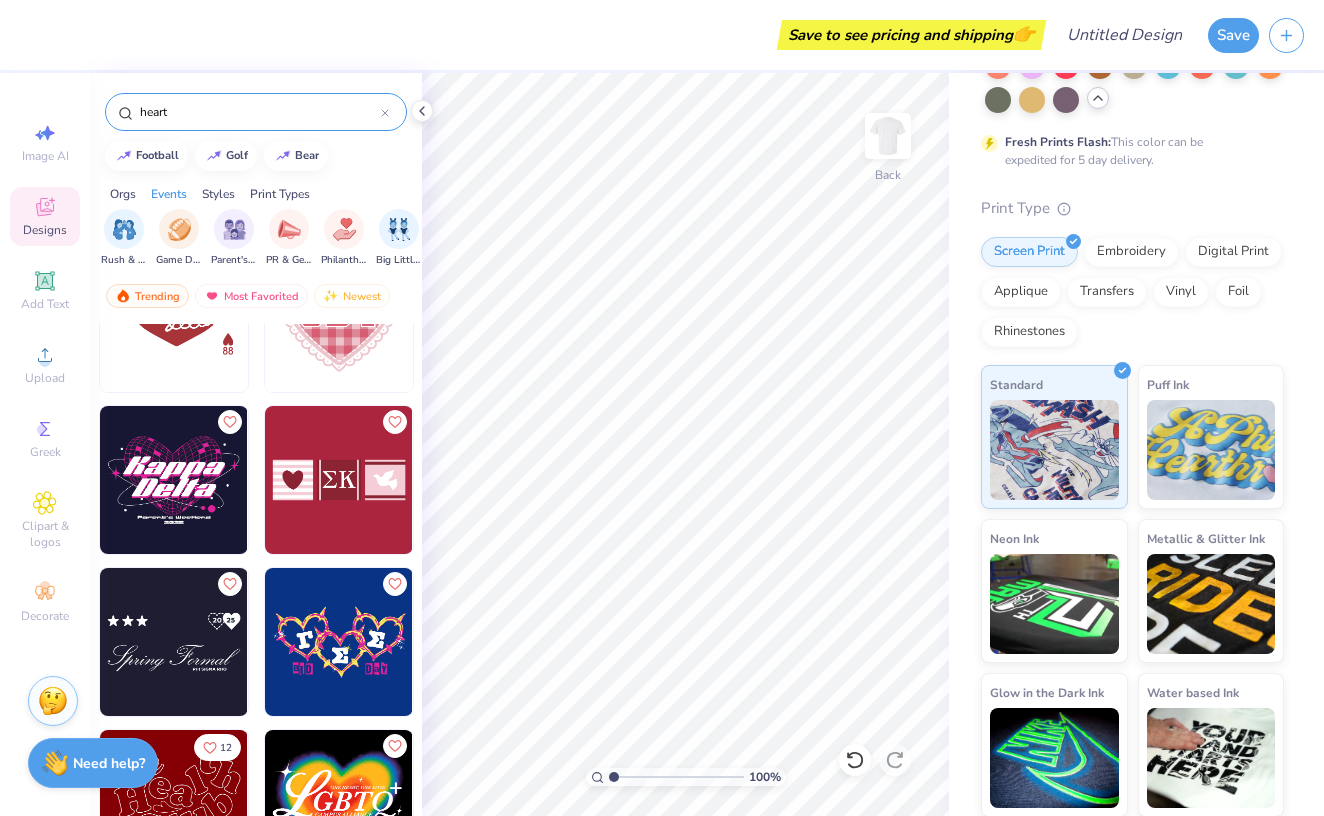 click on "heart" at bounding box center [256, 112] 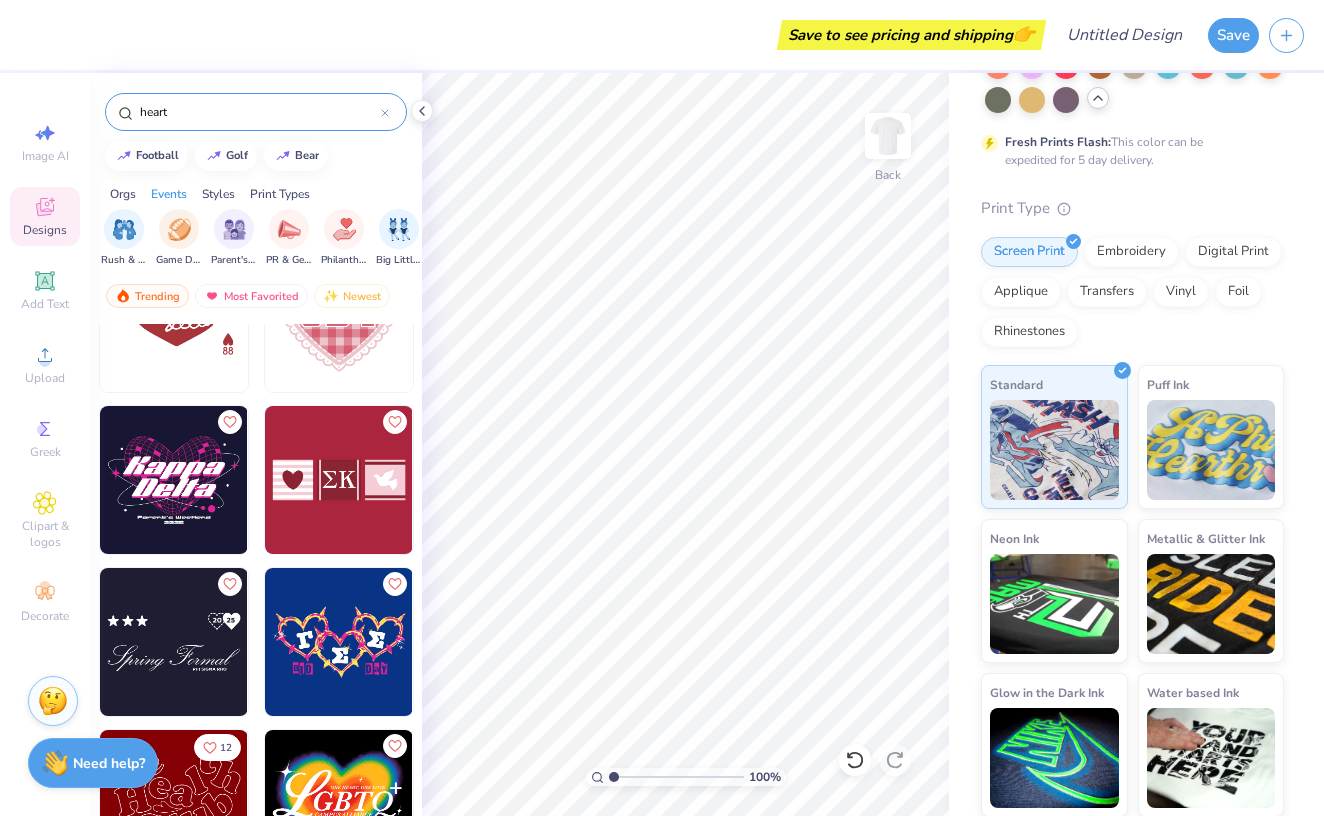 click 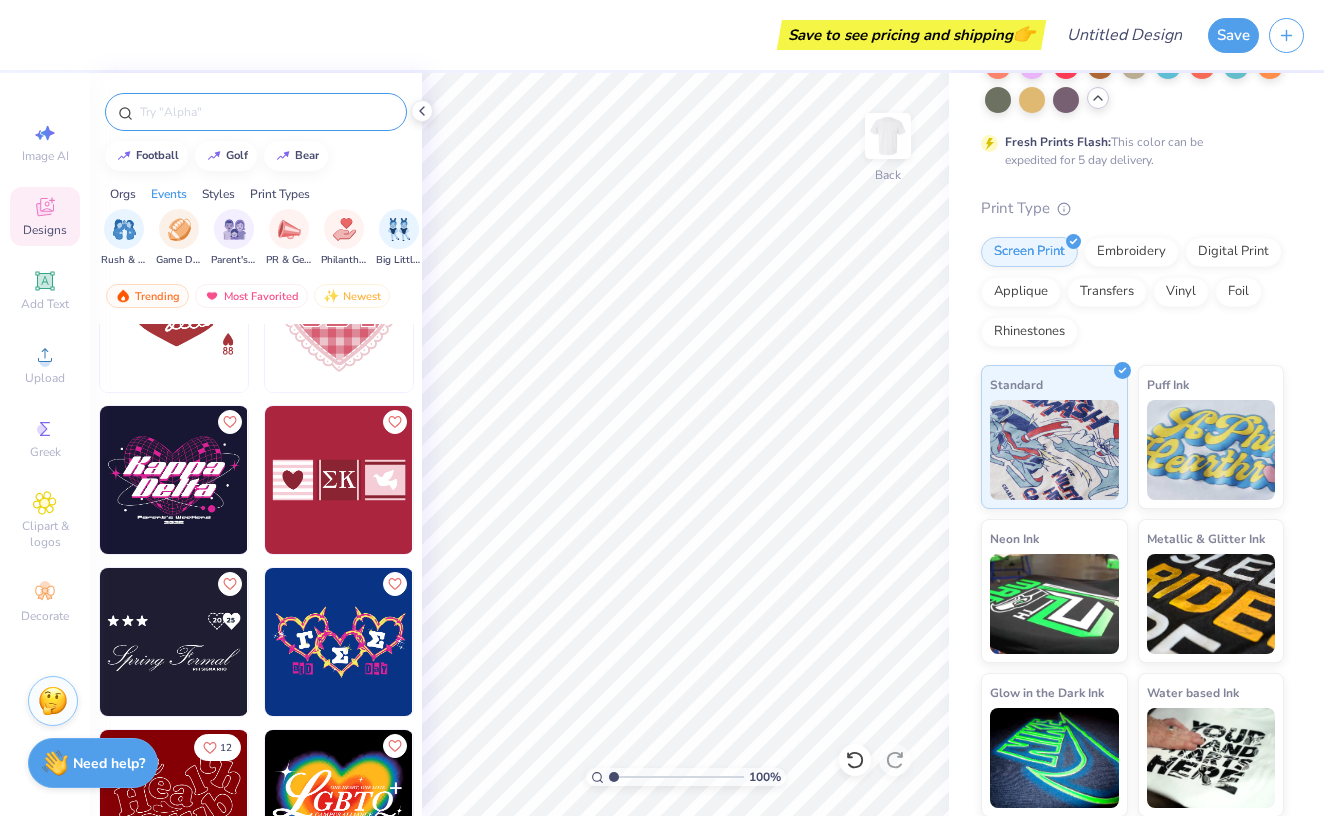 click at bounding box center [266, 112] 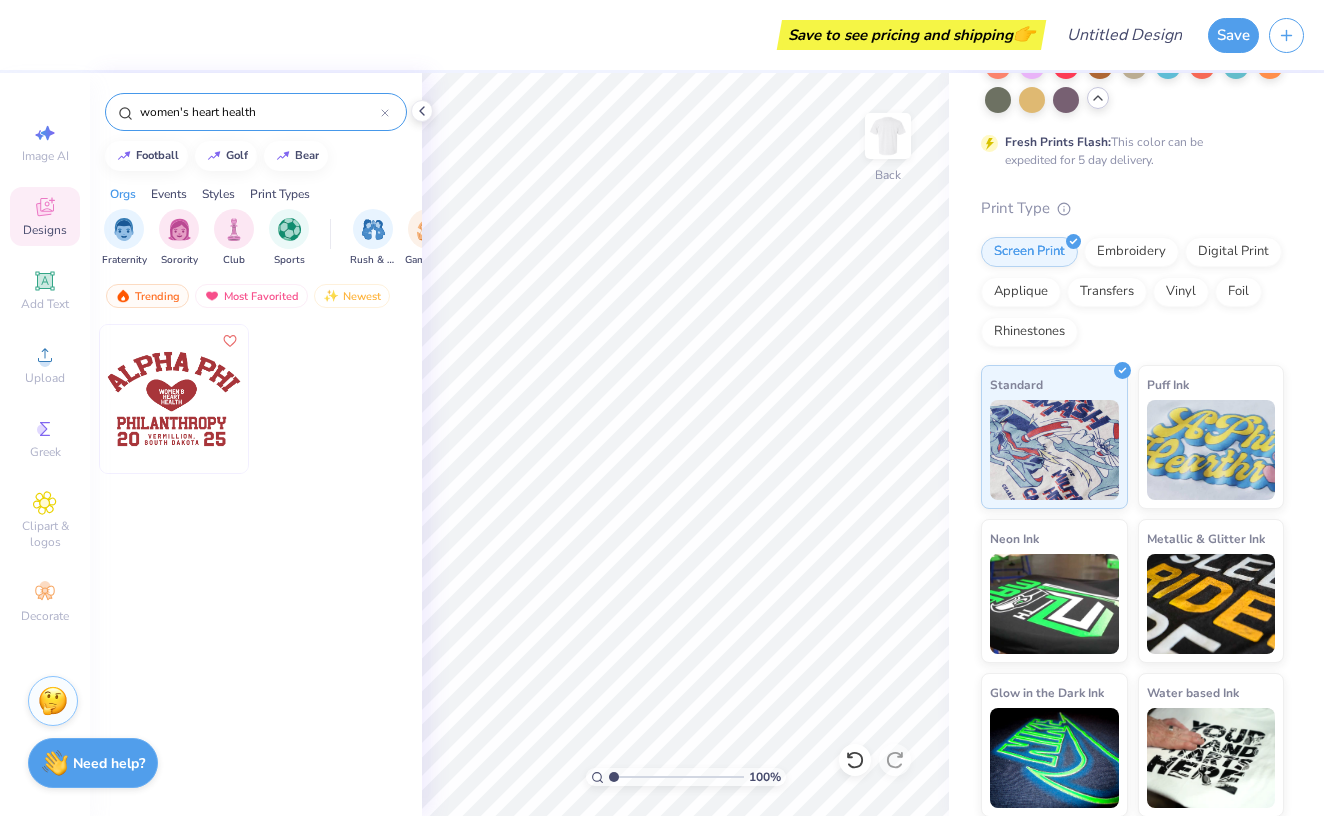 drag, startPoint x: 265, startPoint y: 113, endPoint x: 220, endPoint y: 110, distance: 45.099888 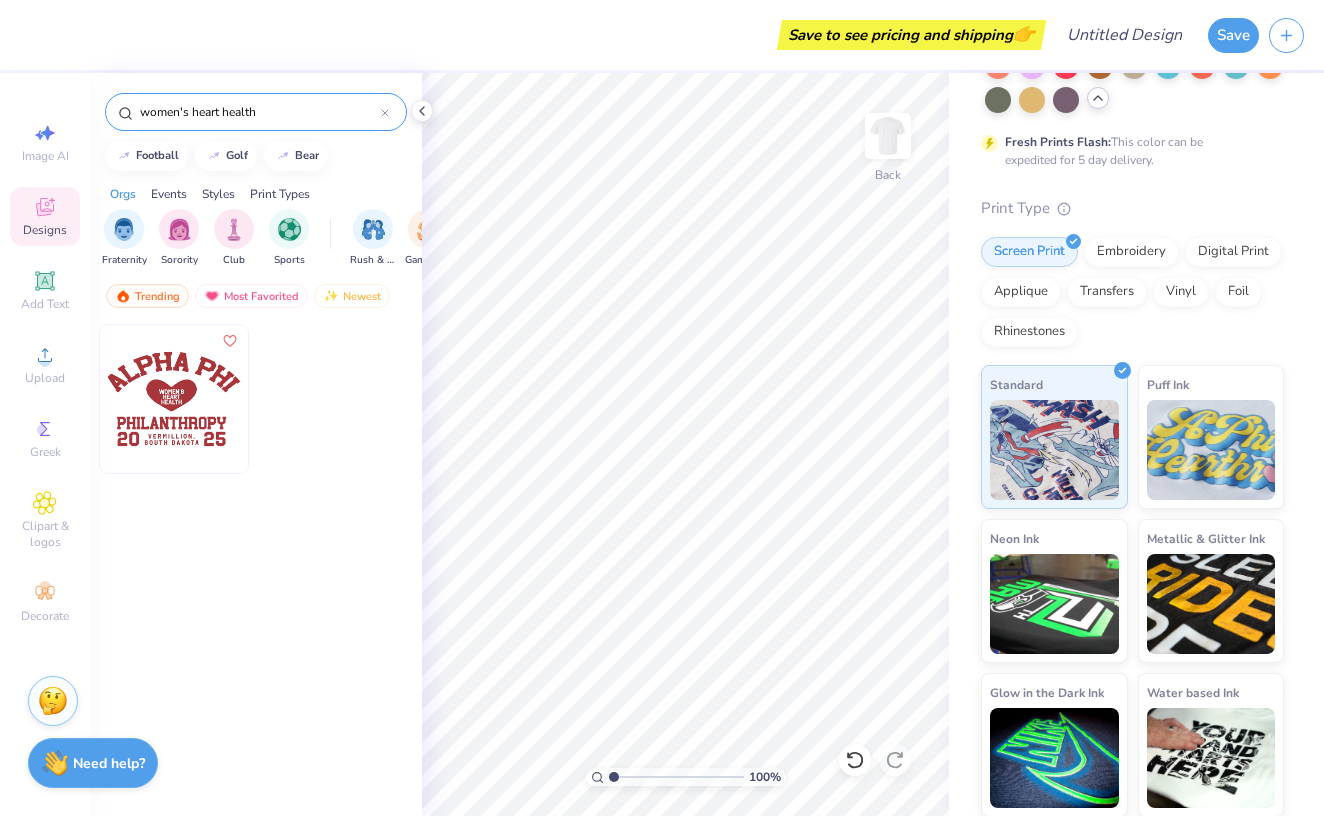 click on "women's heart health" at bounding box center (259, 112) 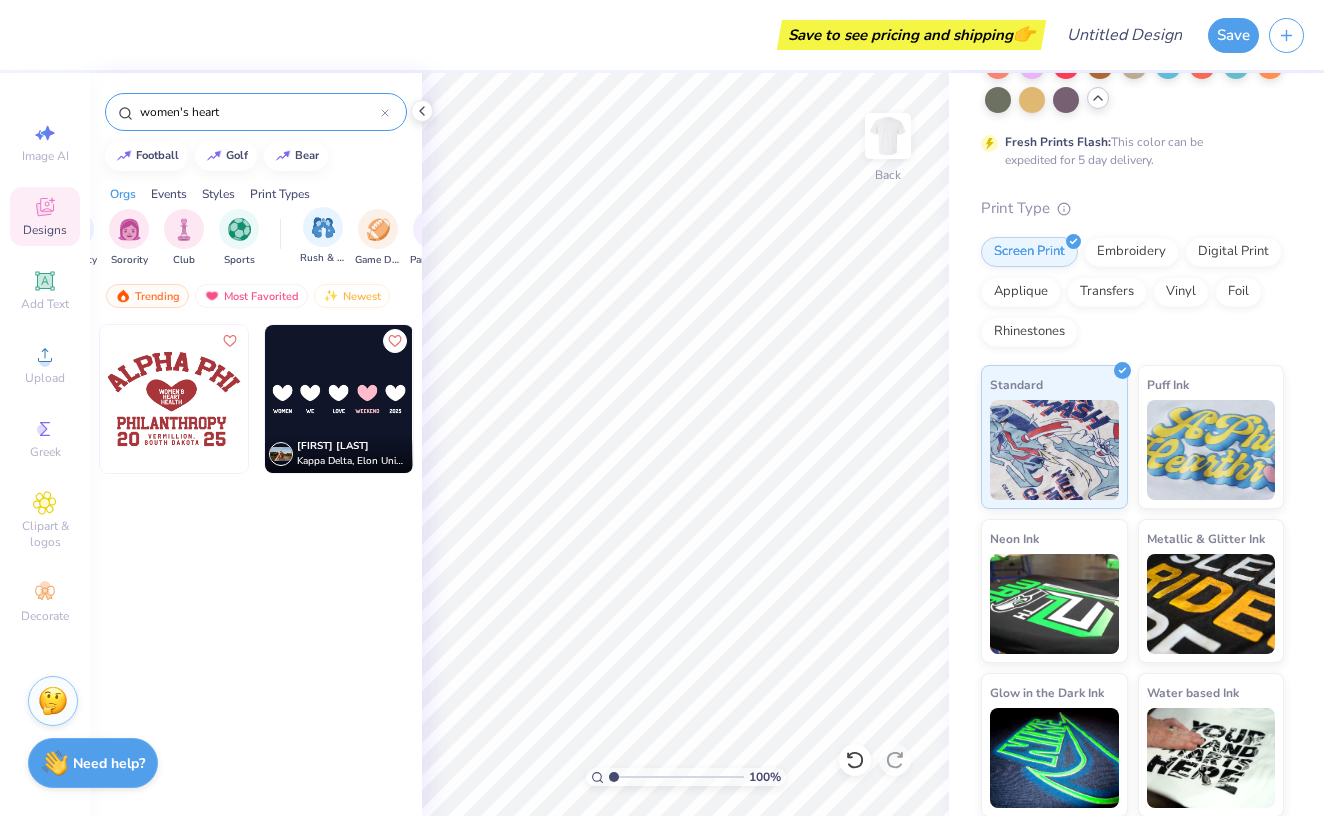 scroll, scrollTop: 0, scrollLeft: 66, axis: horizontal 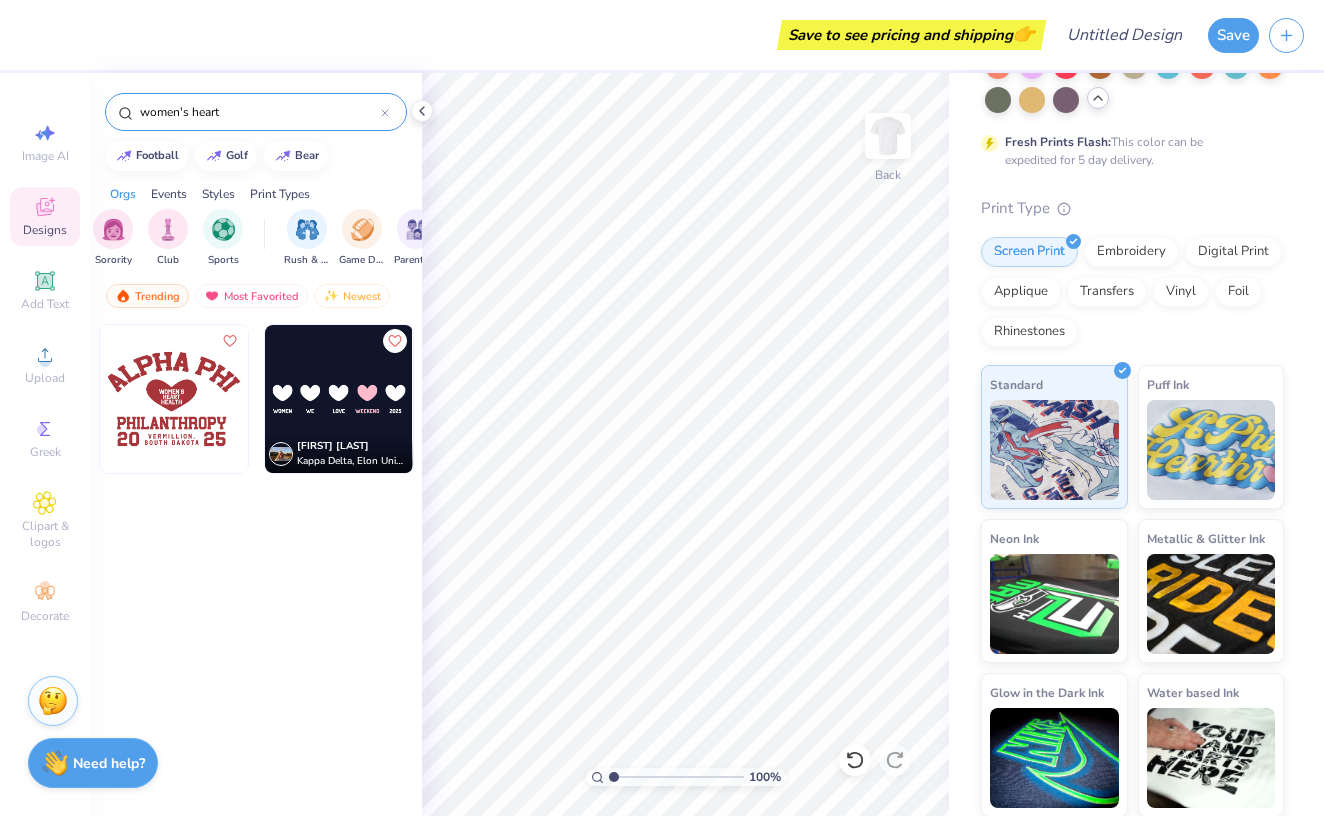 type on "women's heart" 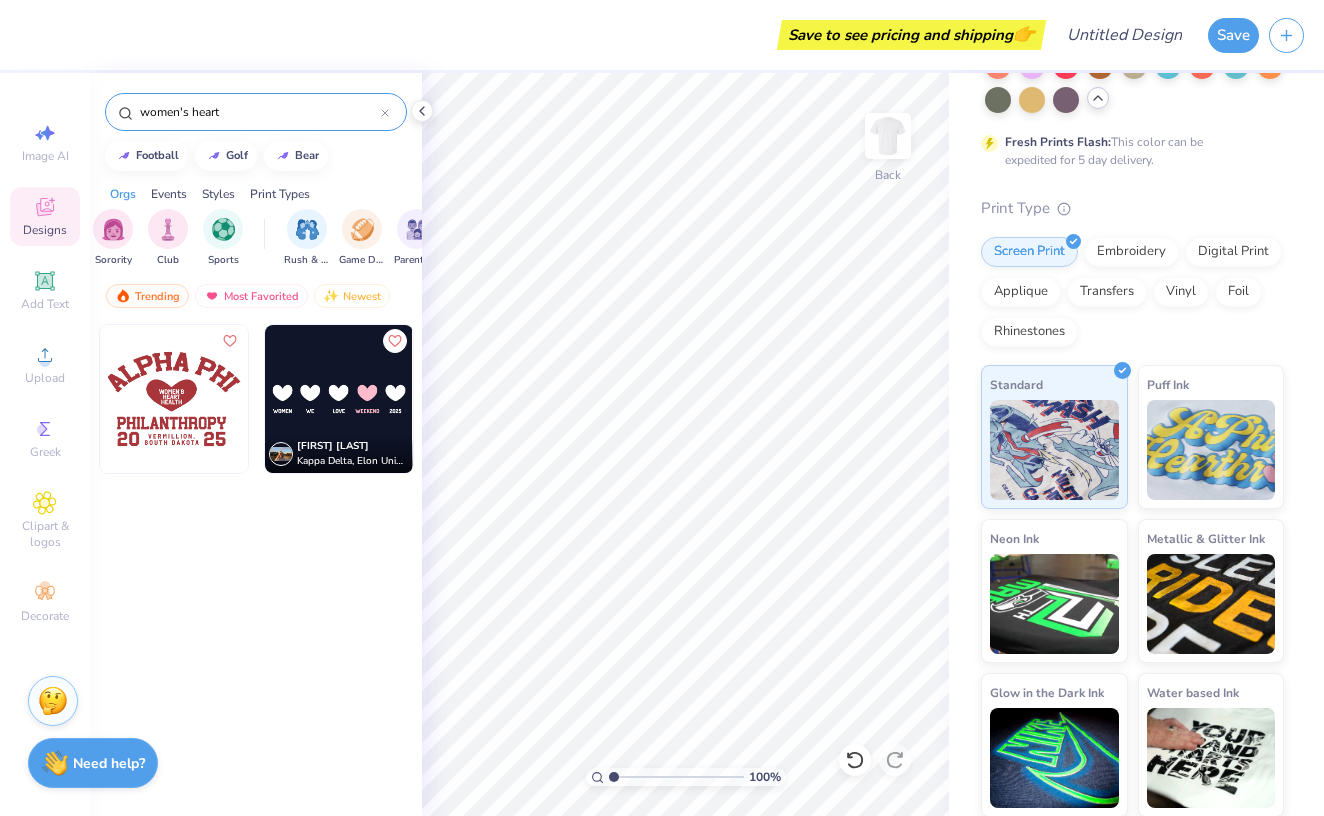 click on "women's heart" at bounding box center [256, 112] 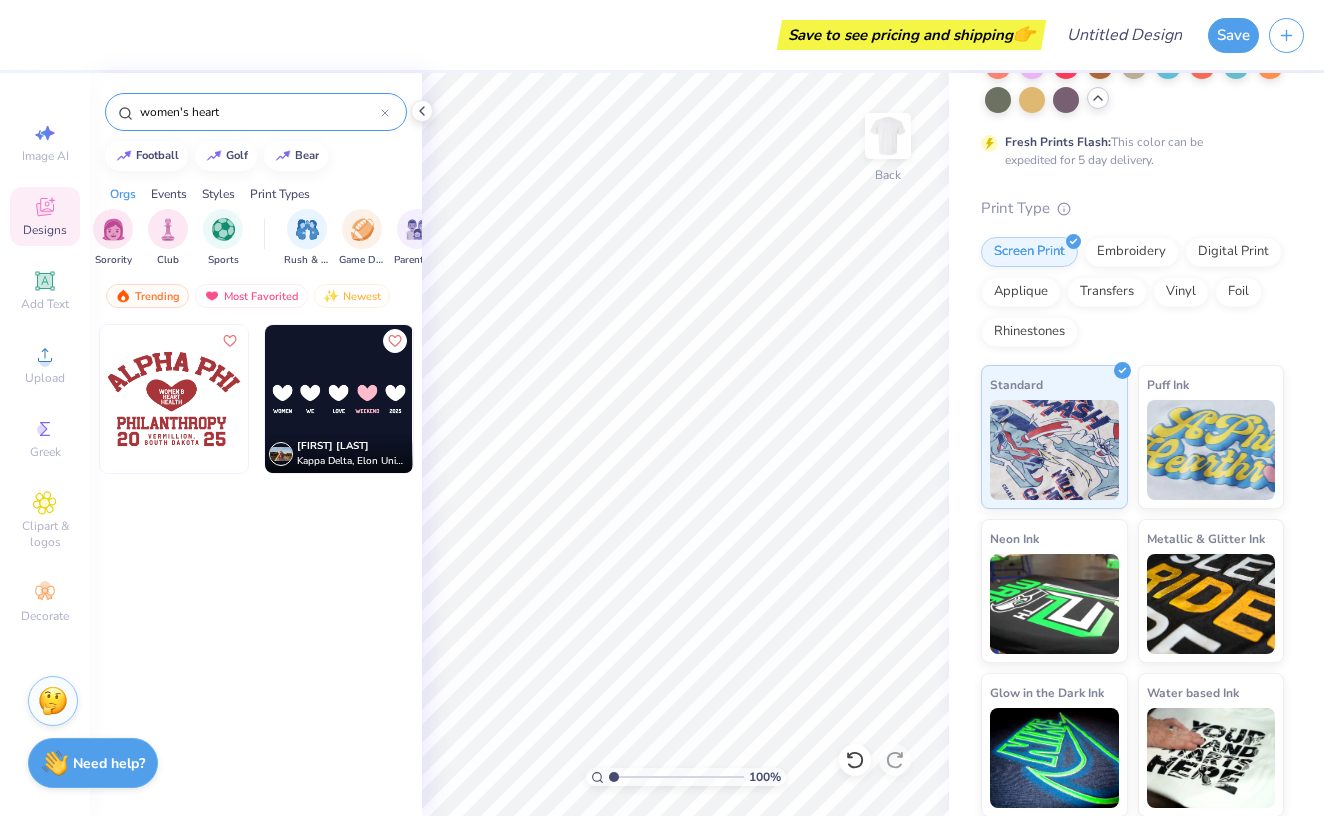 click on "women's heart" at bounding box center [256, 112] 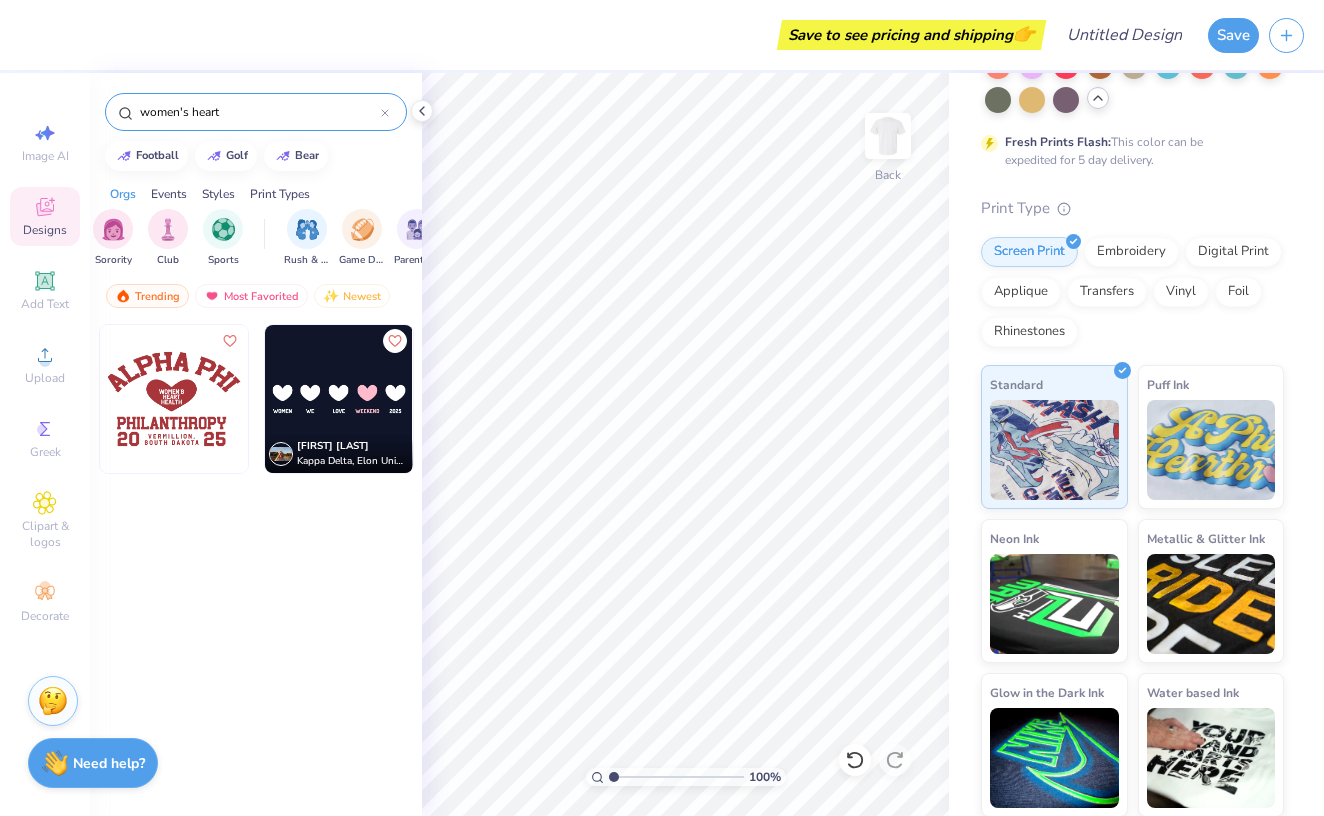 click 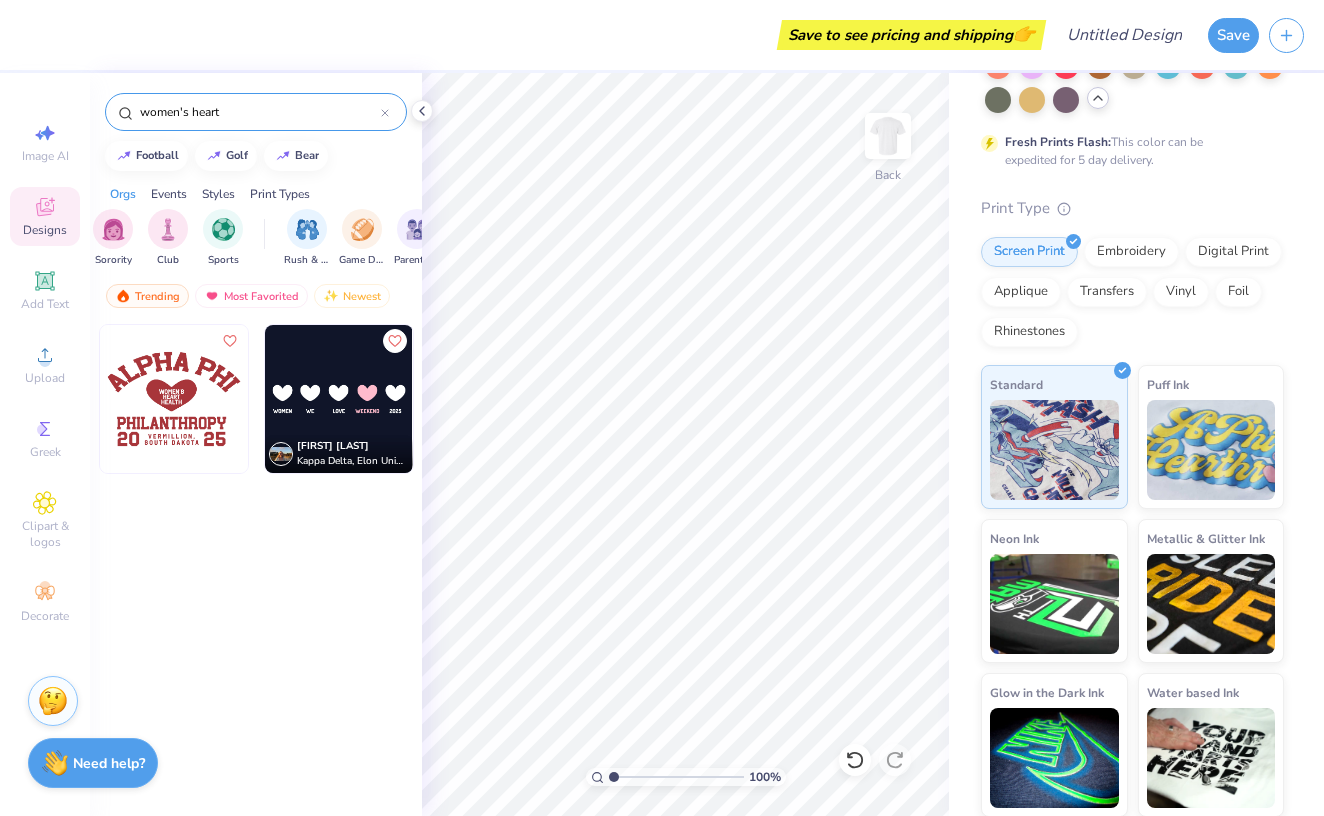 type 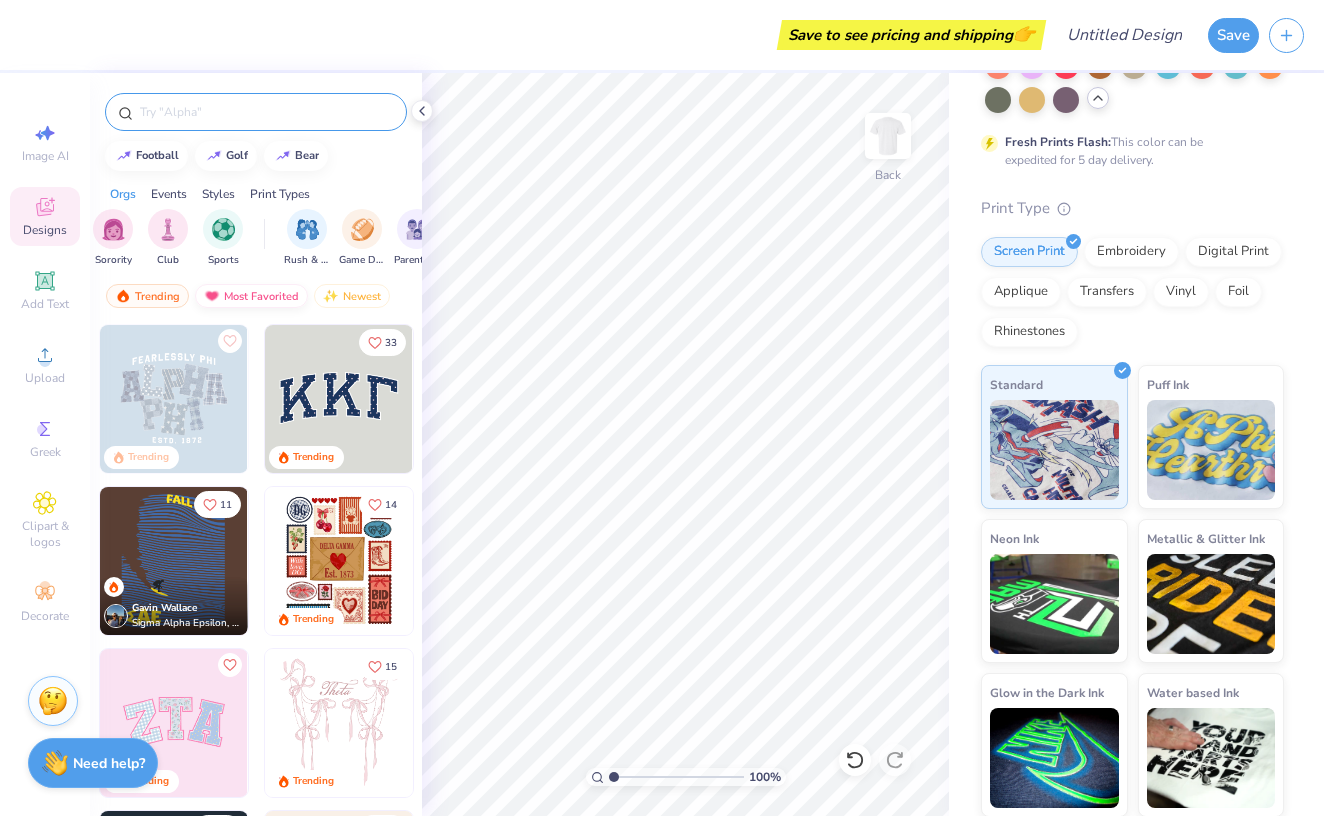 click on "Most Favorited" at bounding box center [251, 296] 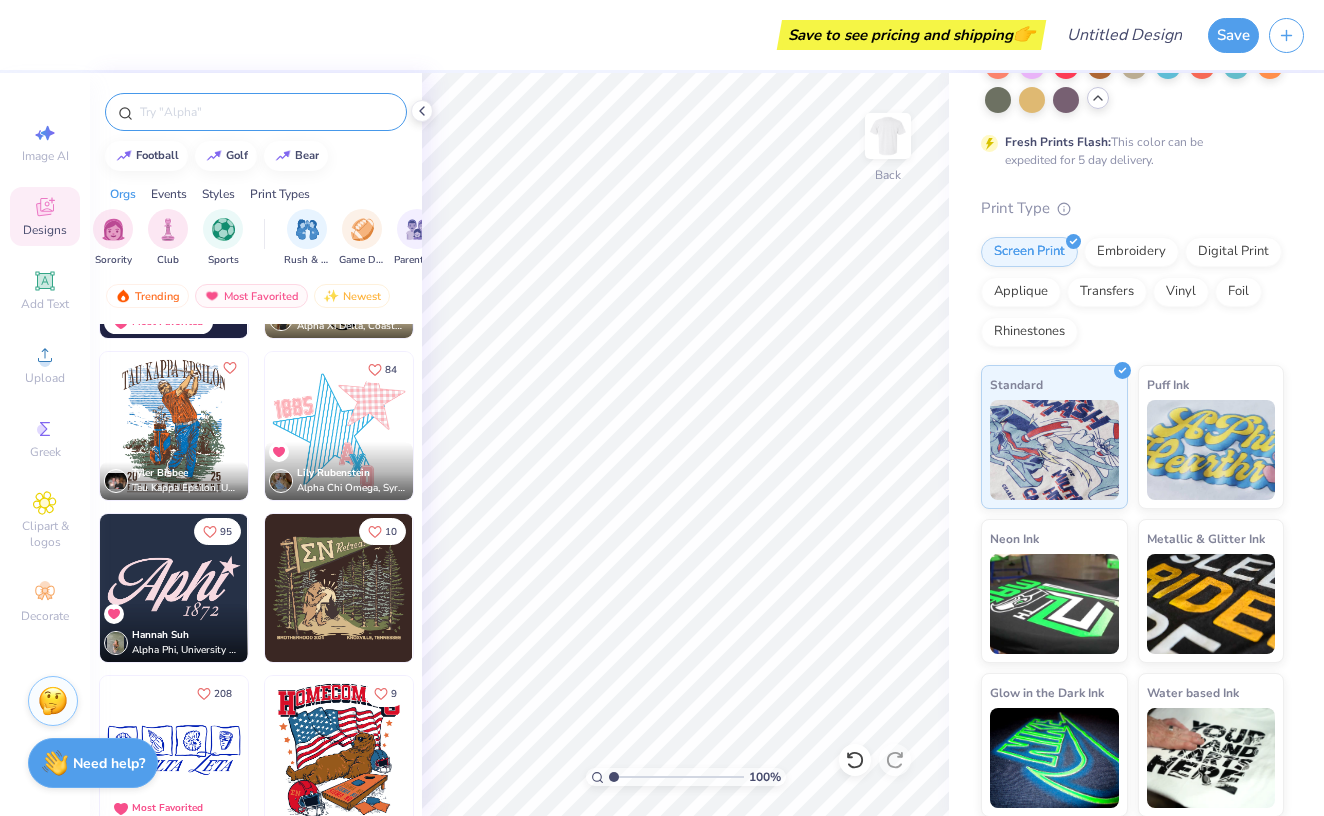 scroll, scrollTop: 2567, scrollLeft: 0, axis: vertical 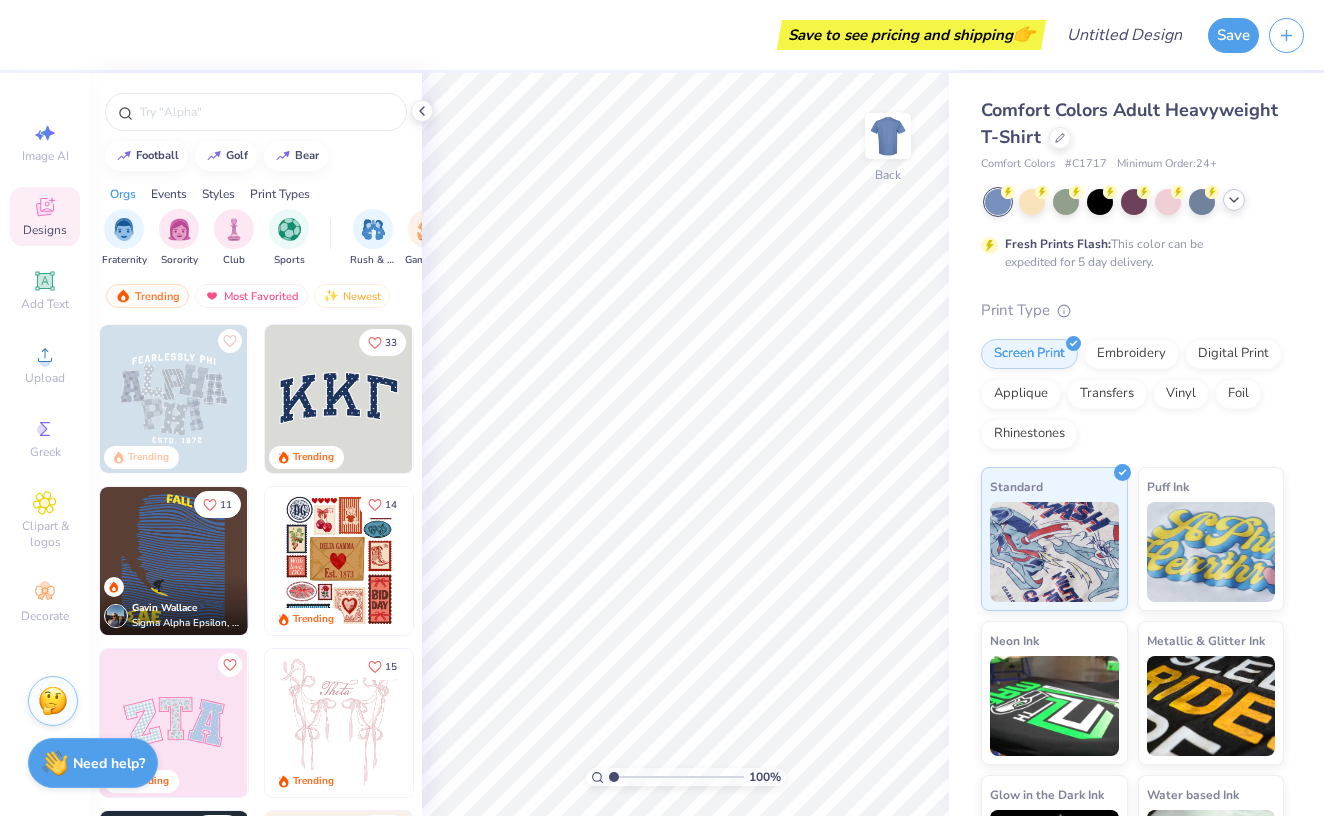 click 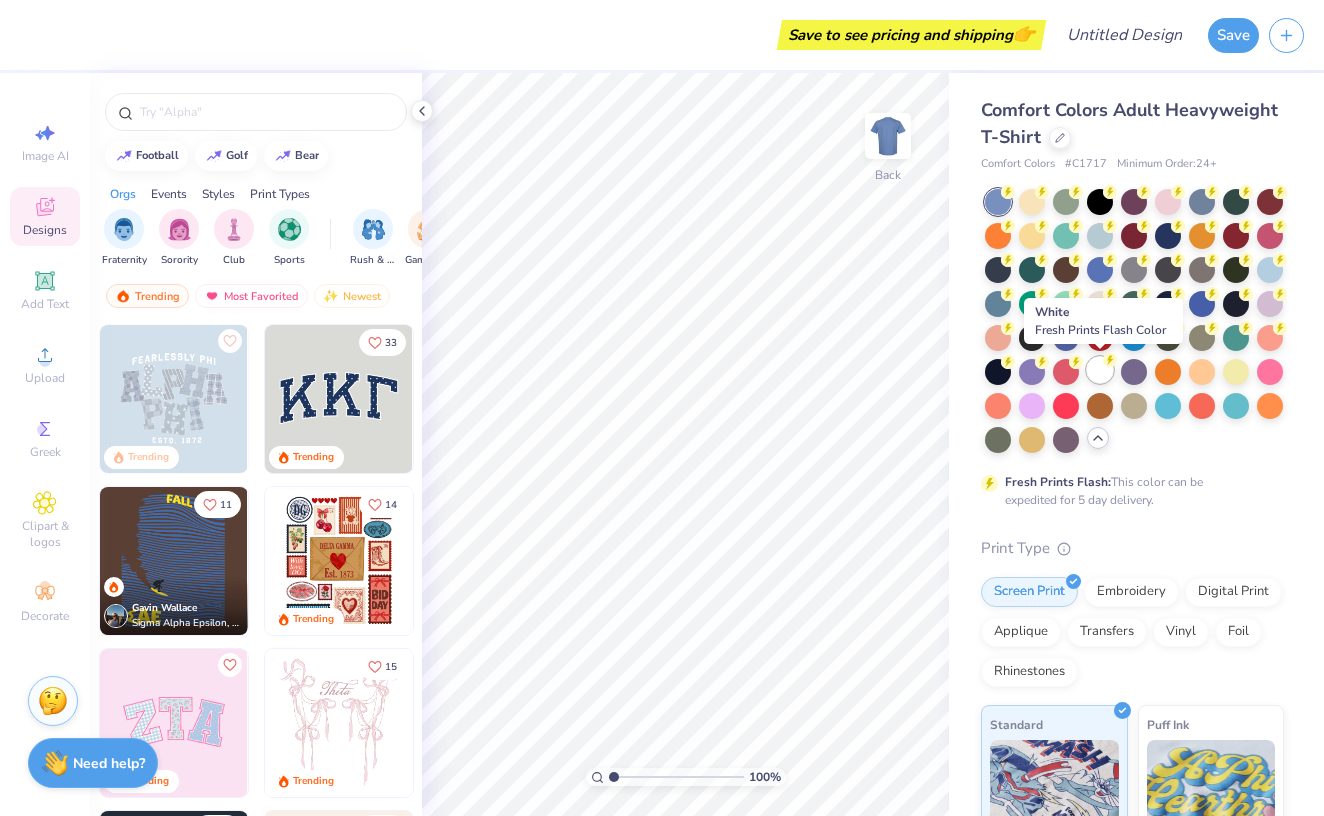 click at bounding box center (1100, 370) 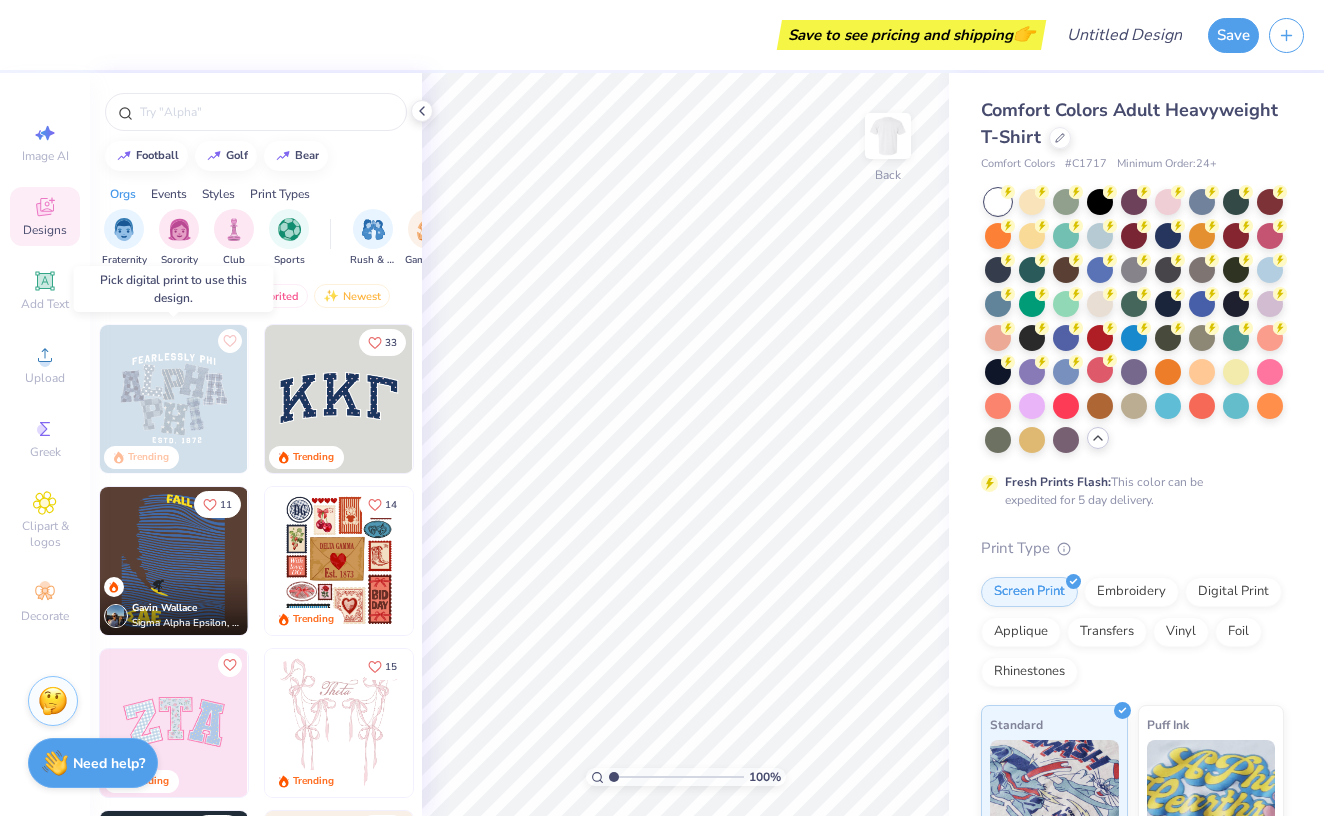 click at bounding box center [174, 399] 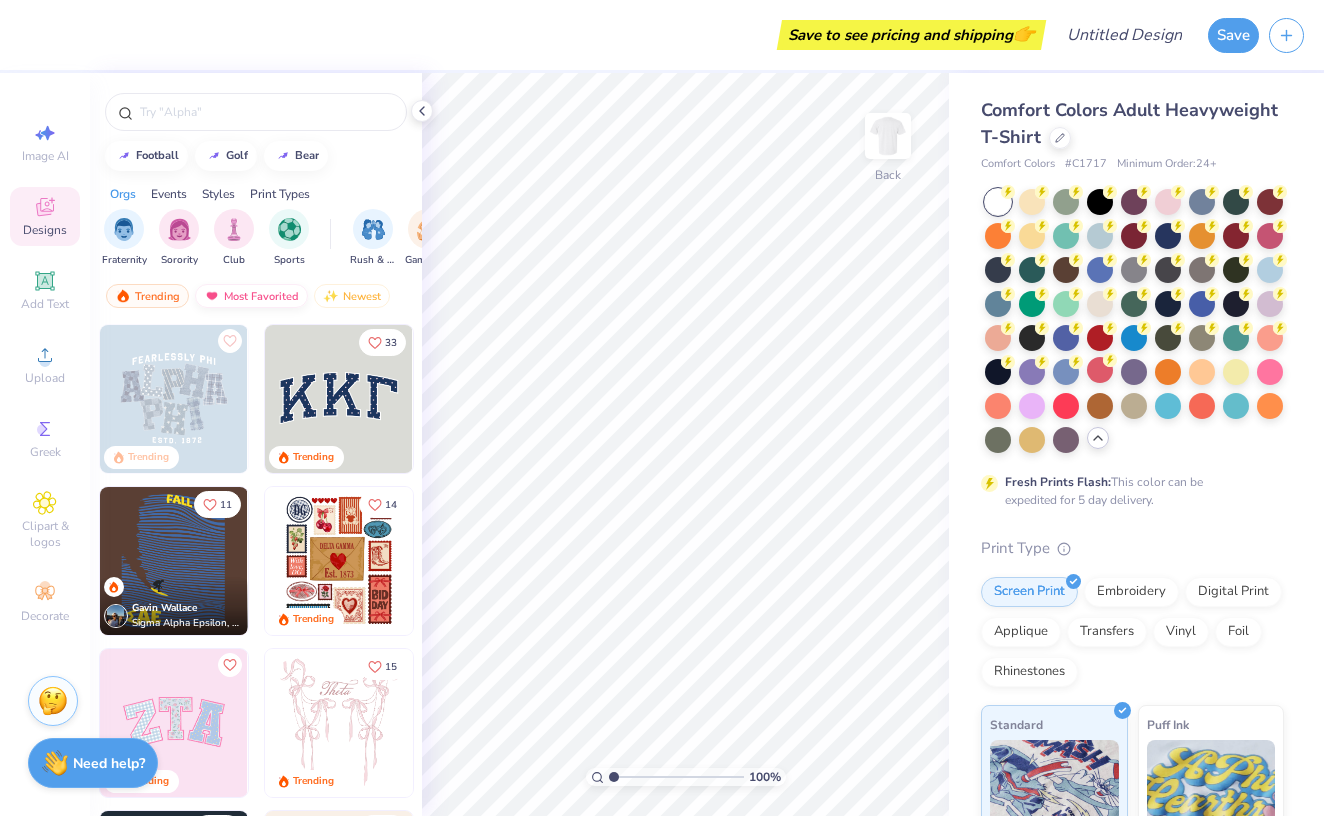 click on "Most Favorited" at bounding box center [251, 296] 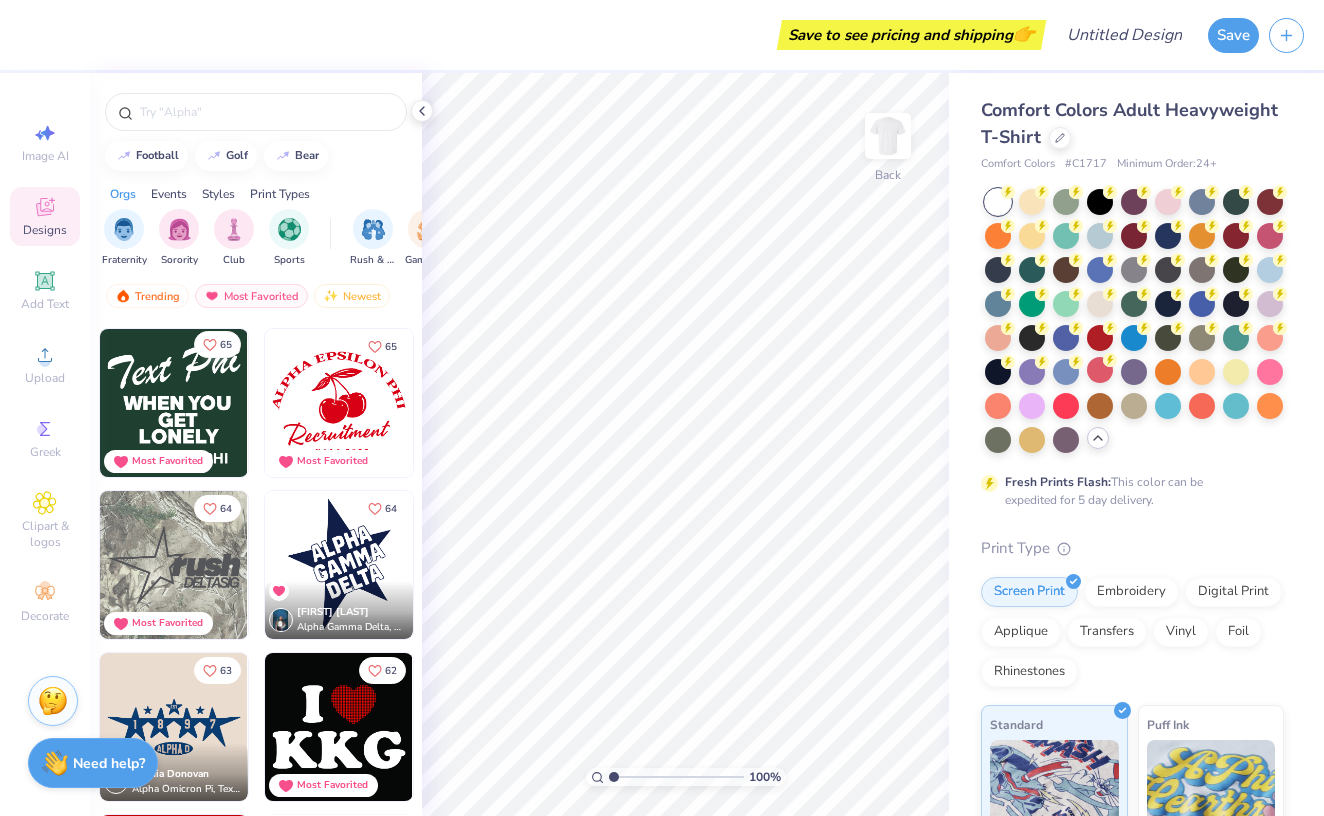 scroll, scrollTop: 4699, scrollLeft: 0, axis: vertical 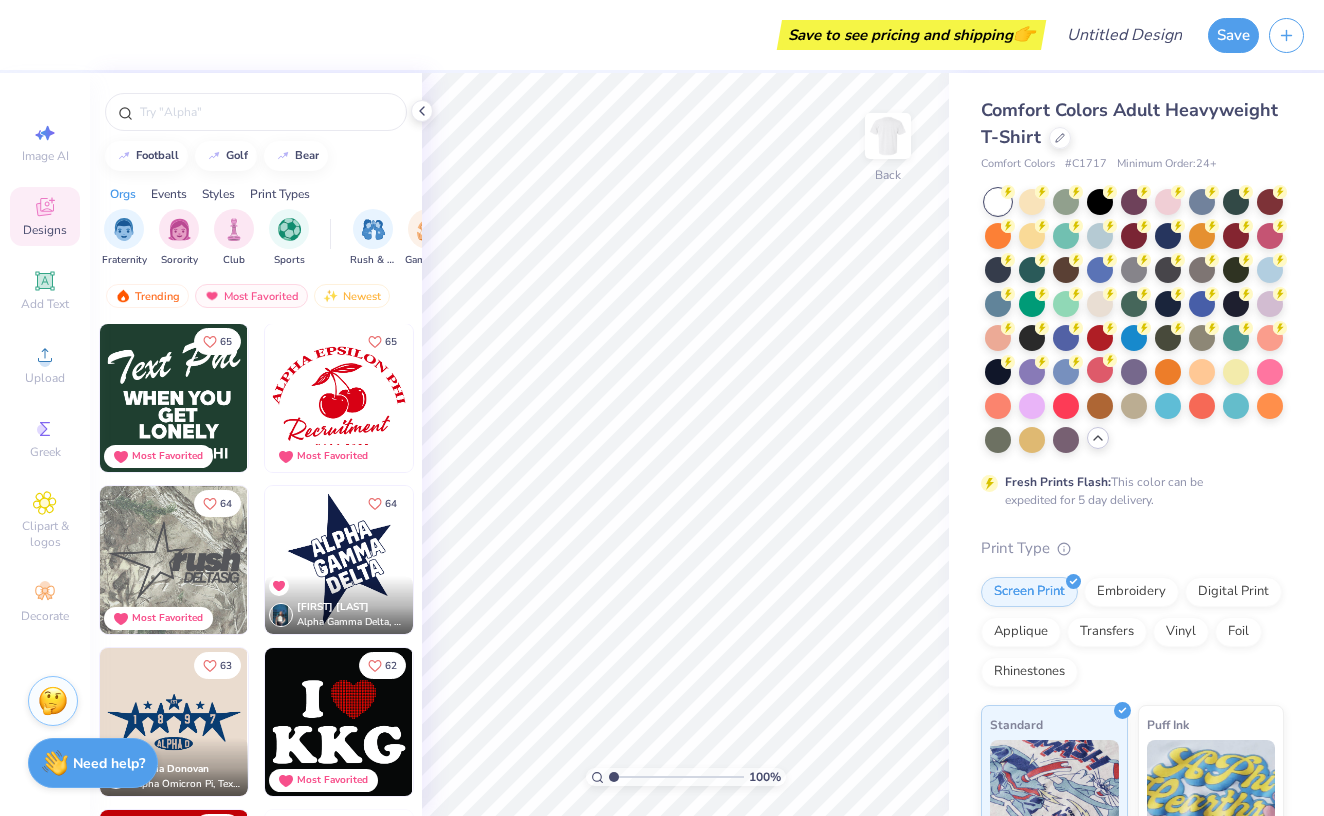 click at bounding box center [339, 398] 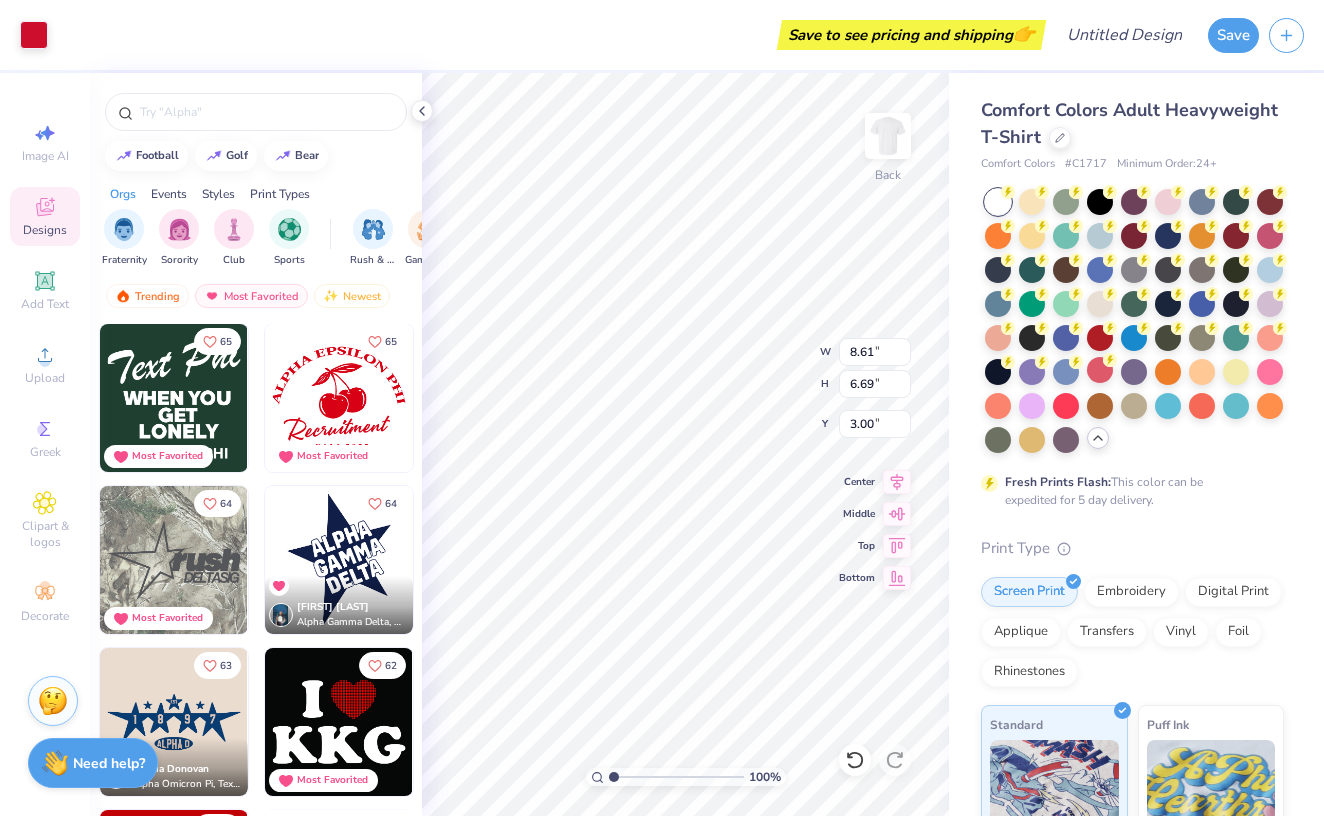 click on "Save to see pricing and shipping  👉" at bounding box center [911, 35] 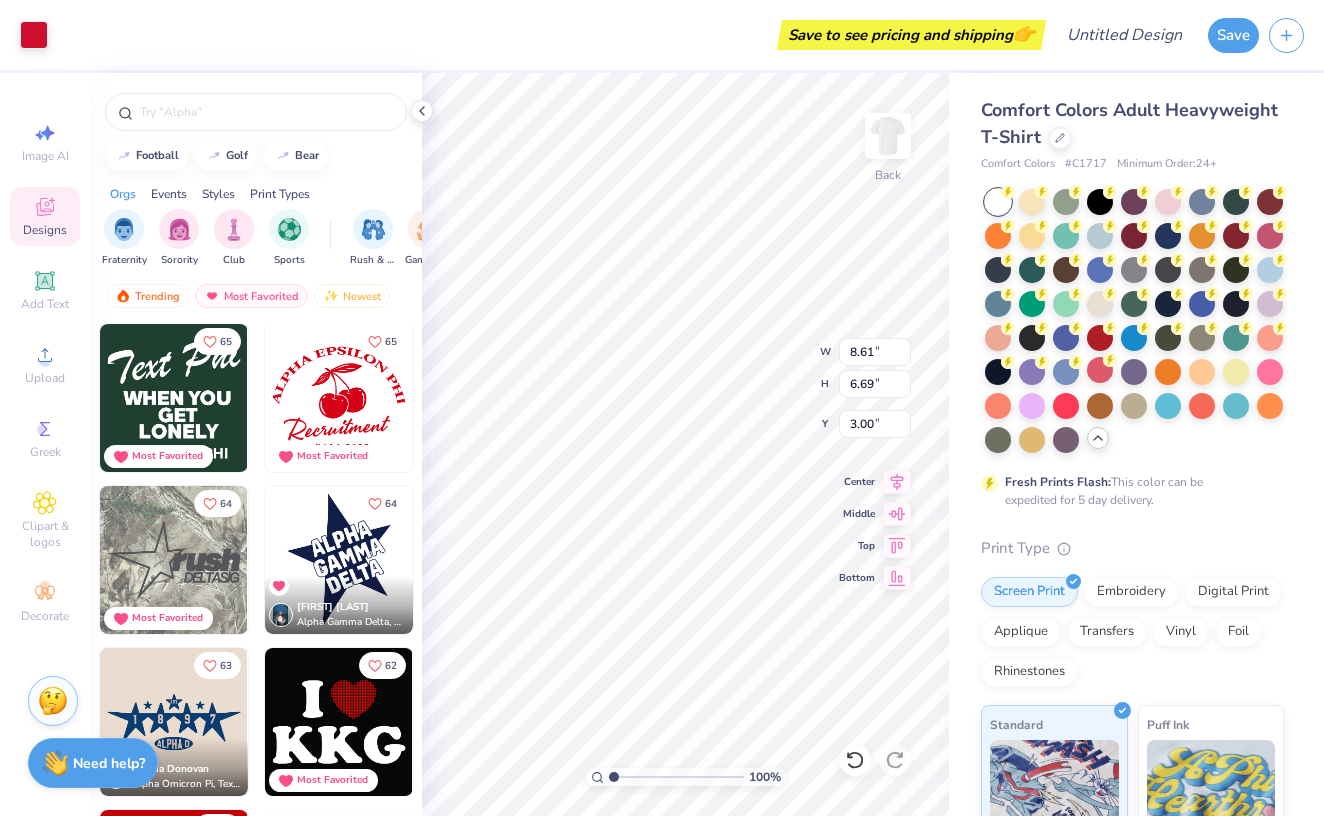 click on "👉" at bounding box center (1024, 34) 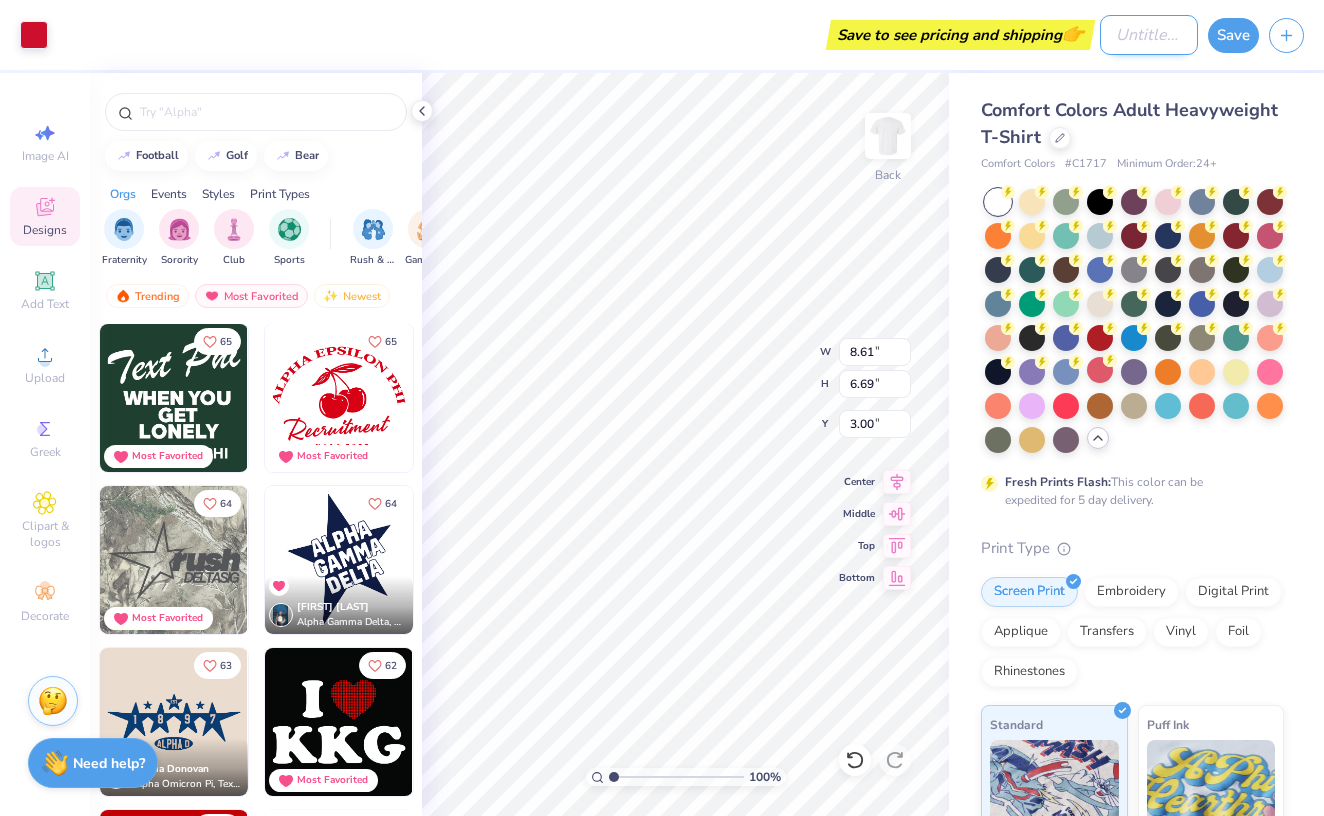 click on "Design Title" at bounding box center [1149, 35] 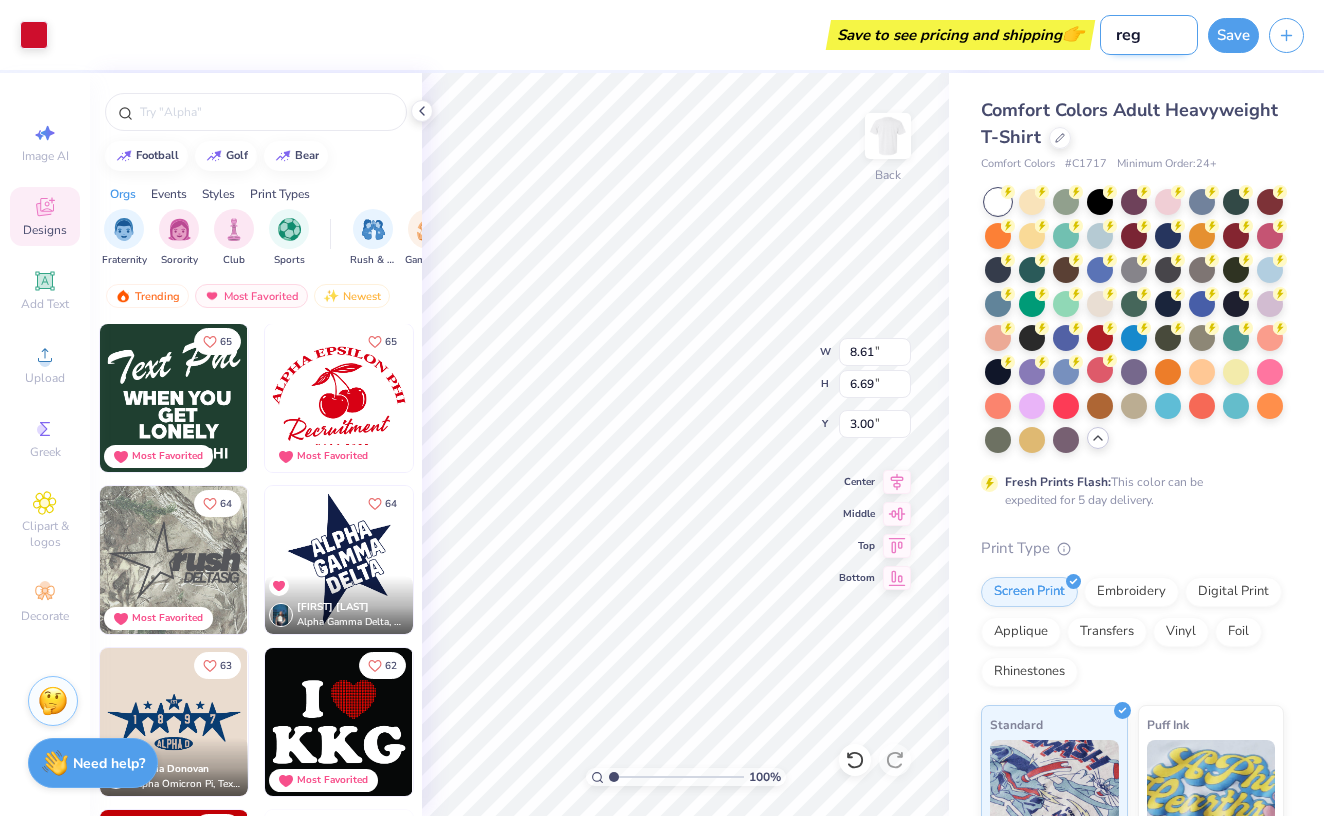 type on "reg" 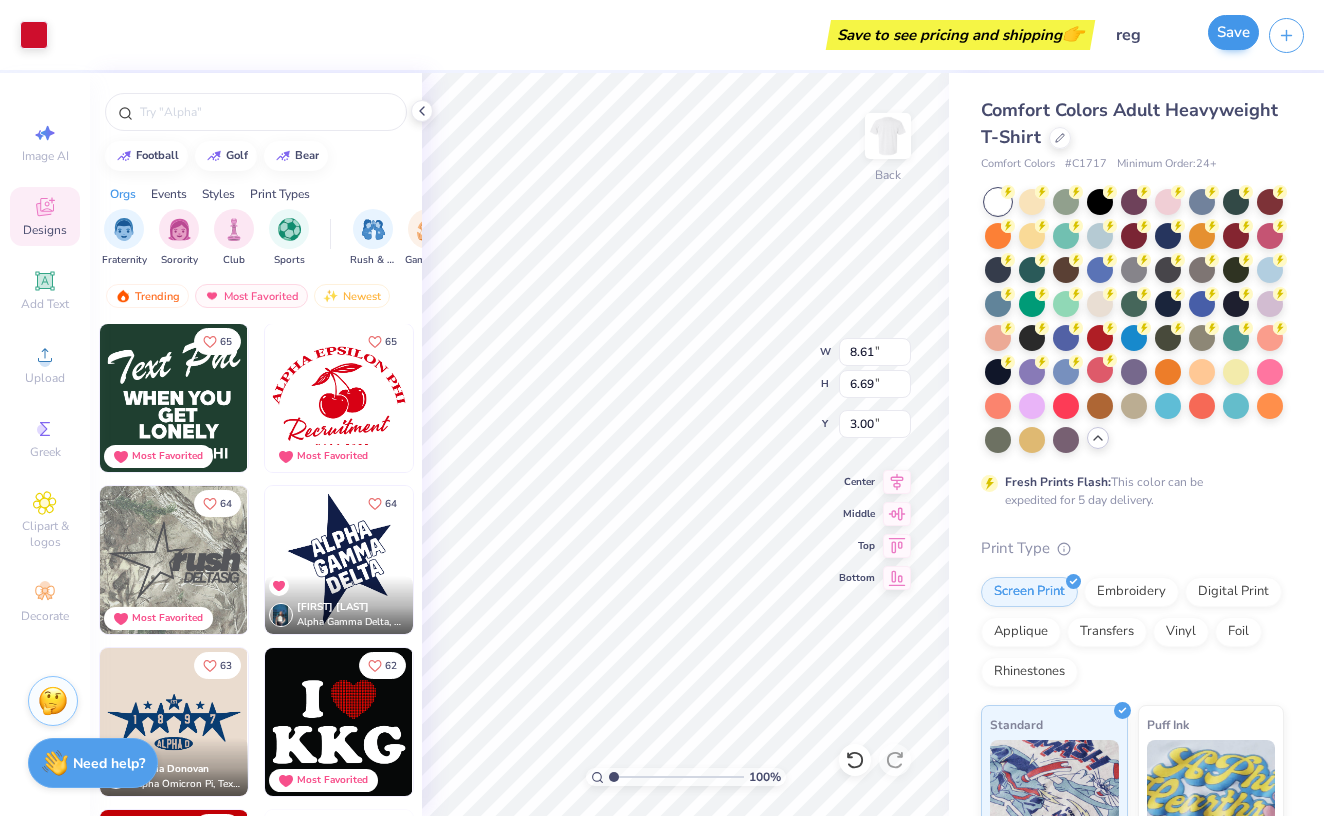 drag, startPoint x: 1138, startPoint y: 41, endPoint x: 1231, endPoint y: 37, distance: 93.08598 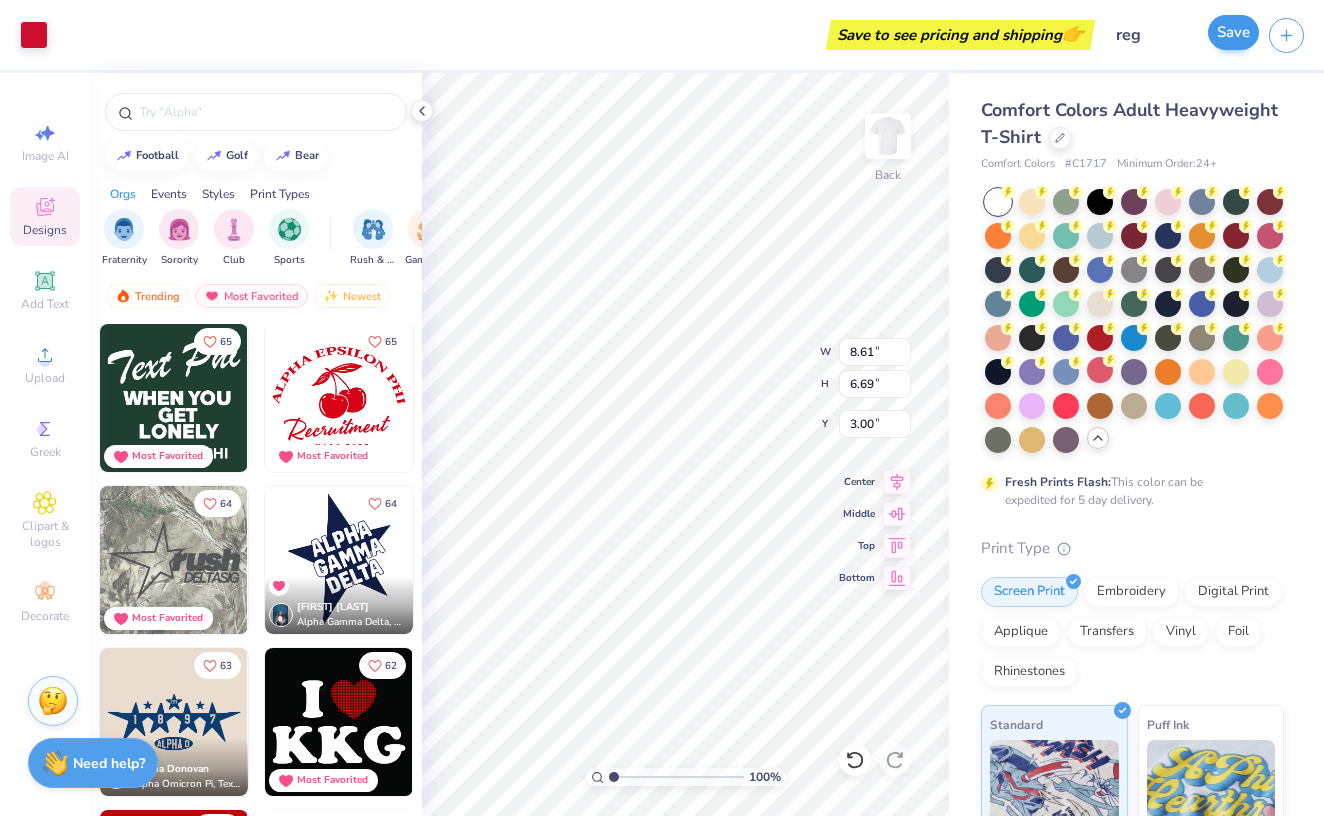 click on "Save" at bounding box center (1233, 32) 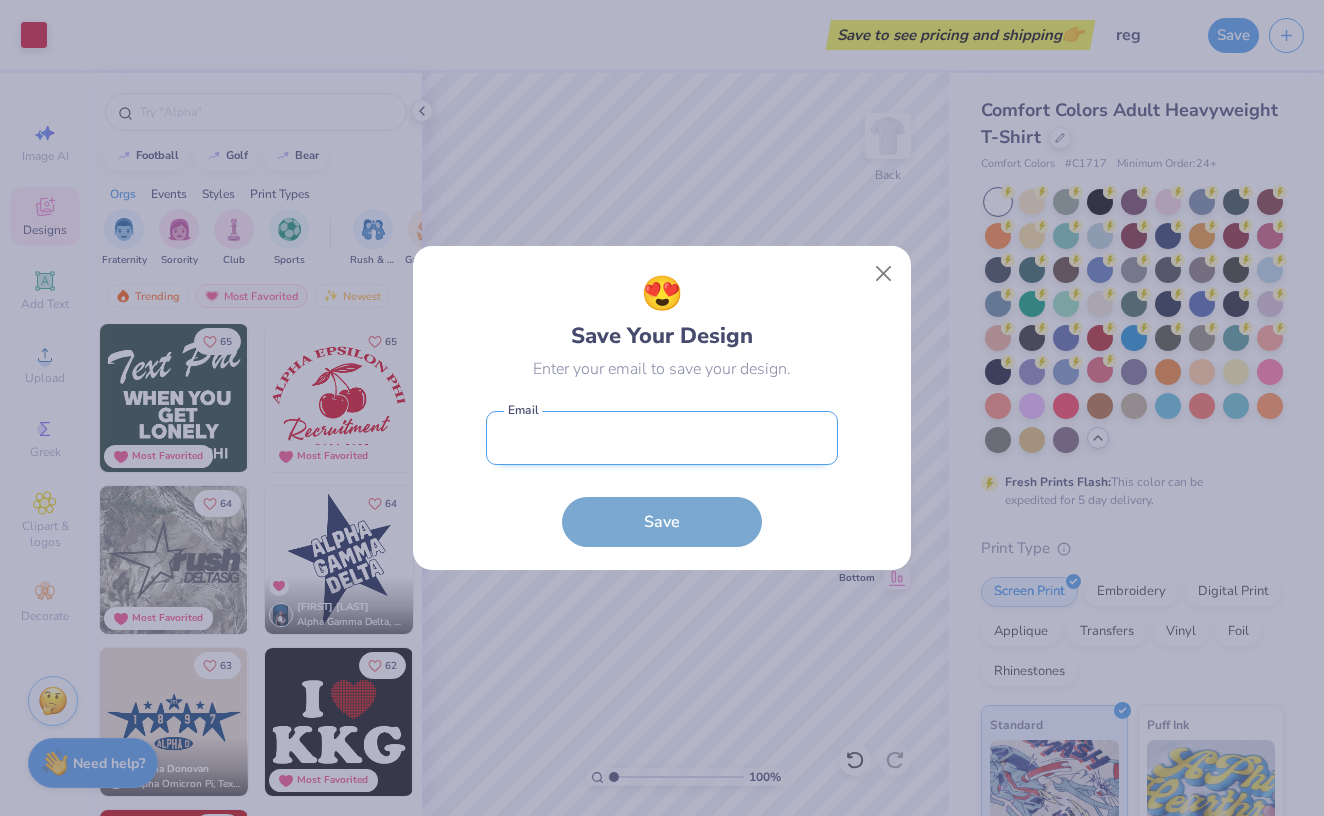 click at bounding box center [662, 438] 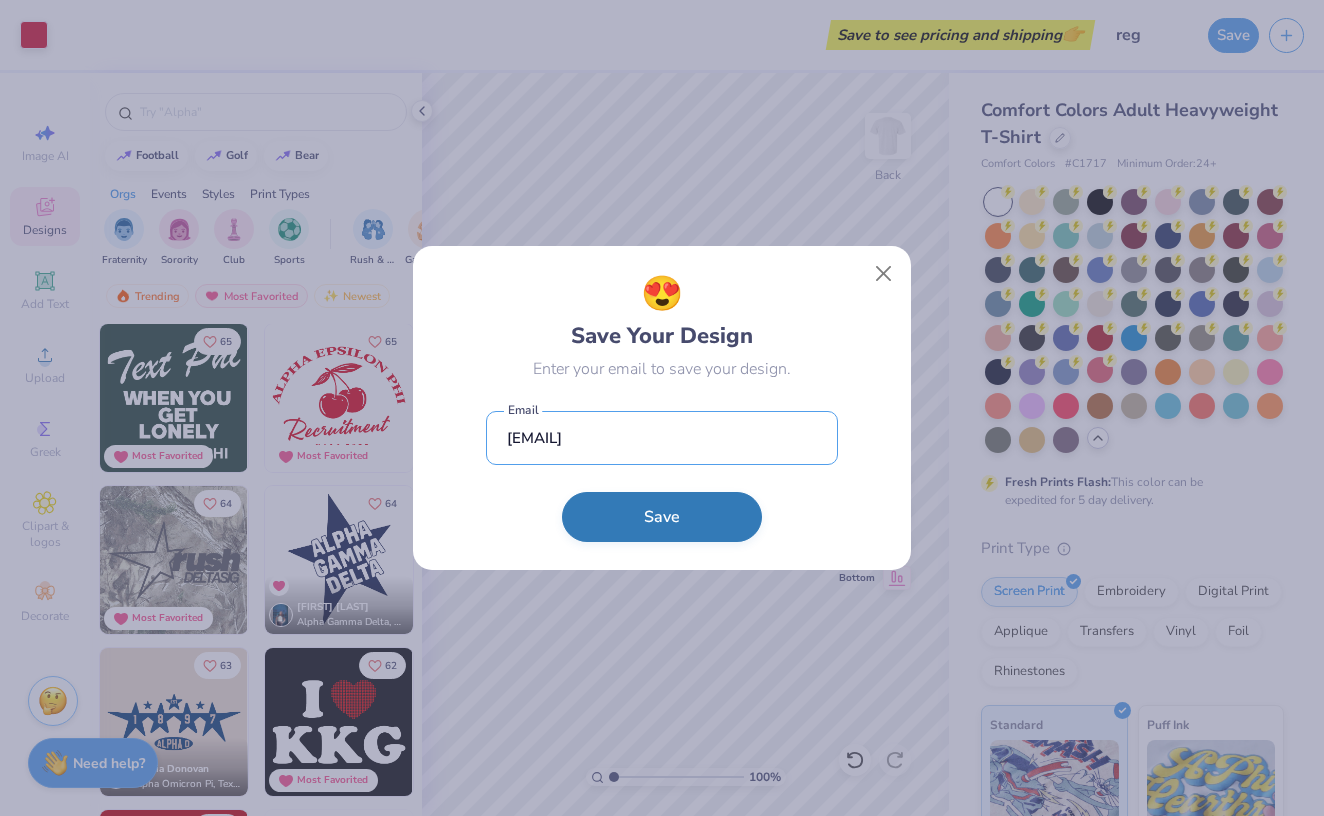 type on "[EMAIL]" 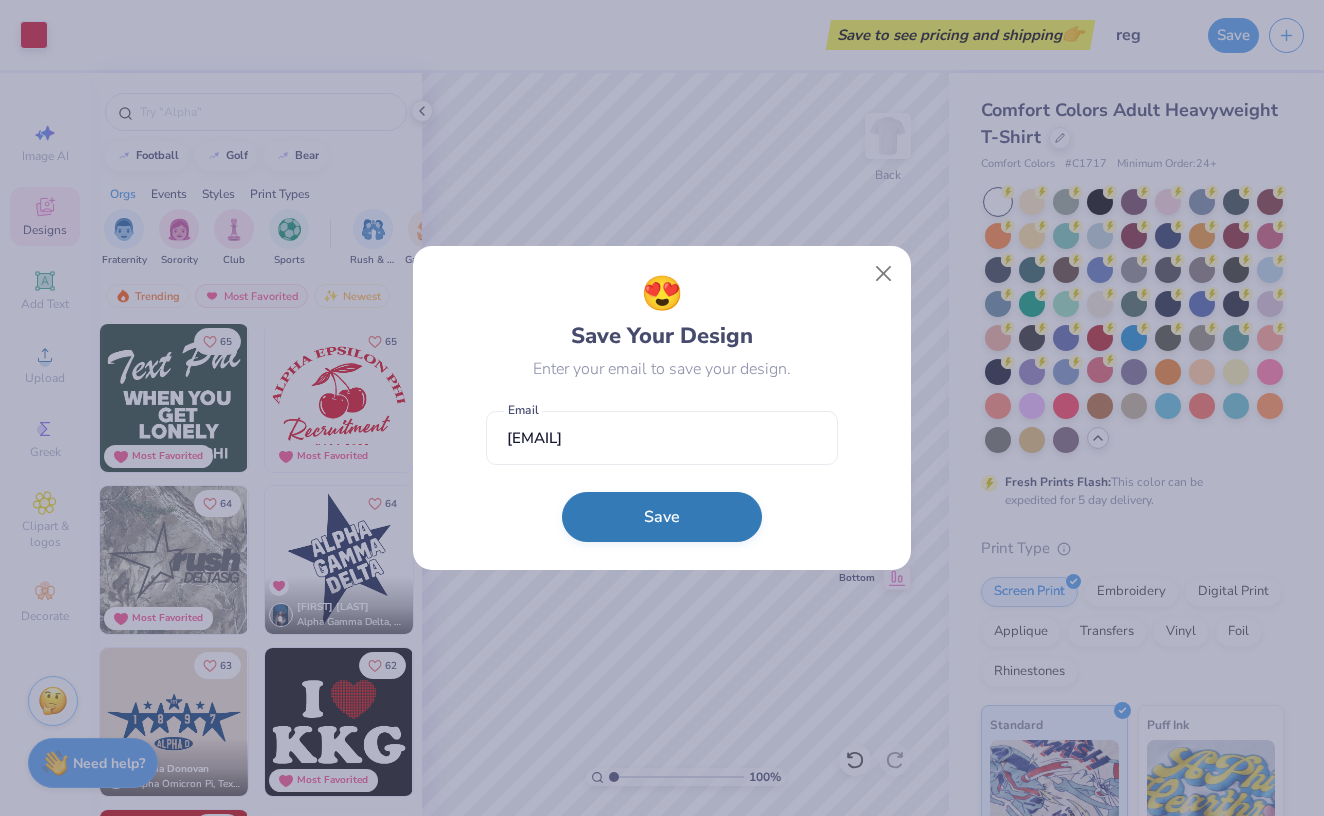 click on "Save" at bounding box center [662, 517] 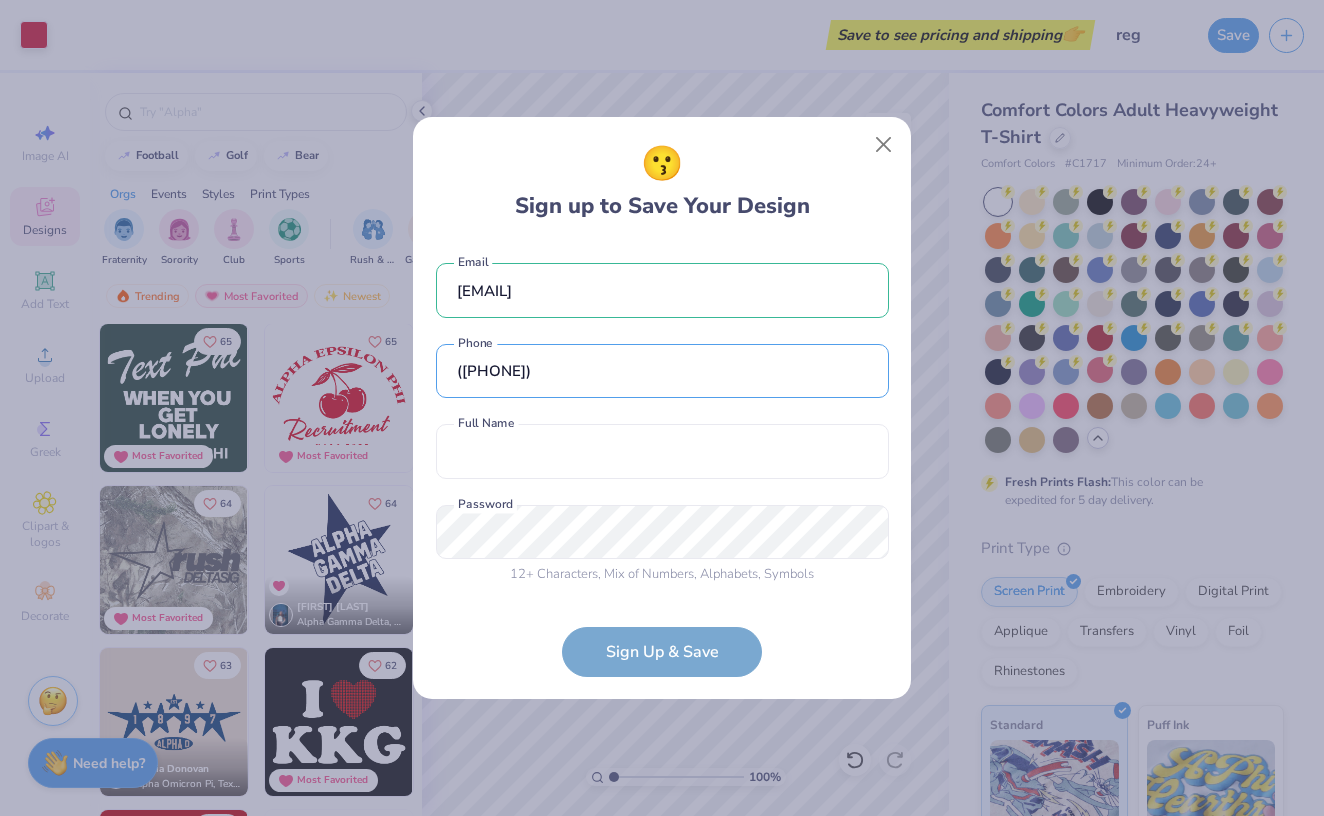 type on "([PHONE])" 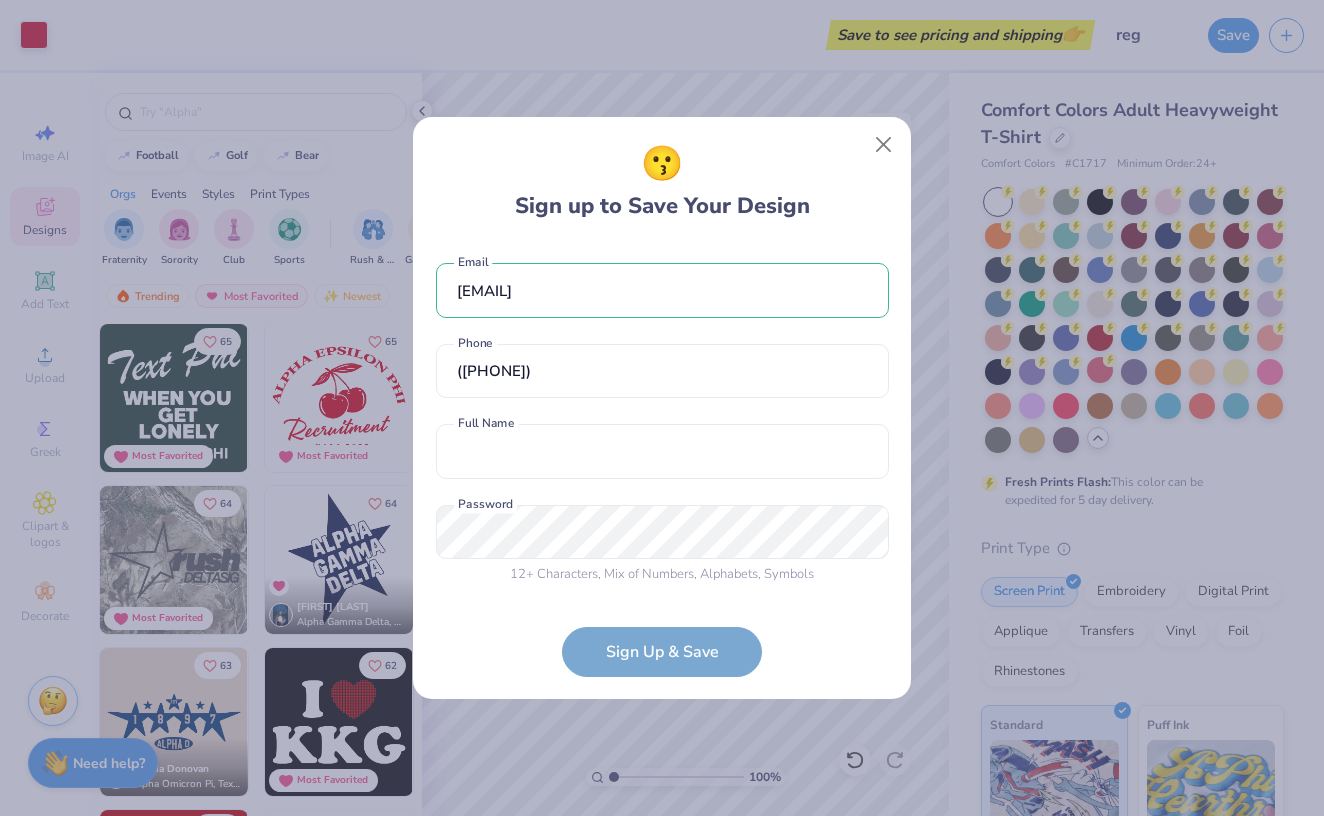 click on "$278.00 [FIRST] [LAST] Email ([PHONE]) Phone Full Name is a required field Full Name 12 + Characters , Mix of   Numbers ,   Alphabets ,   Symbols Password is a required field Password" at bounding box center (662, 419) 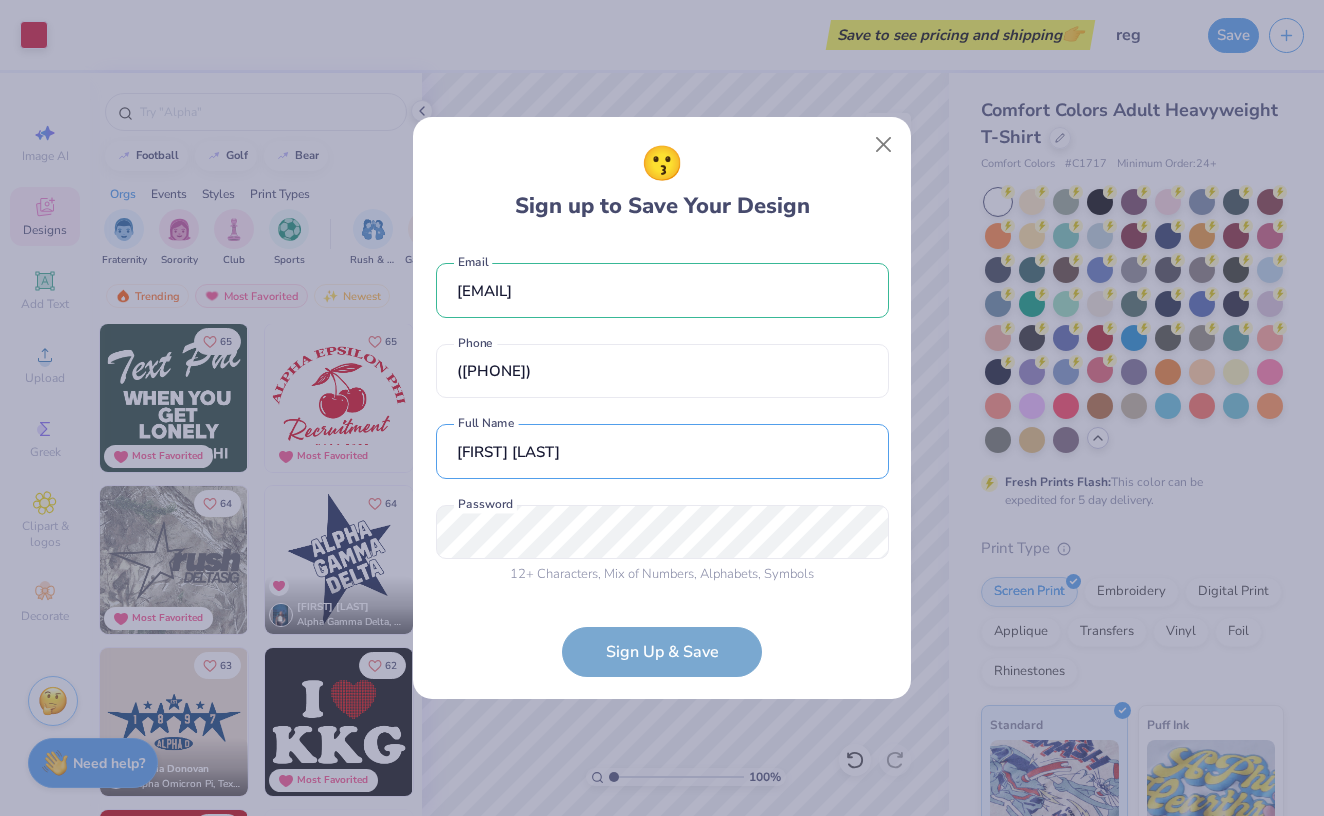 type on "[FIRST] [LAST]" 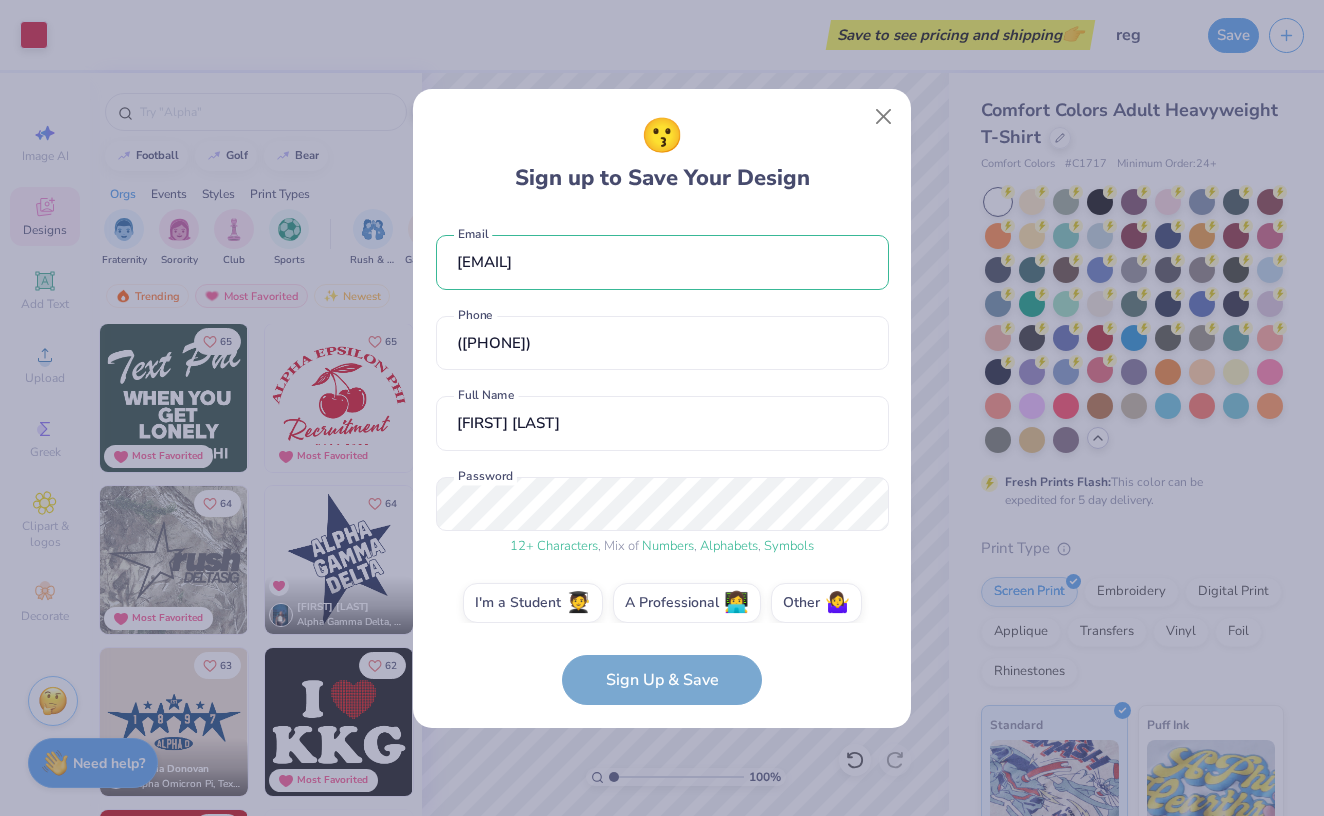 scroll, scrollTop: 19, scrollLeft: 0, axis: vertical 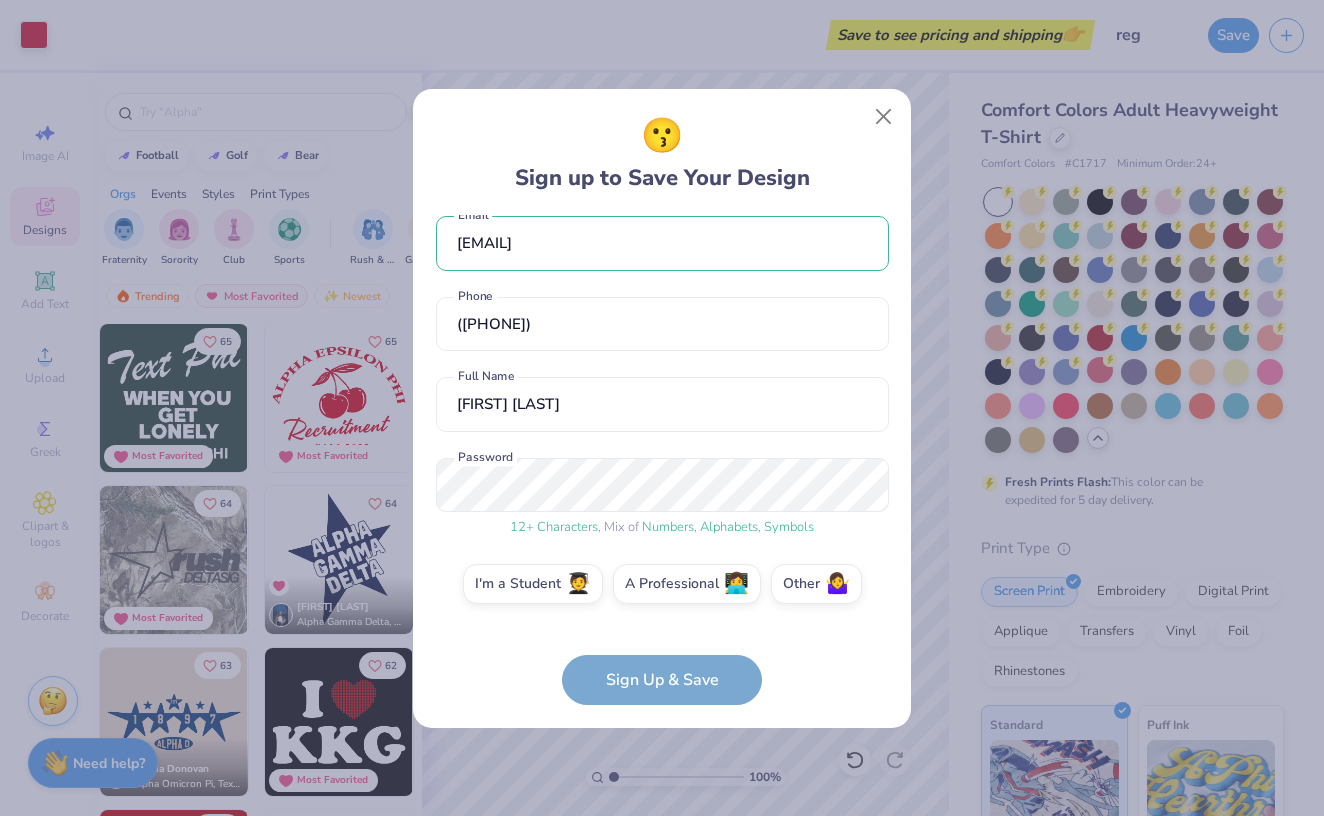 click on "[FIRST] [LAST] Email ([PHONE]) Phone [FIRST] [LAST] Full Name 12 + Characters , Mix of Numbers , Alphabets , Symbols Password I'm a Student 🧑‍🎓 A Professional 👩‍💻 Other 🤷‍♀️ Sign Up & Save" at bounding box center [662, 460] 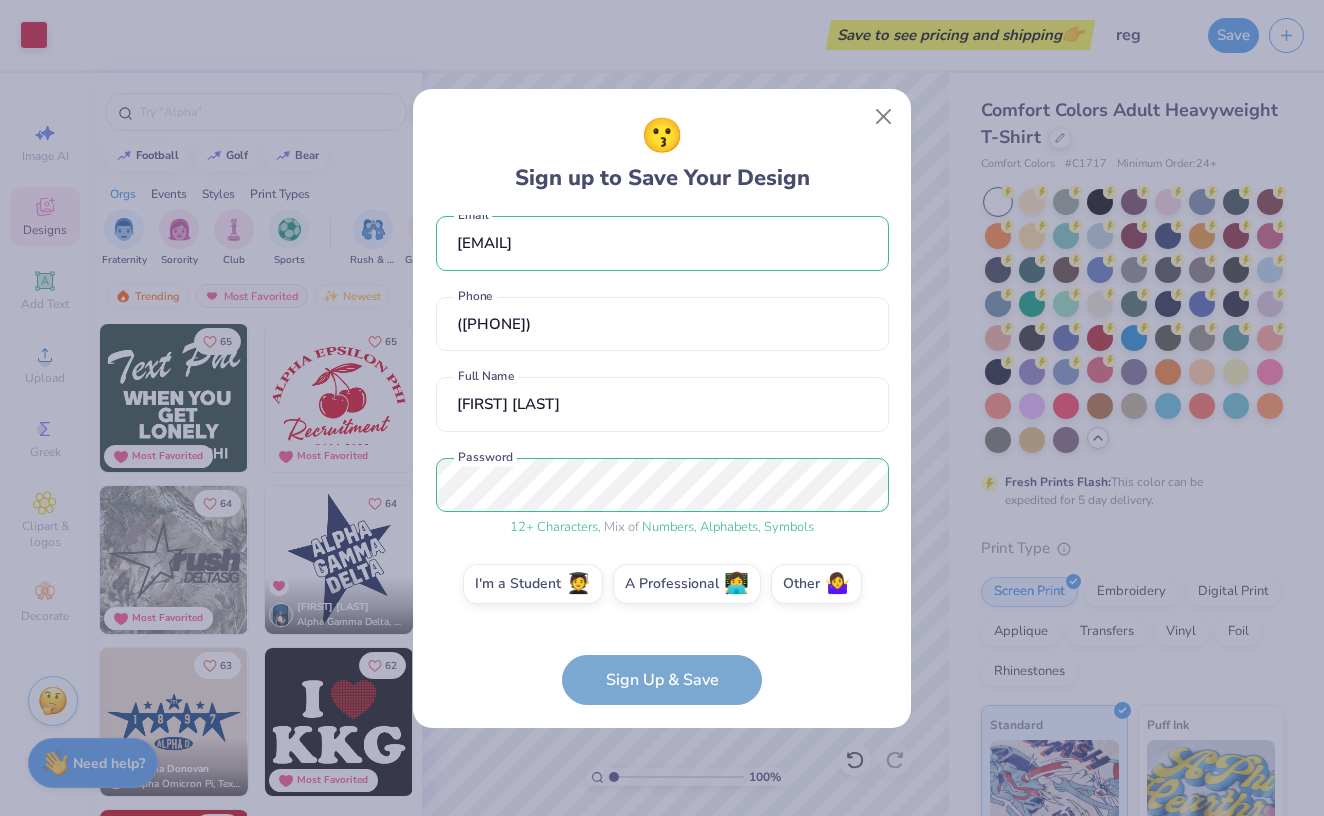 click on "[FIRST] [LAST] Email ([PHONE]) Phone [FIRST] [LAST] Full Name 12 + Characters , Mix of Numbers , Alphabets , Symbols Password I'm a Student 🧑‍🎓 A Professional 👩‍💻 Other 🤷‍♀️ Sign Up & Save" at bounding box center (662, 460) 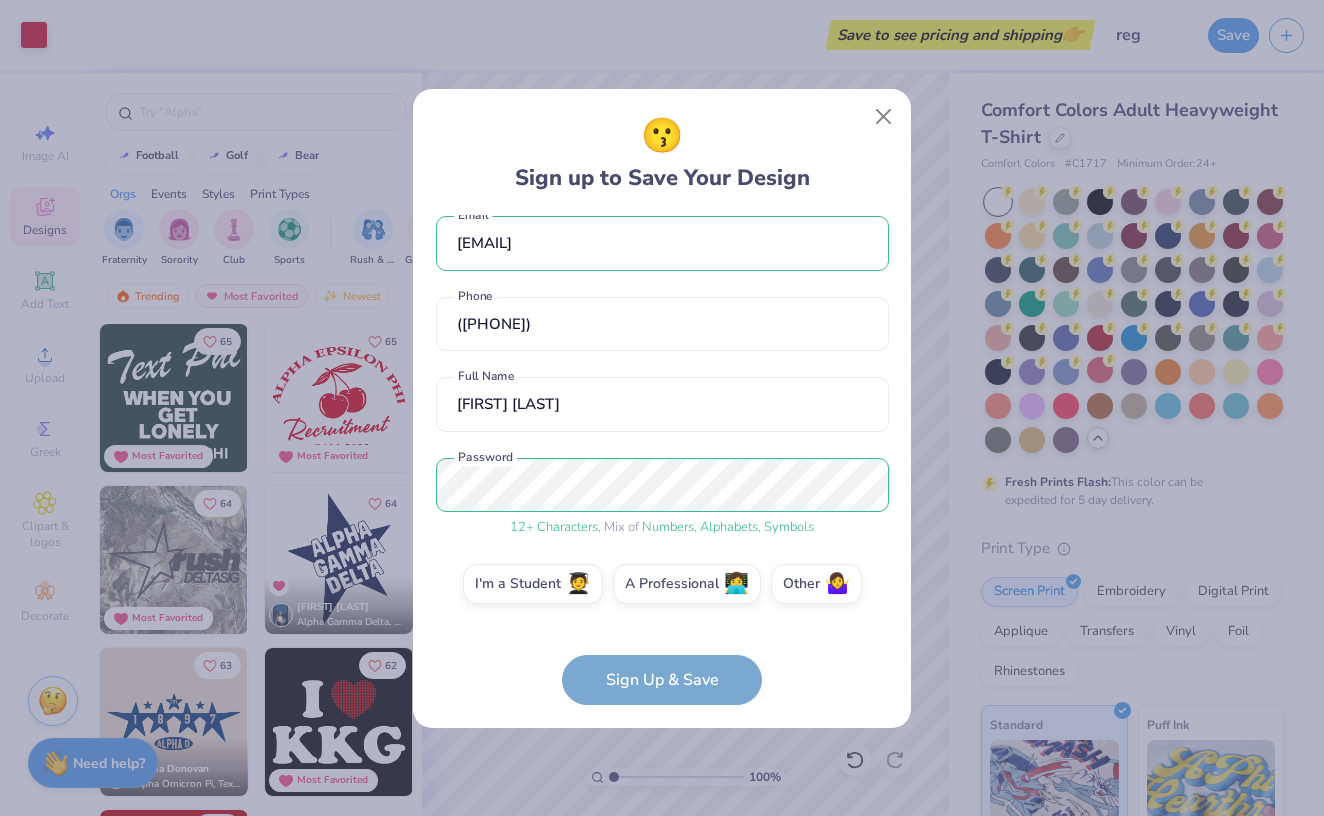 click on "[FIRST] [LAST] Email ([PHONE]) Phone [FIRST] [LAST] Full Name 12 + Characters , Mix of Numbers , Alphabets , Symbols Password I'm a Student 🧑‍🎓 A Professional 👩‍💻 Other 🤷‍♀️ Sign Up & Save" at bounding box center (662, 460) 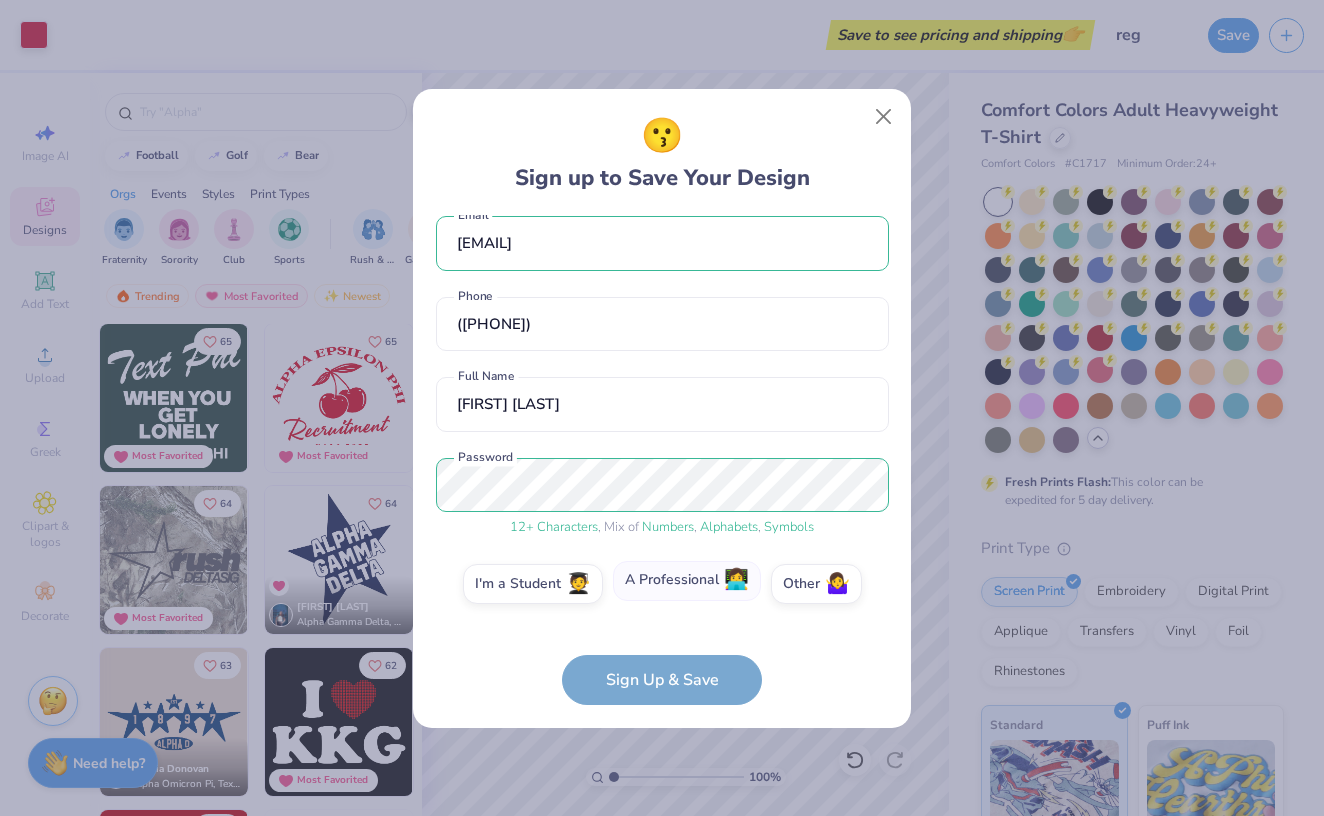 click on "A Professional 👩‍💻" at bounding box center (687, 581) 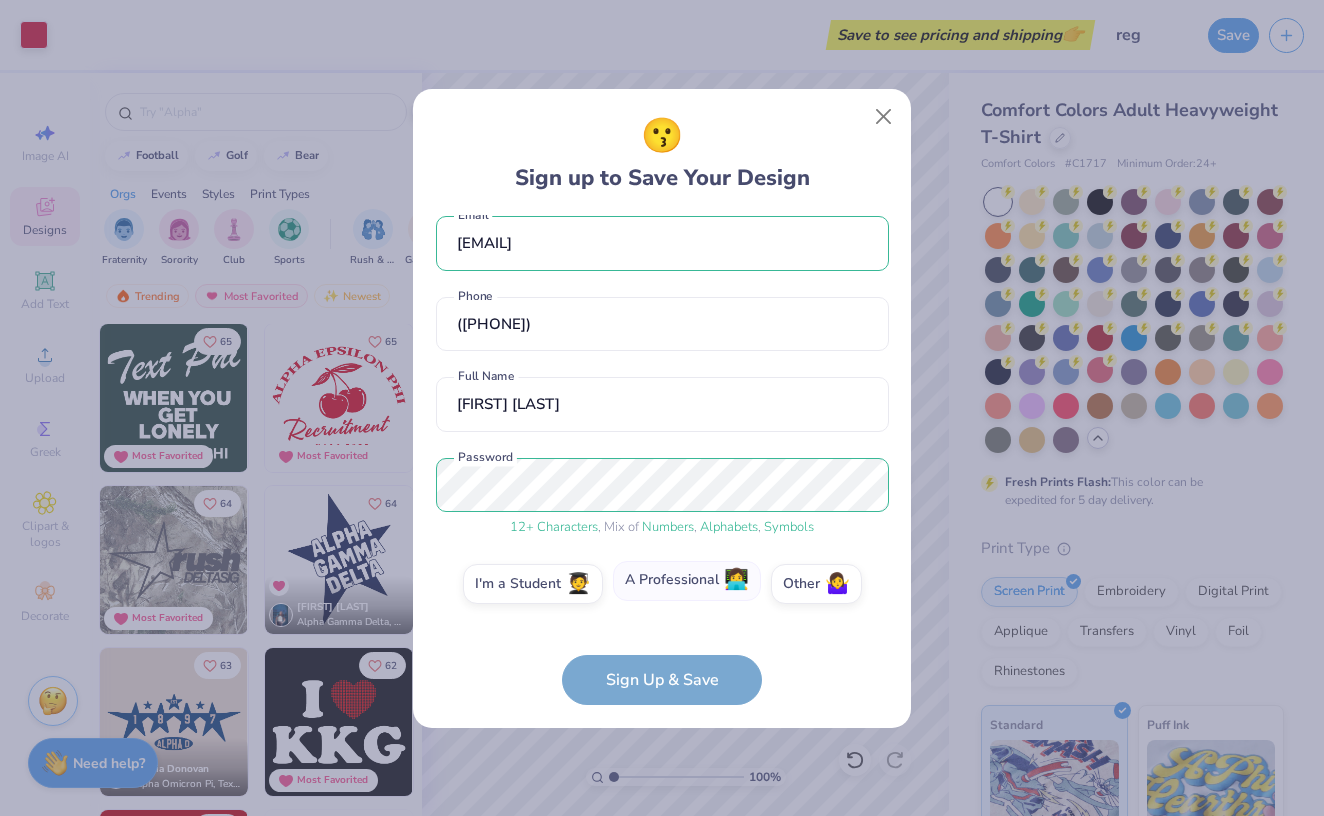 click on "A Professional 👩‍💻" at bounding box center [662, 607] 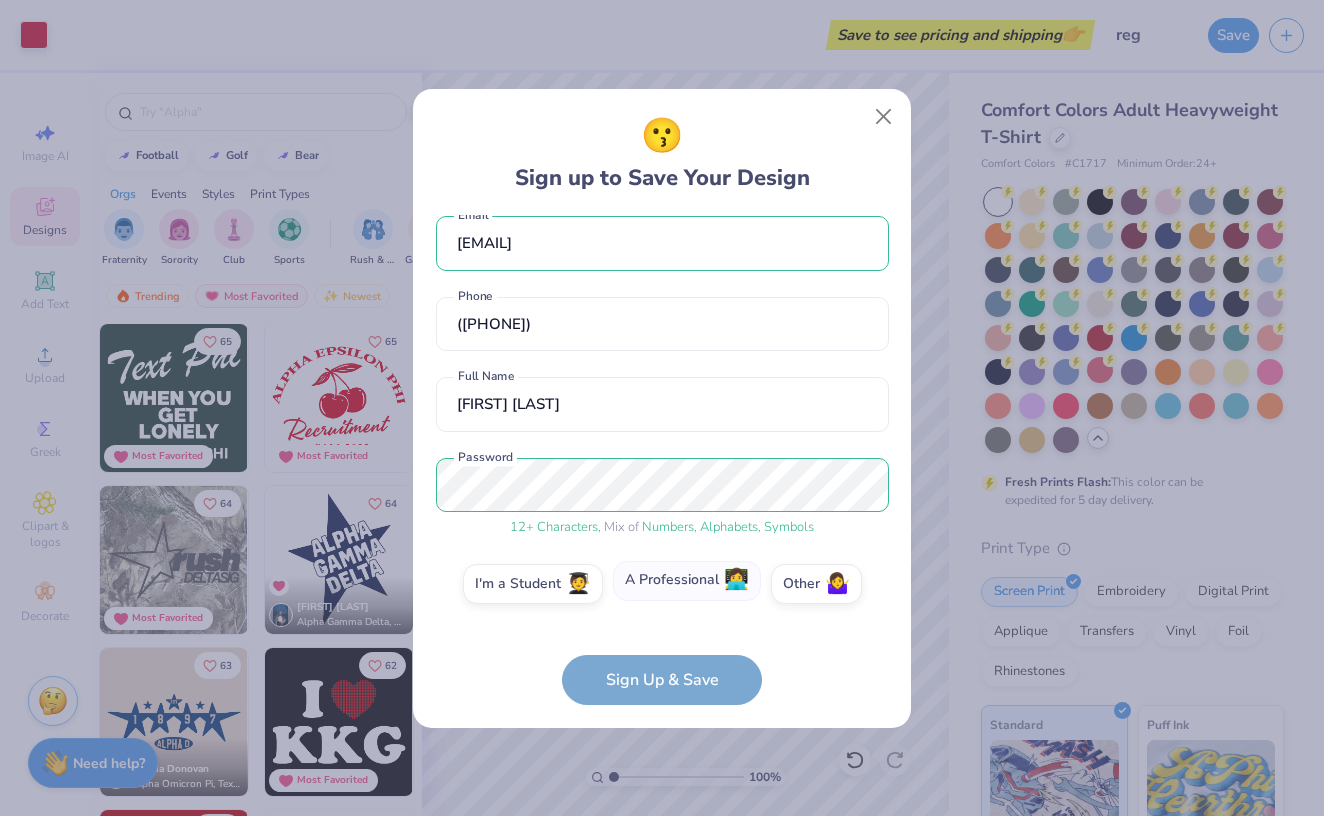 scroll, scrollTop: 180, scrollLeft: 0, axis: vertical 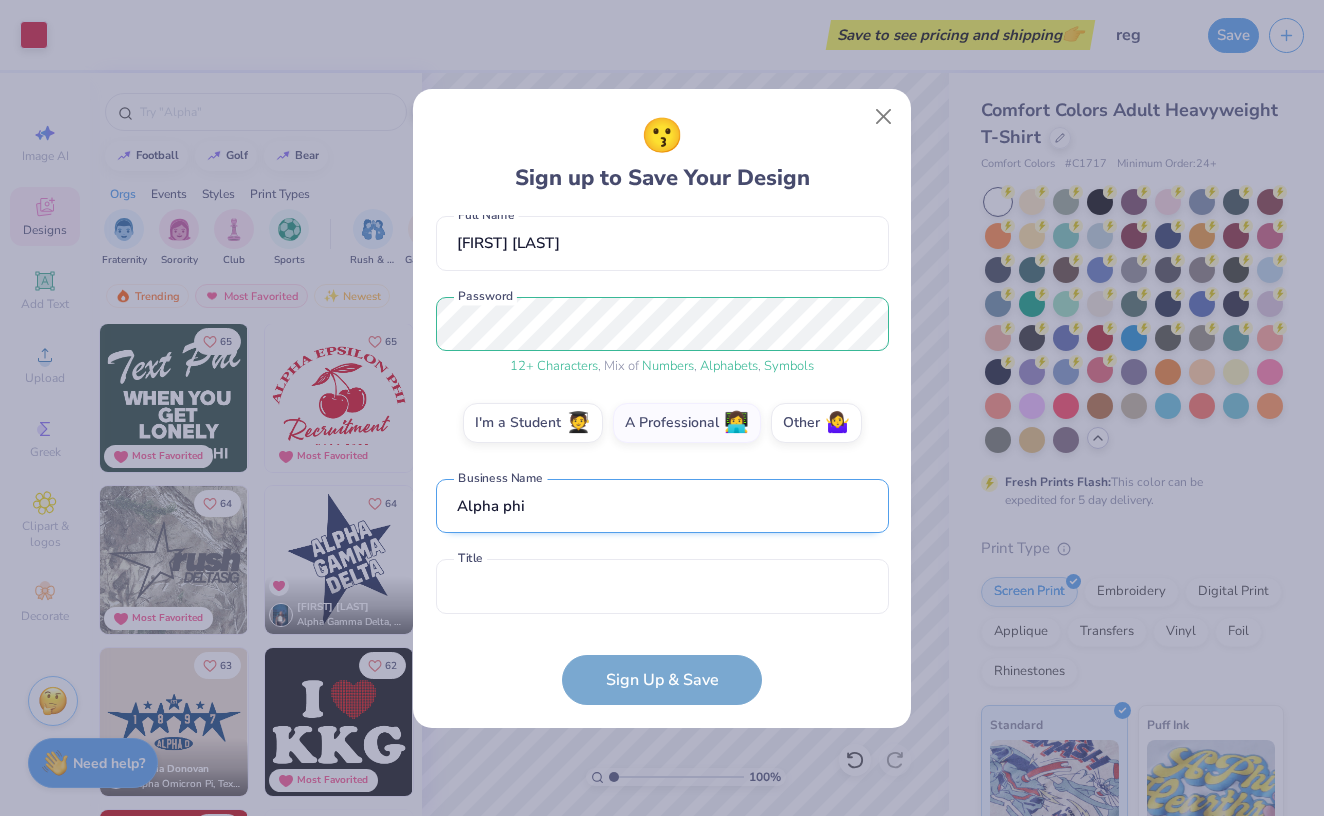 type on "Alpha phi" 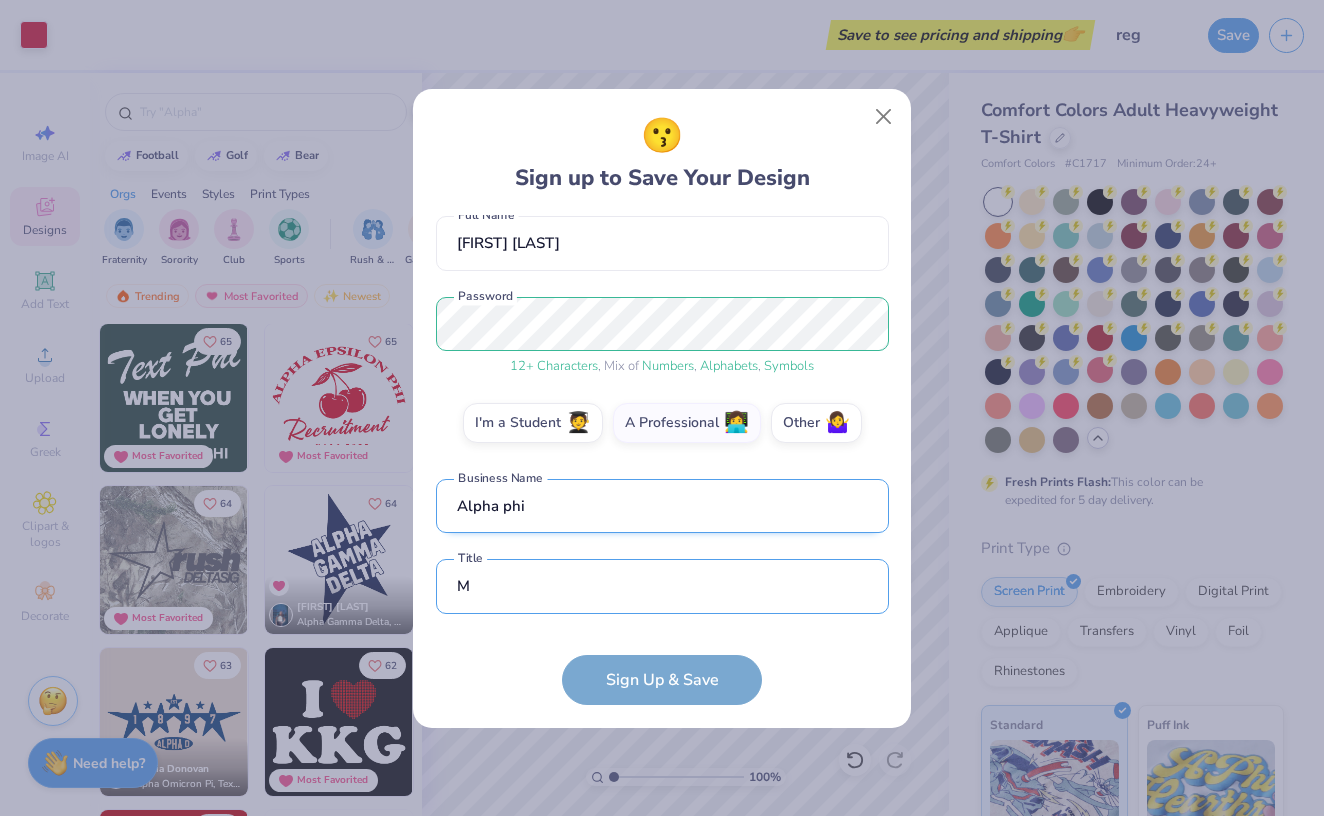 scroll, scrollTop: 300, scrollLeft: 0, axis: vertical 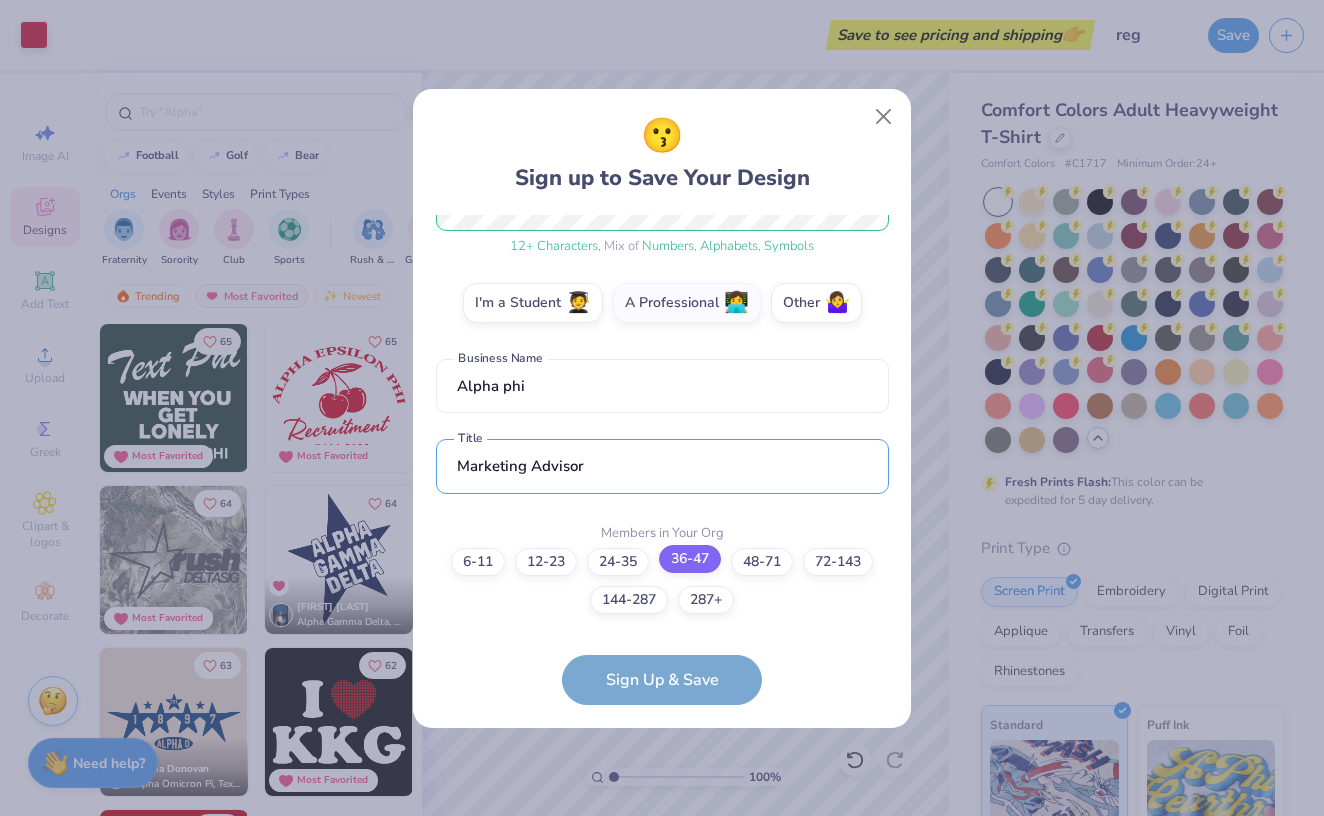 type on "Marketing Advisor" 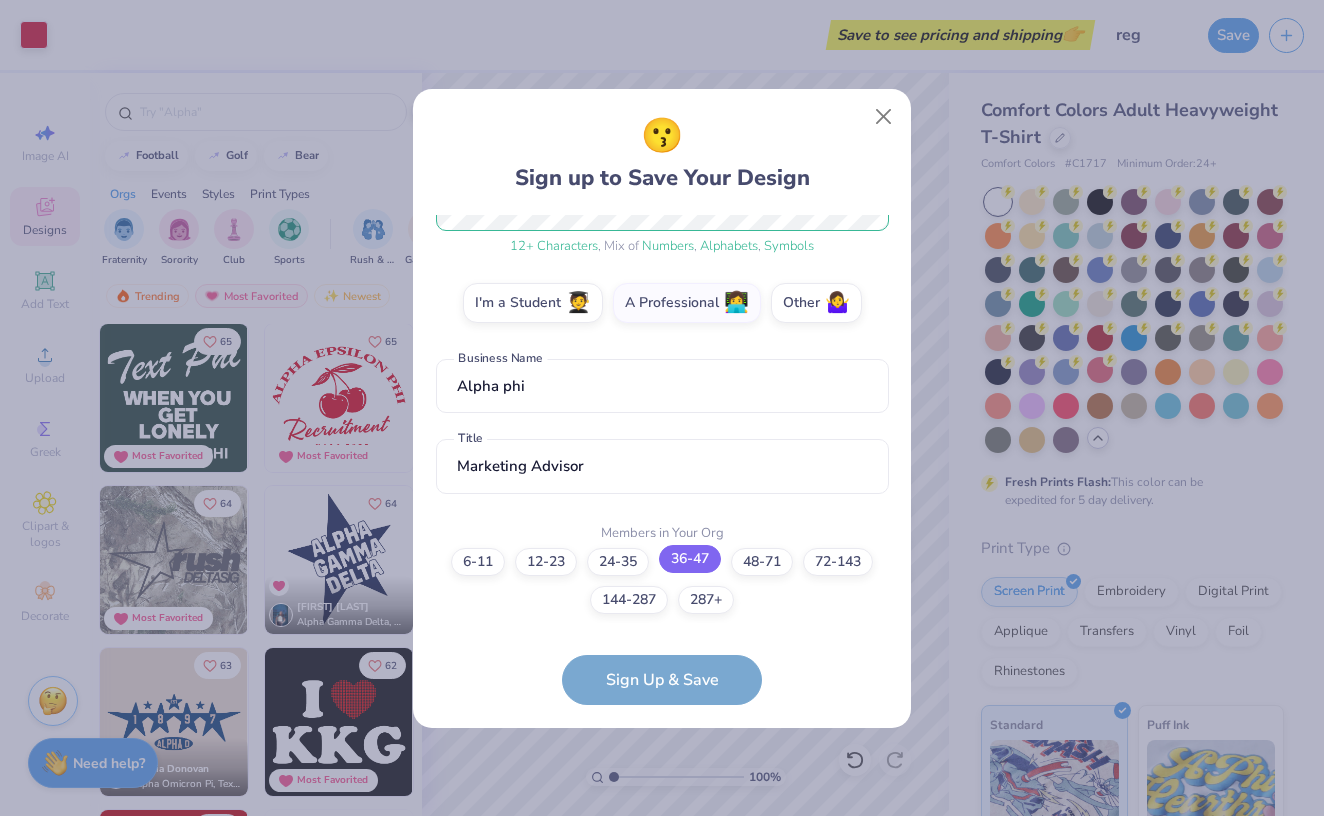 click on "36-47" at bounding box center [690, 559] 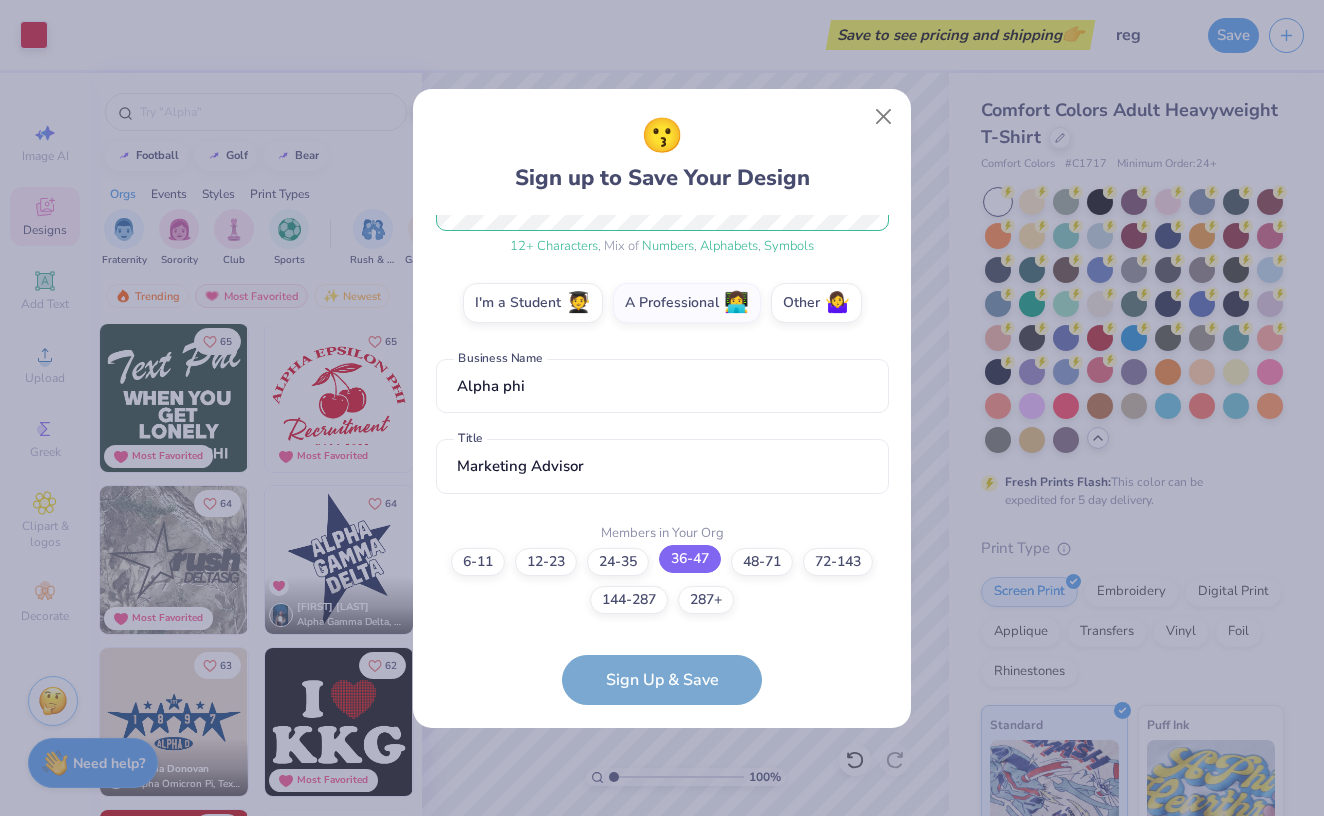click on "36-47" at bounding box center (662, 881) 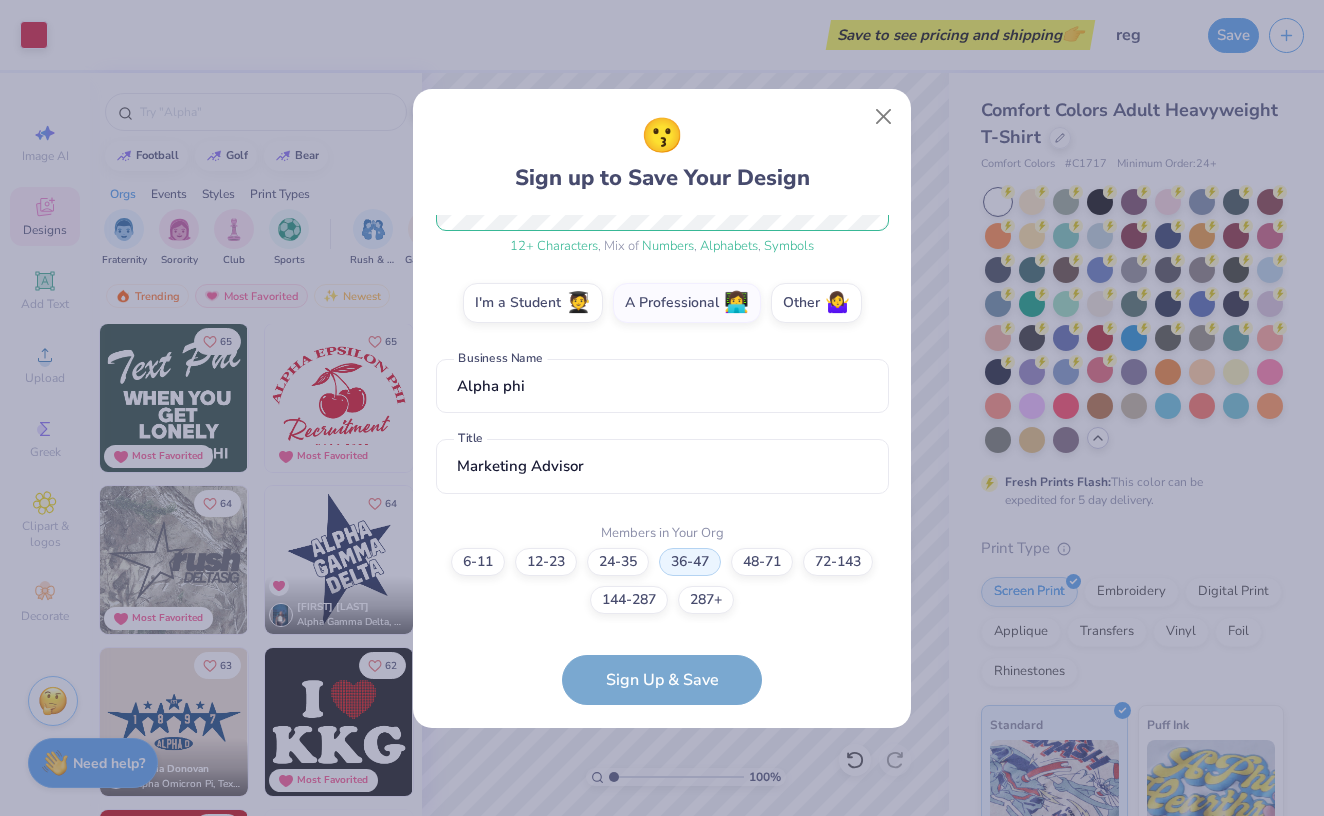 scroll, scrollTop: 381, scrollLeft: 0, axis: vertical 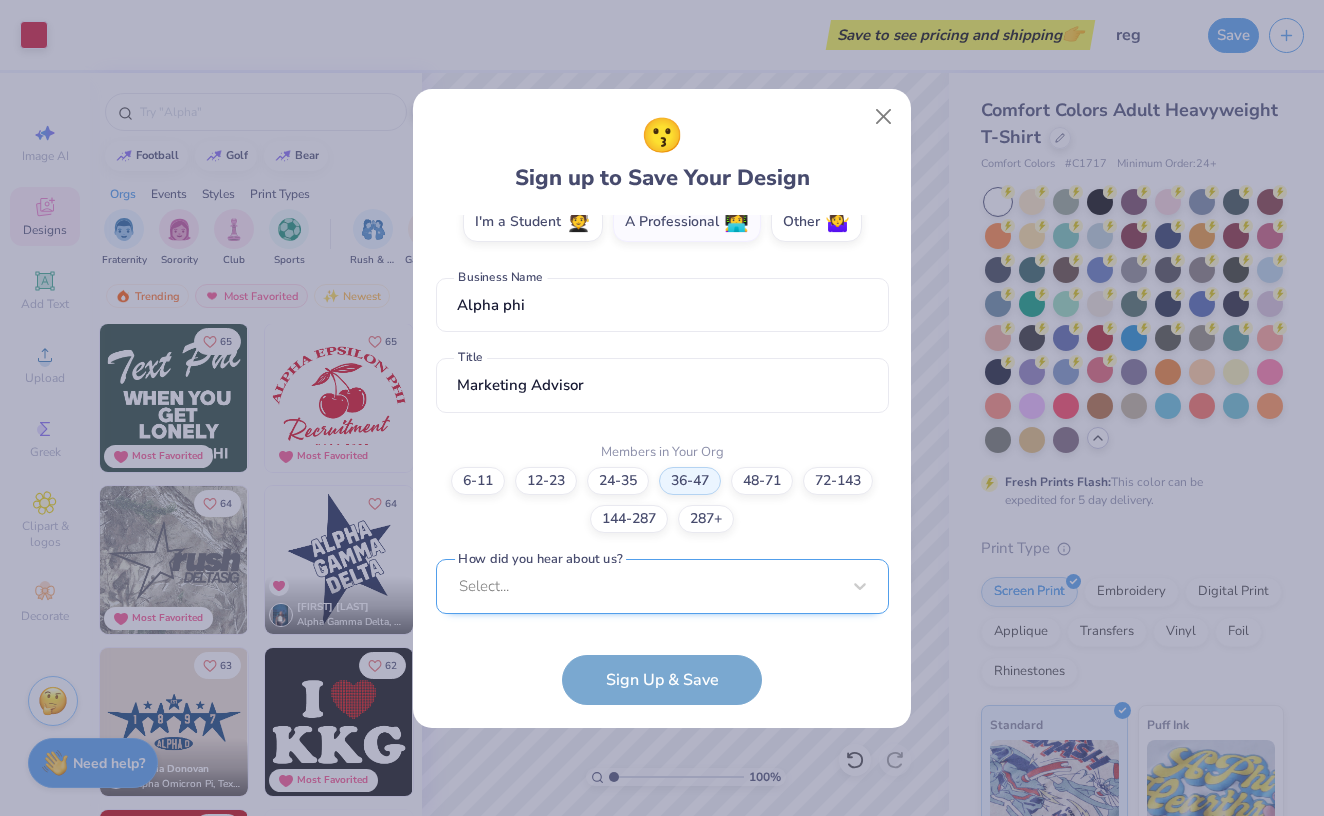 click on "Select..." at bounding box center [662, 586] 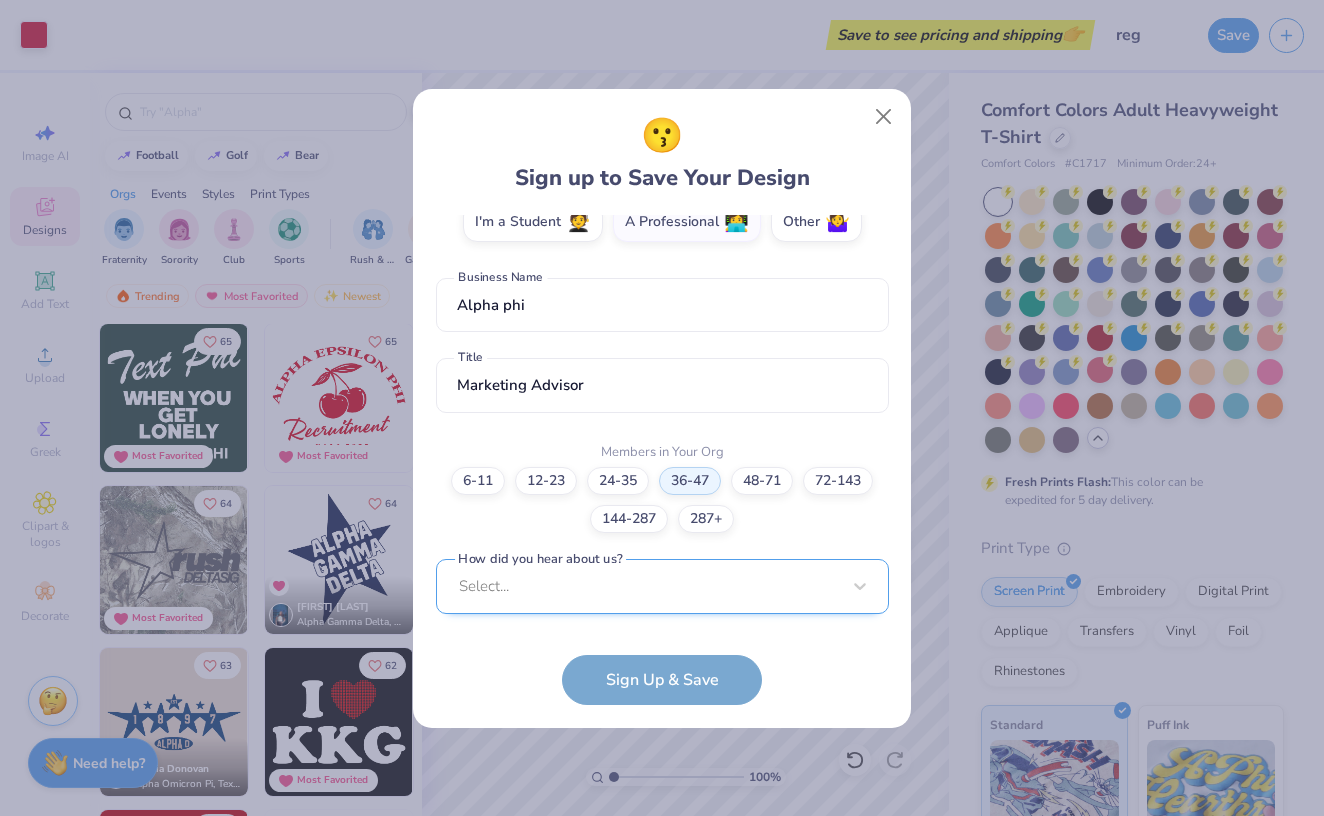 scroll, scrollTop: 680, scrollLeft: 0, axis: vertical 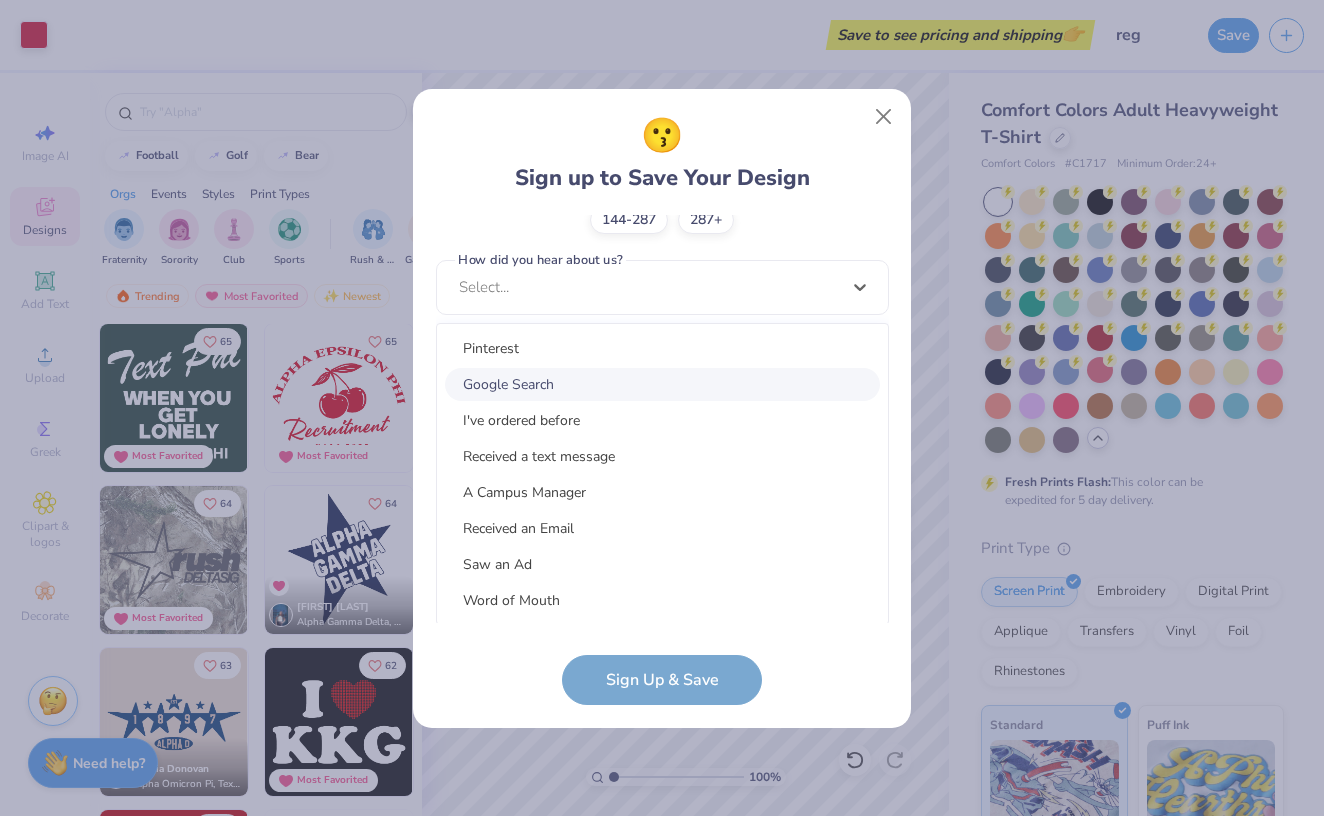 click on "Google Search" at bounding box center (662, 384) 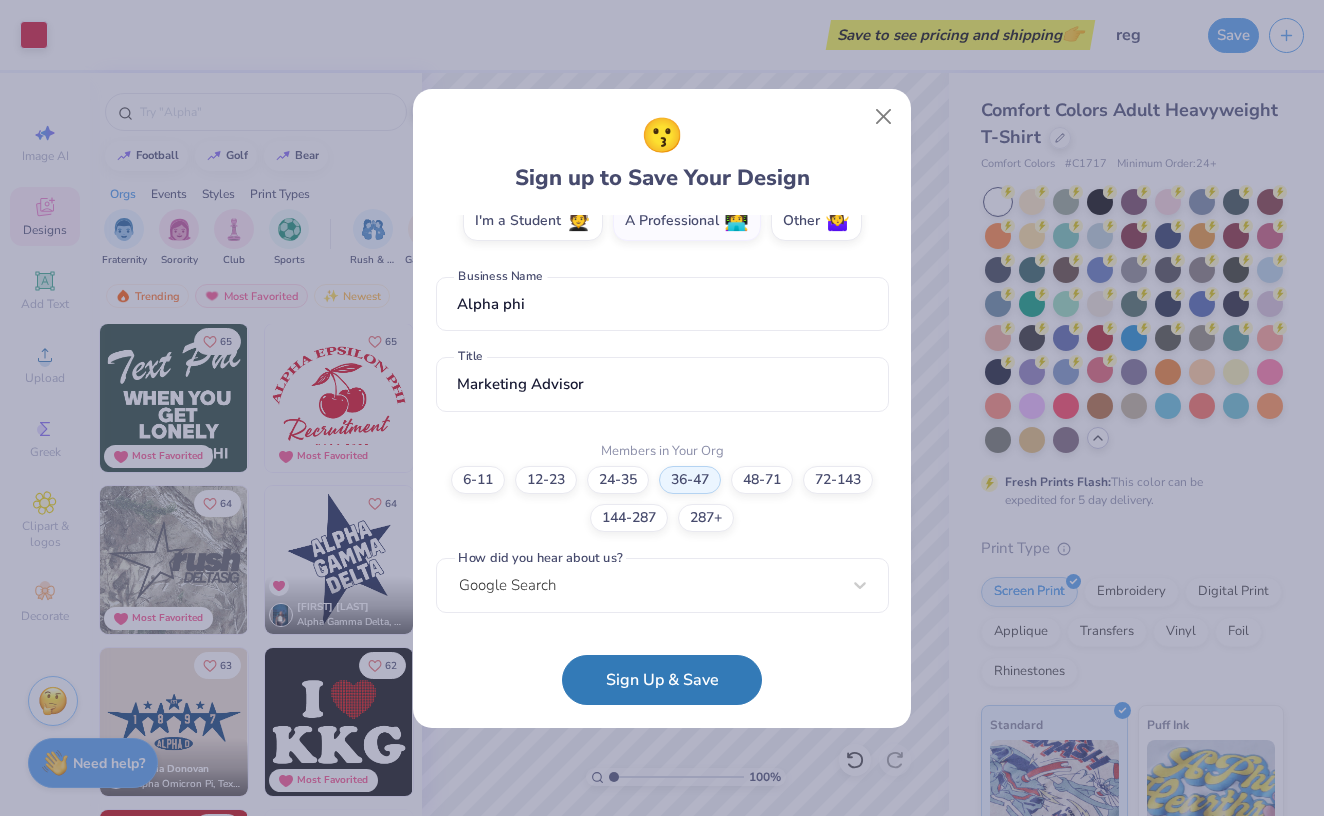scroll, scrollTop: 381, scrollLeft: 0, axis: vertical 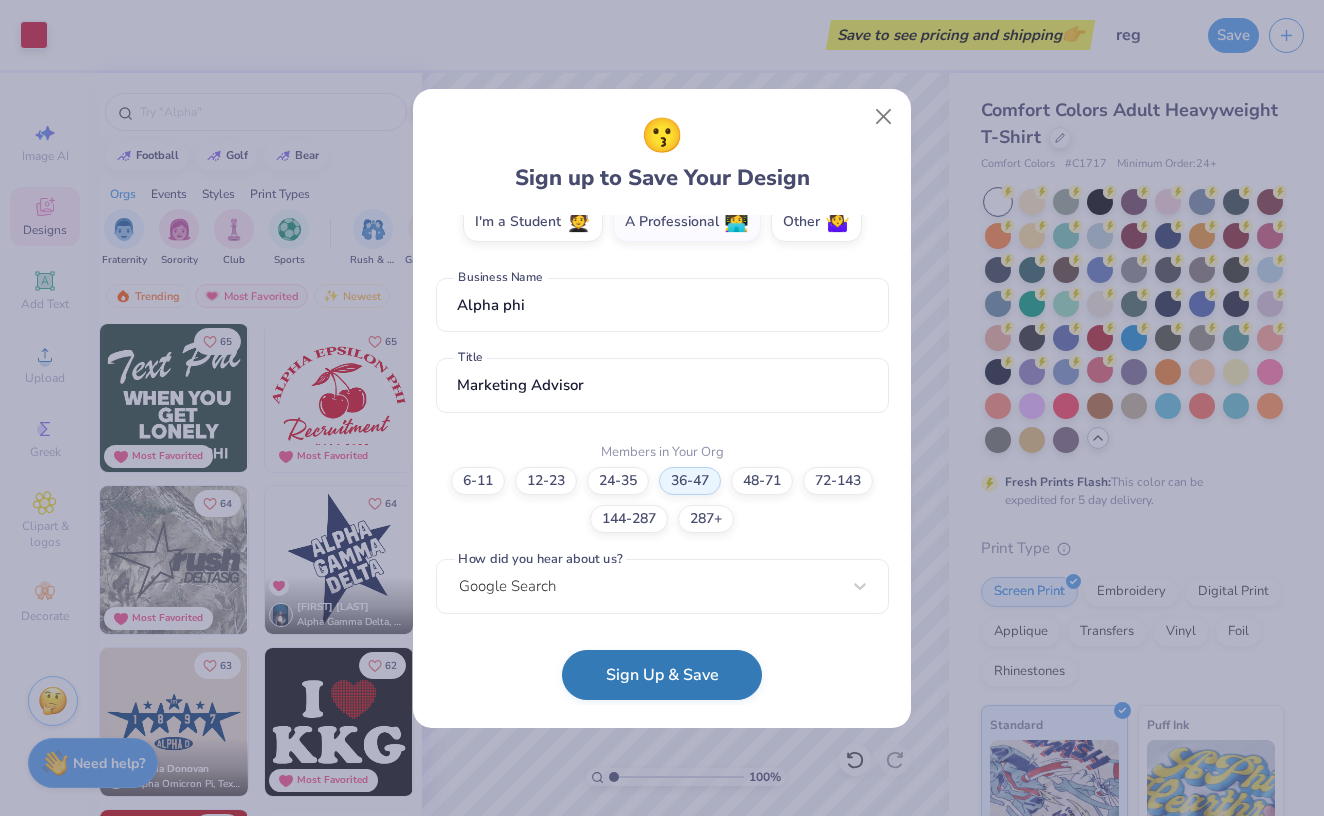 click on "Sign Up & Save" at bounding box center [662, 675] 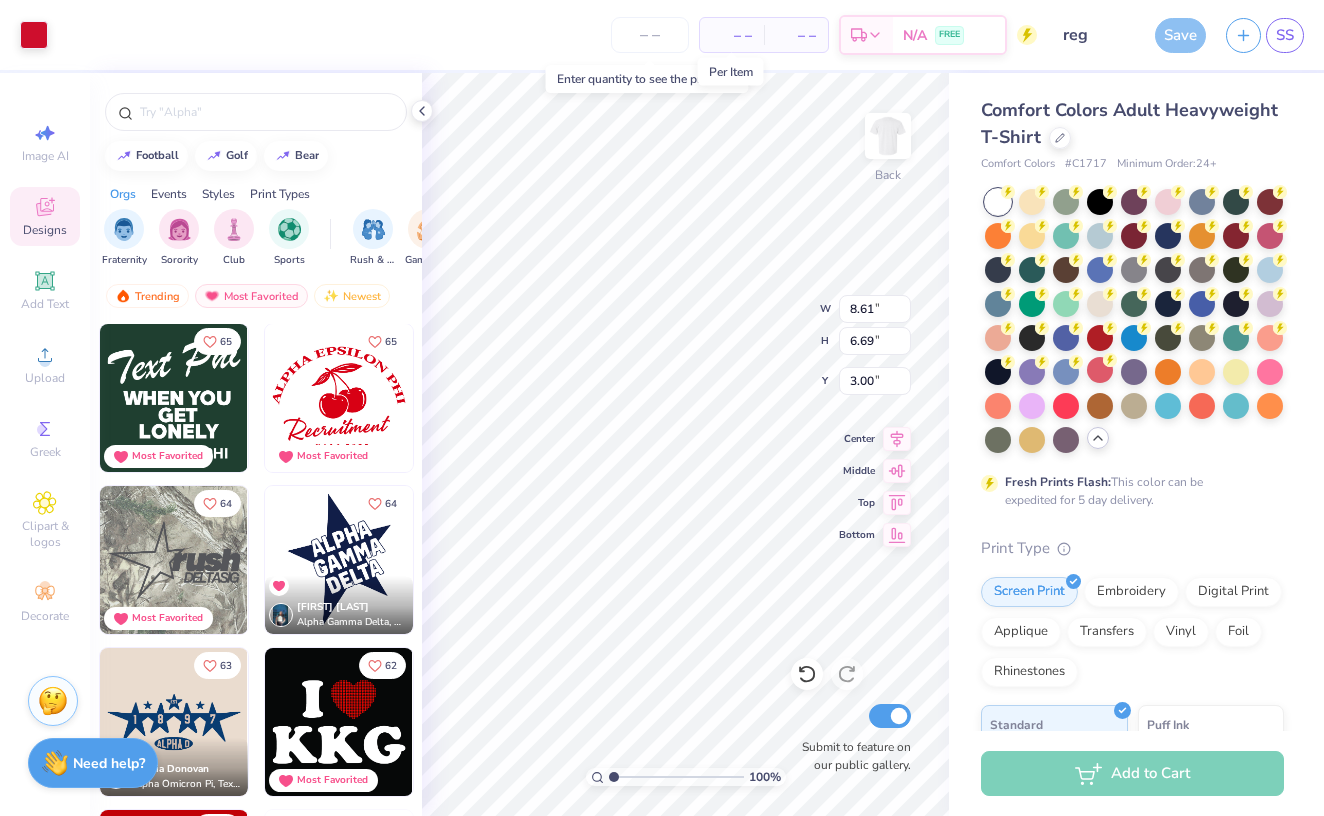 click on "– – Total" at bounding box center (796, 35) 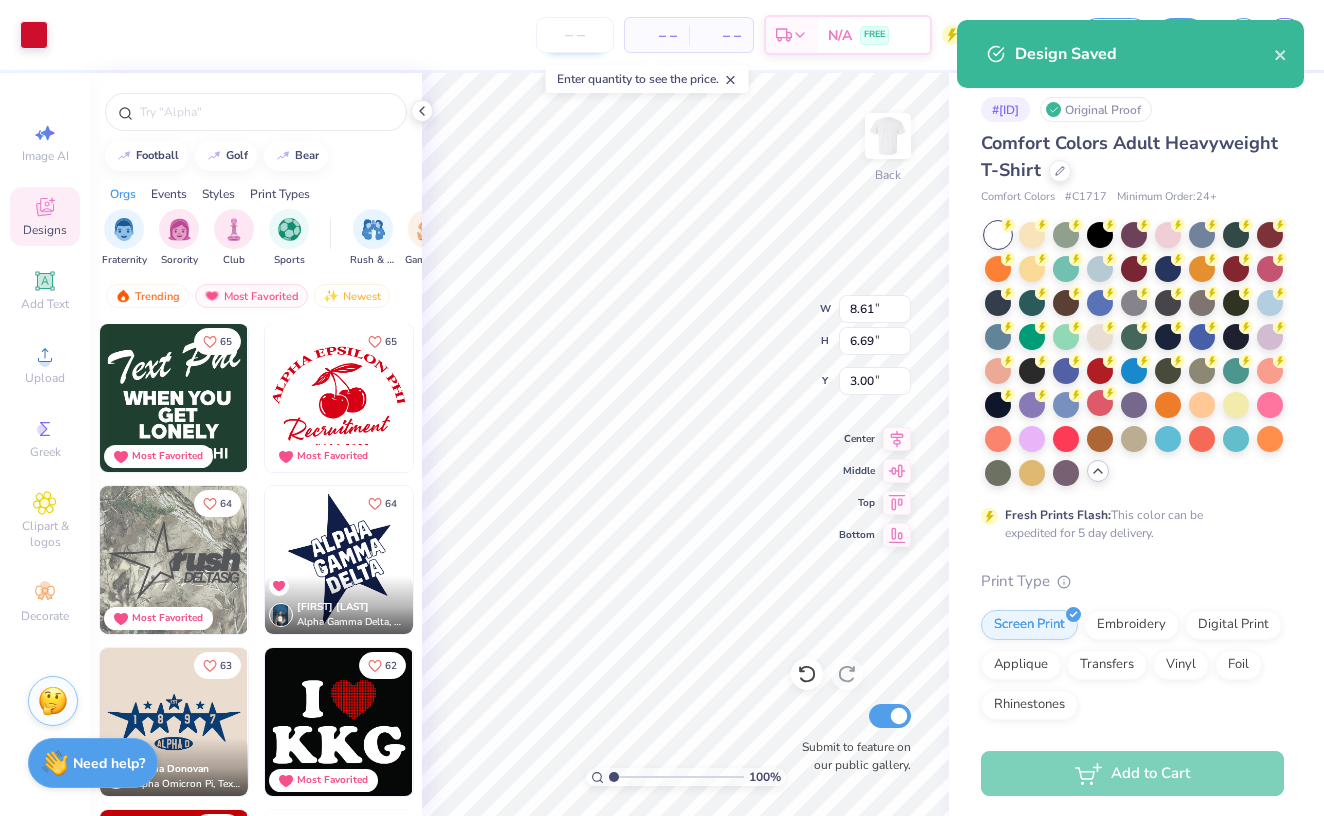 click at bounding box center [575, 35] 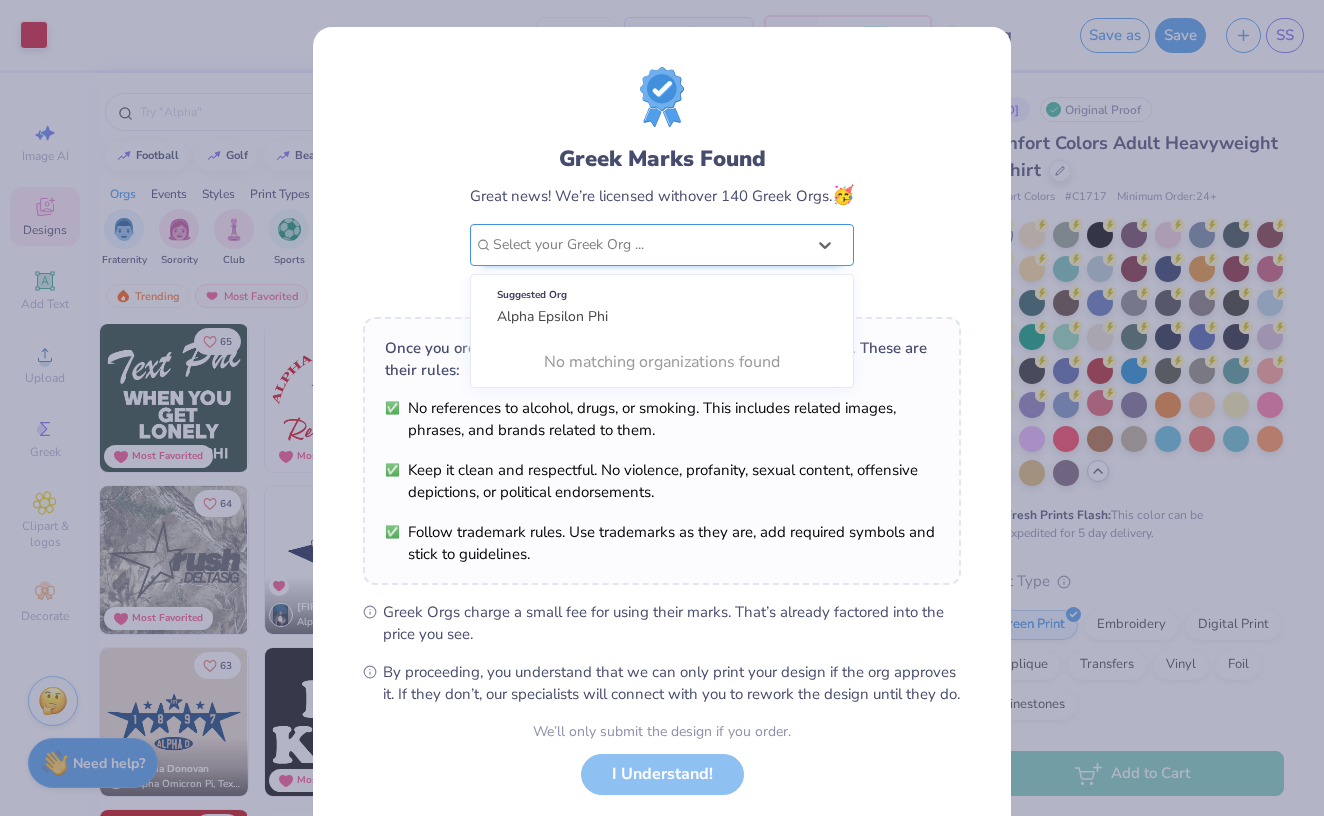 click on "Select your Greek Org ..." at bounding box center (649, 245) 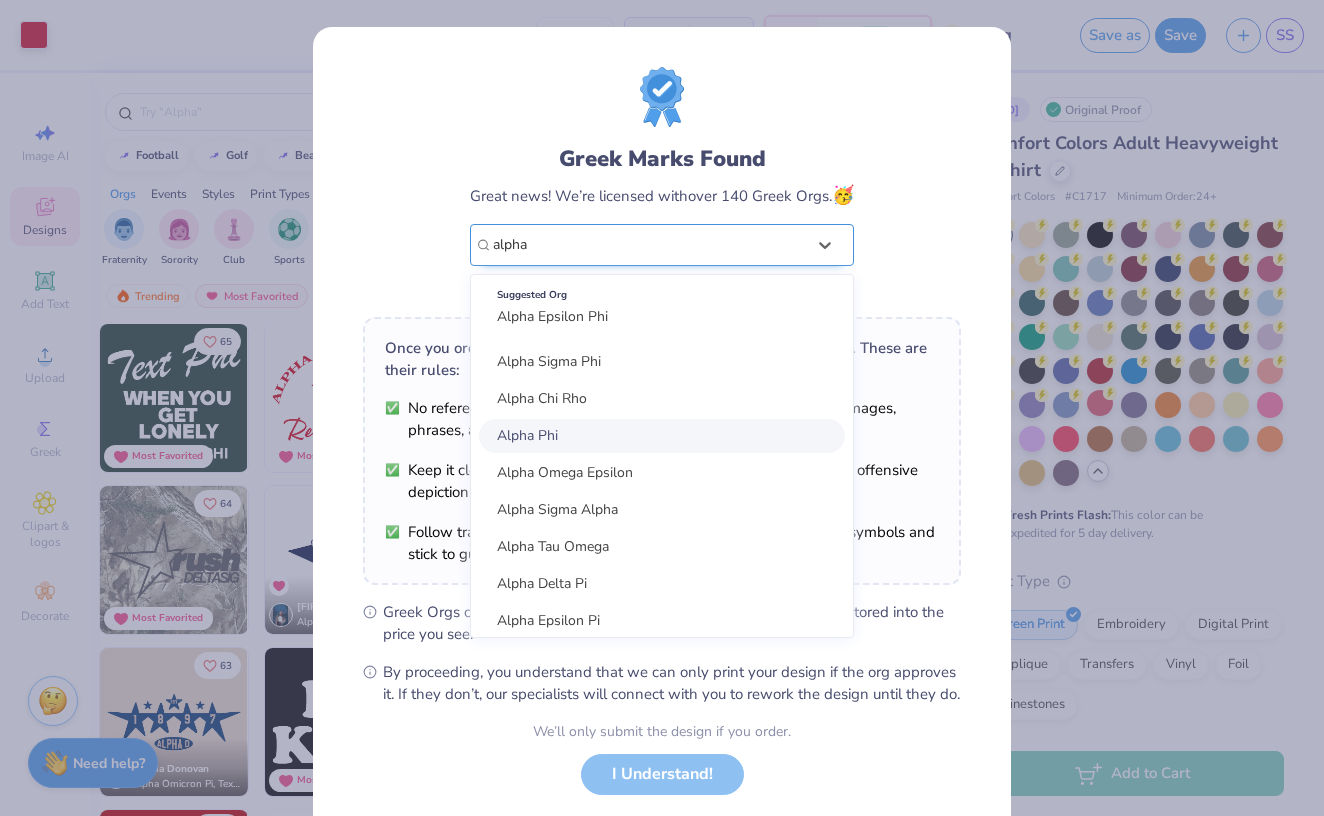 click on "Alpha Phi" at bounding box center (662, 436) 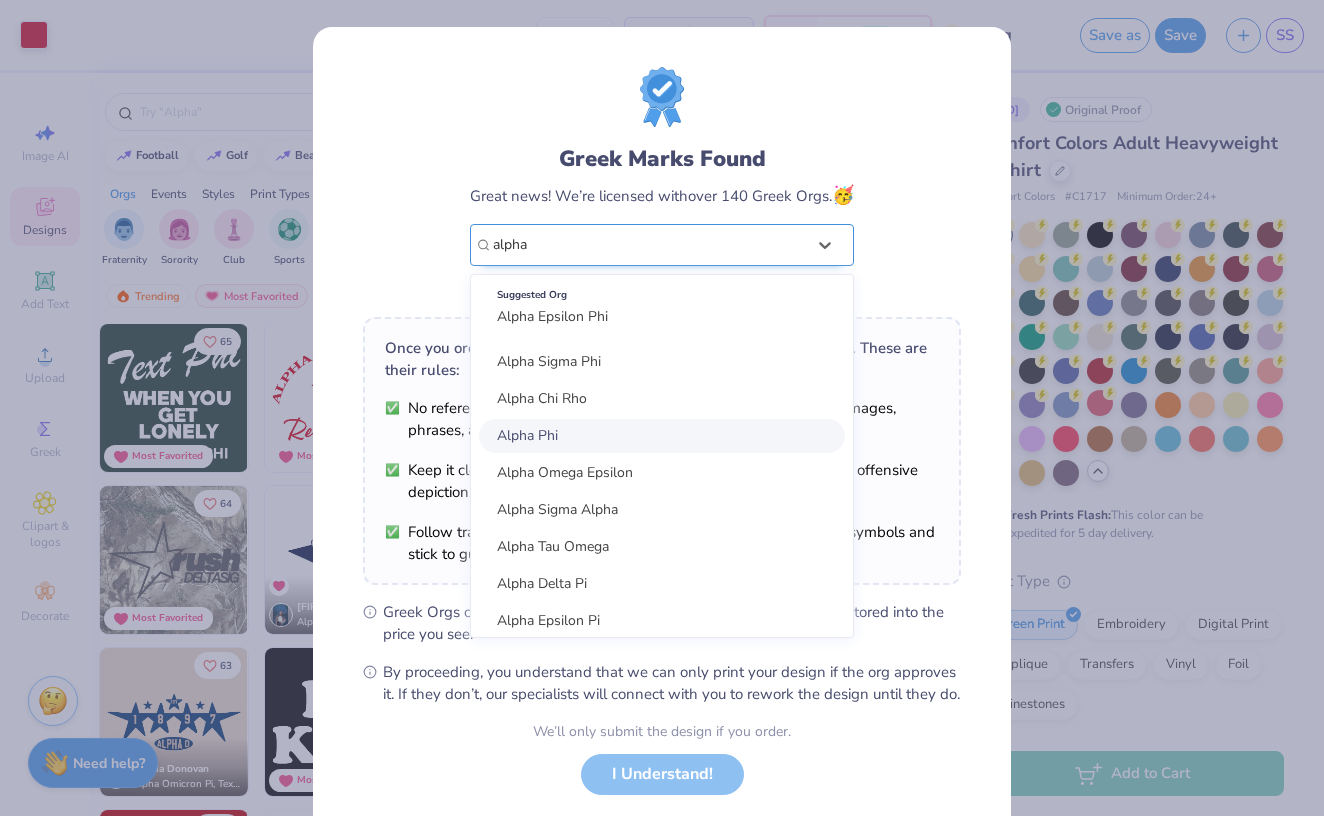 type on "alpha" 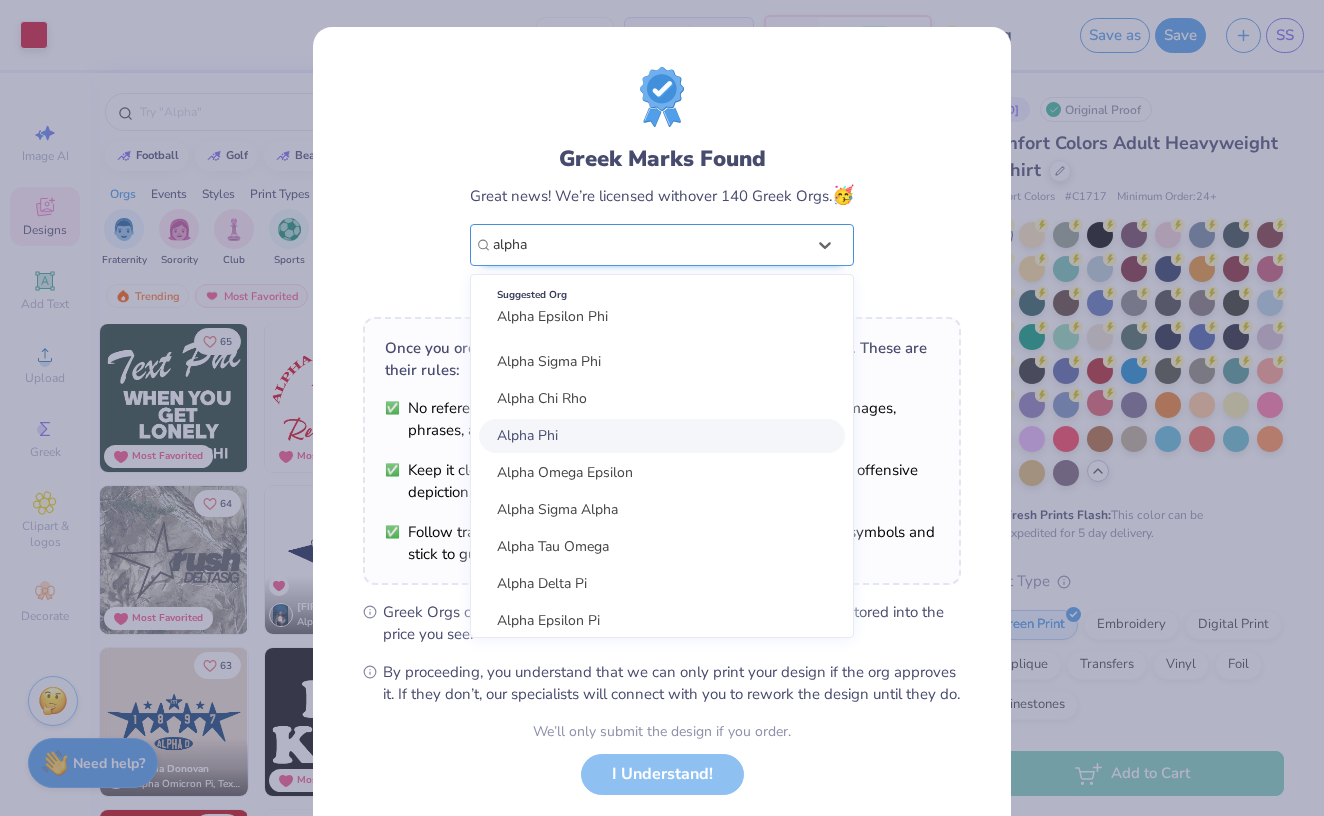 type 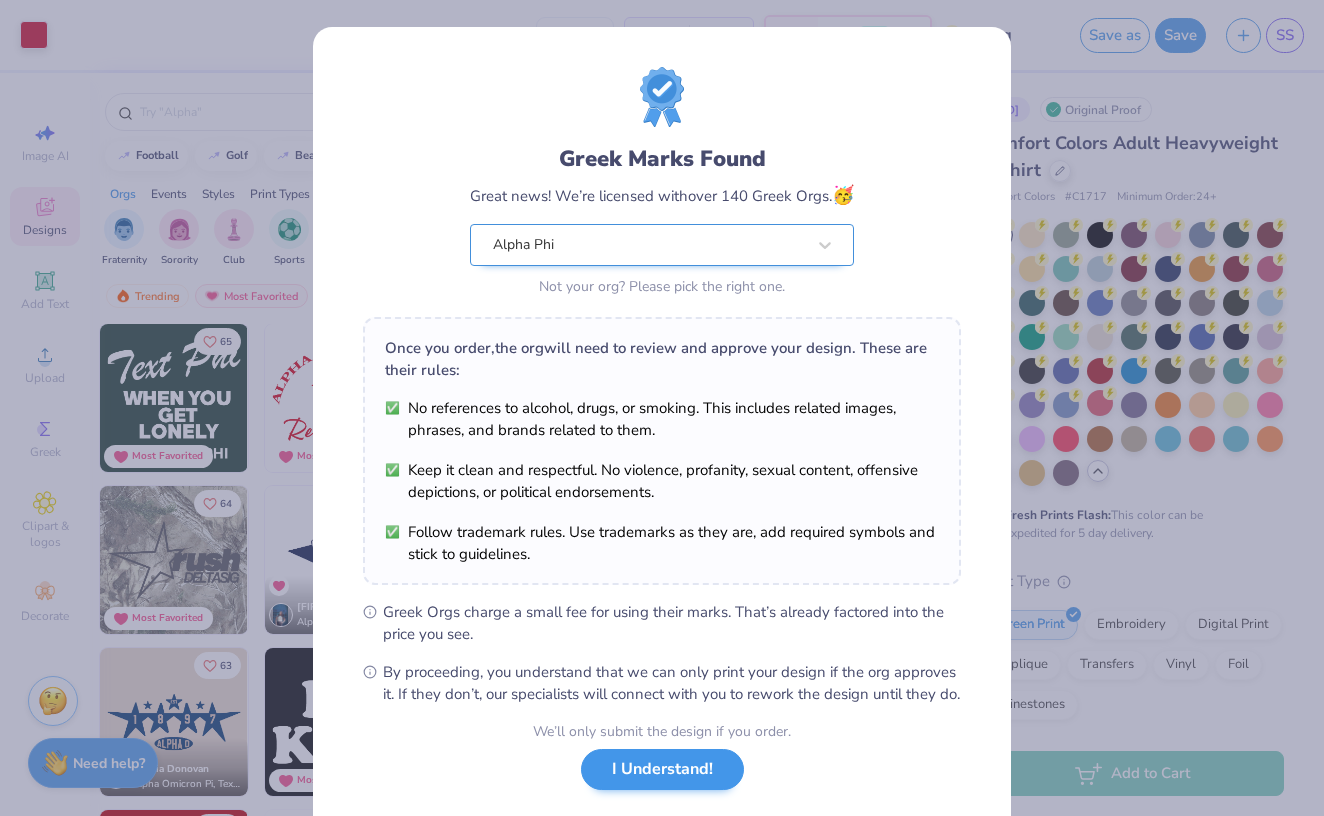 click on "I Understand!" at bounding box center [662, 769] 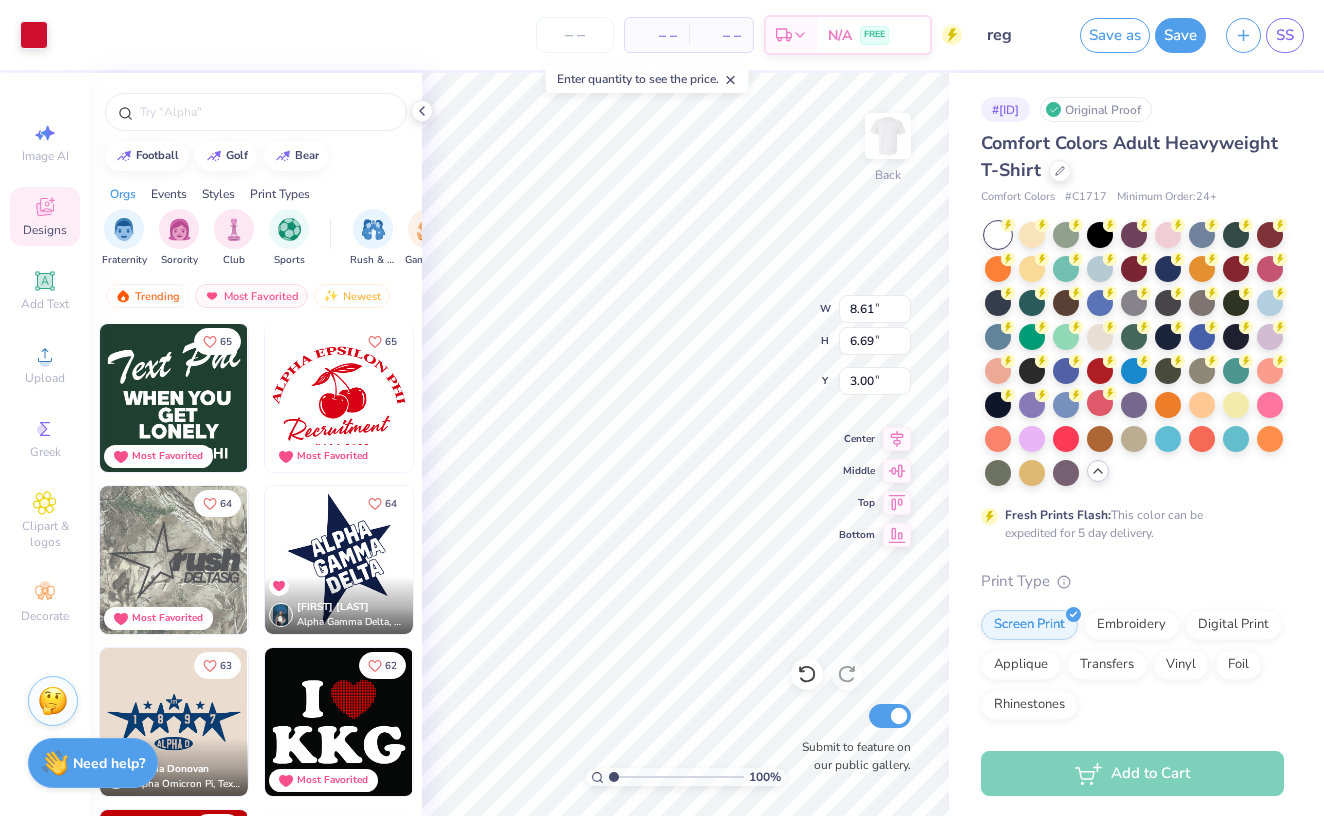type on "3.75" 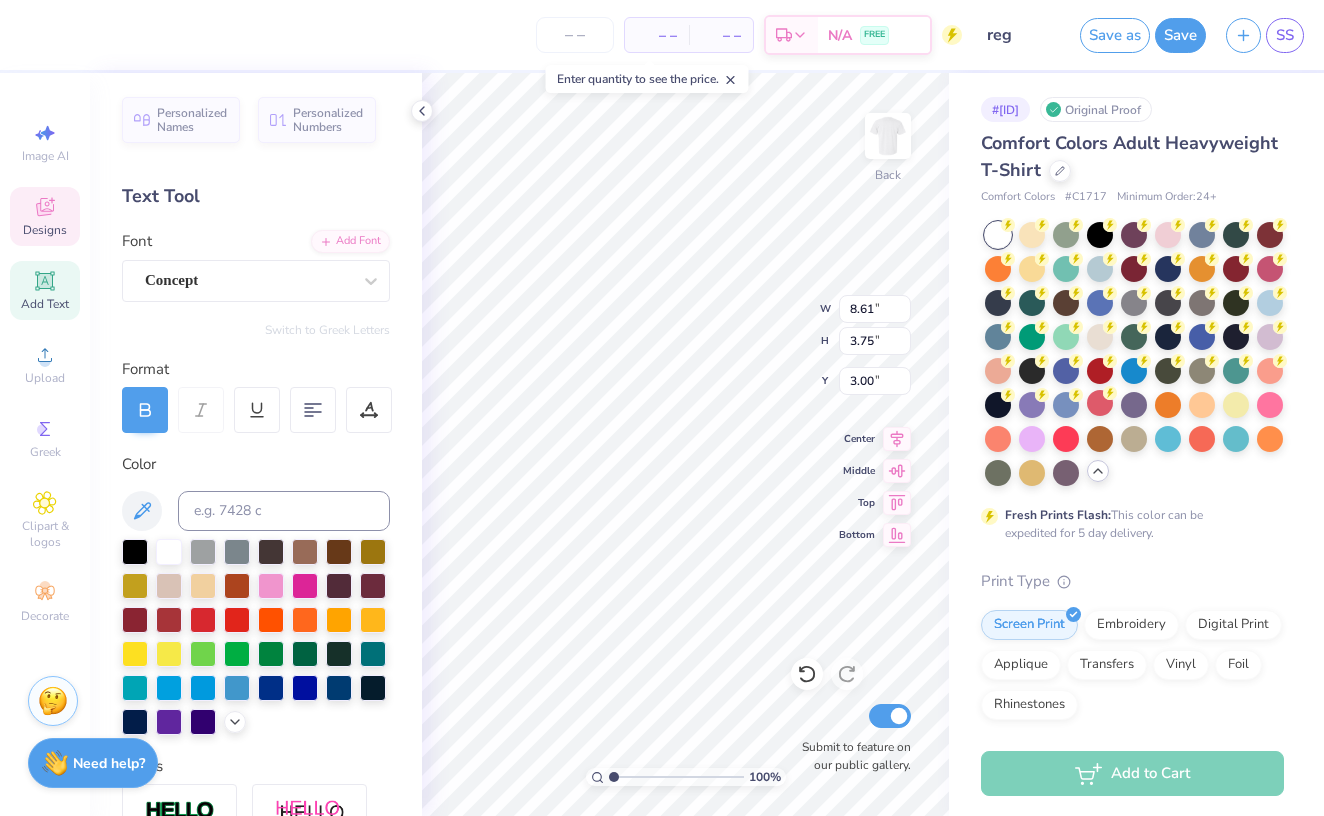 type on "ALPHA  PHI" 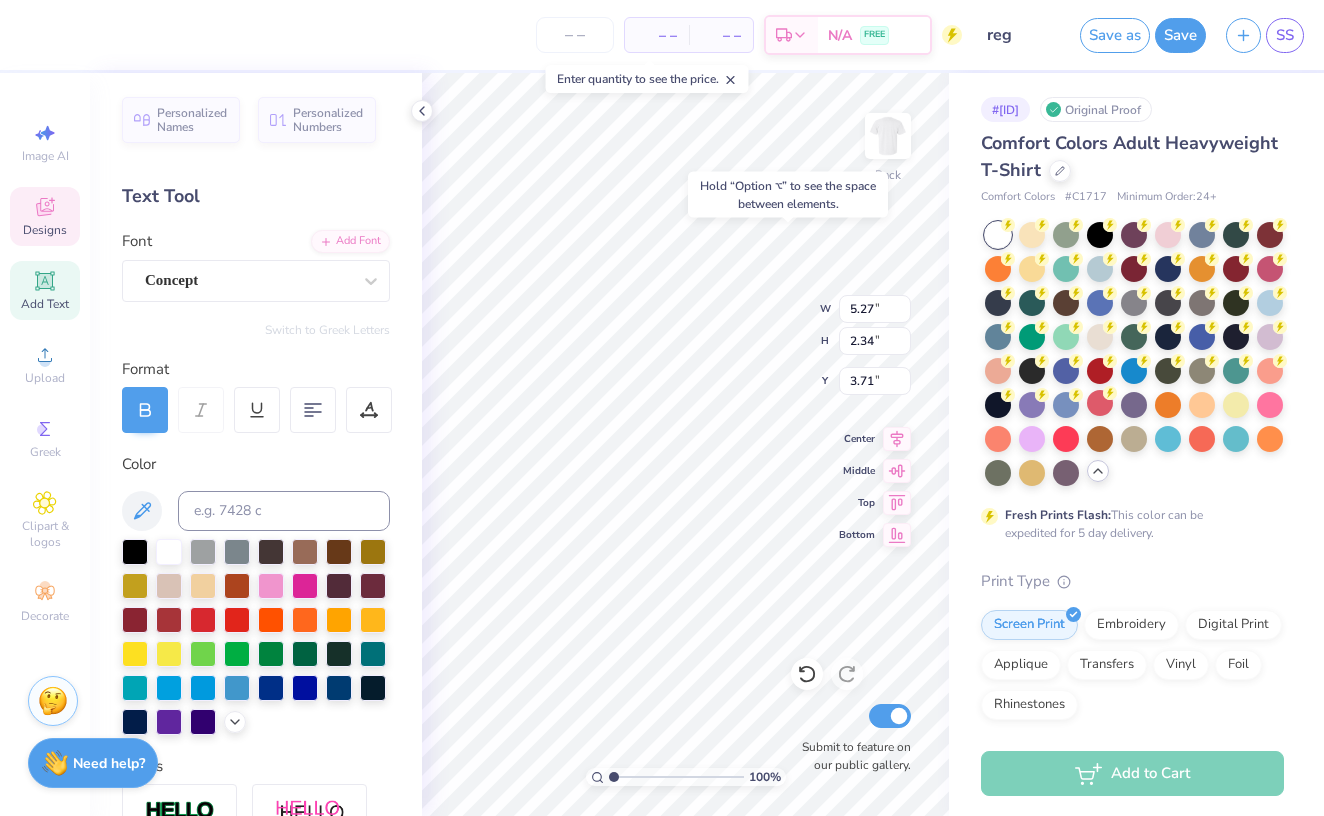 type on "3.00" 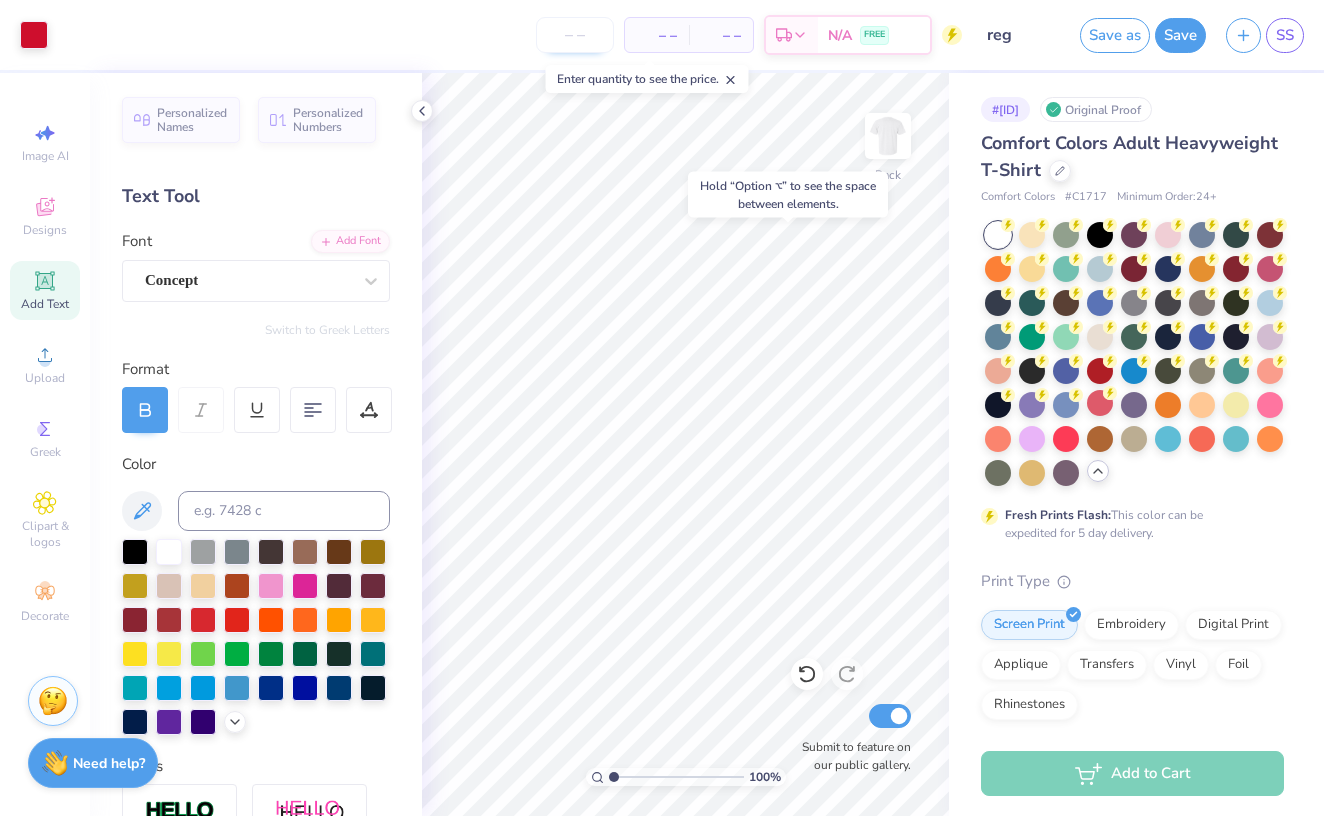 click at bounding box center [575, 35] 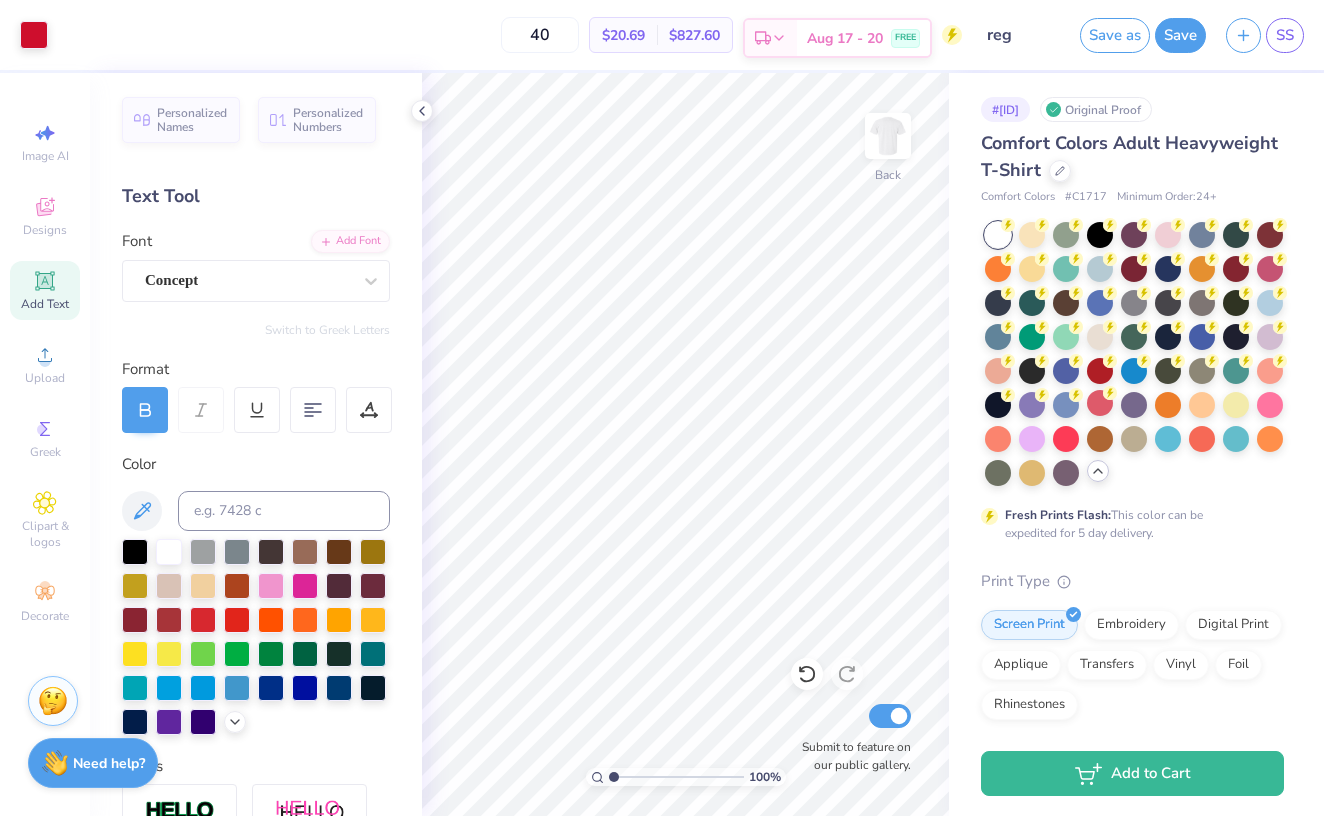 click 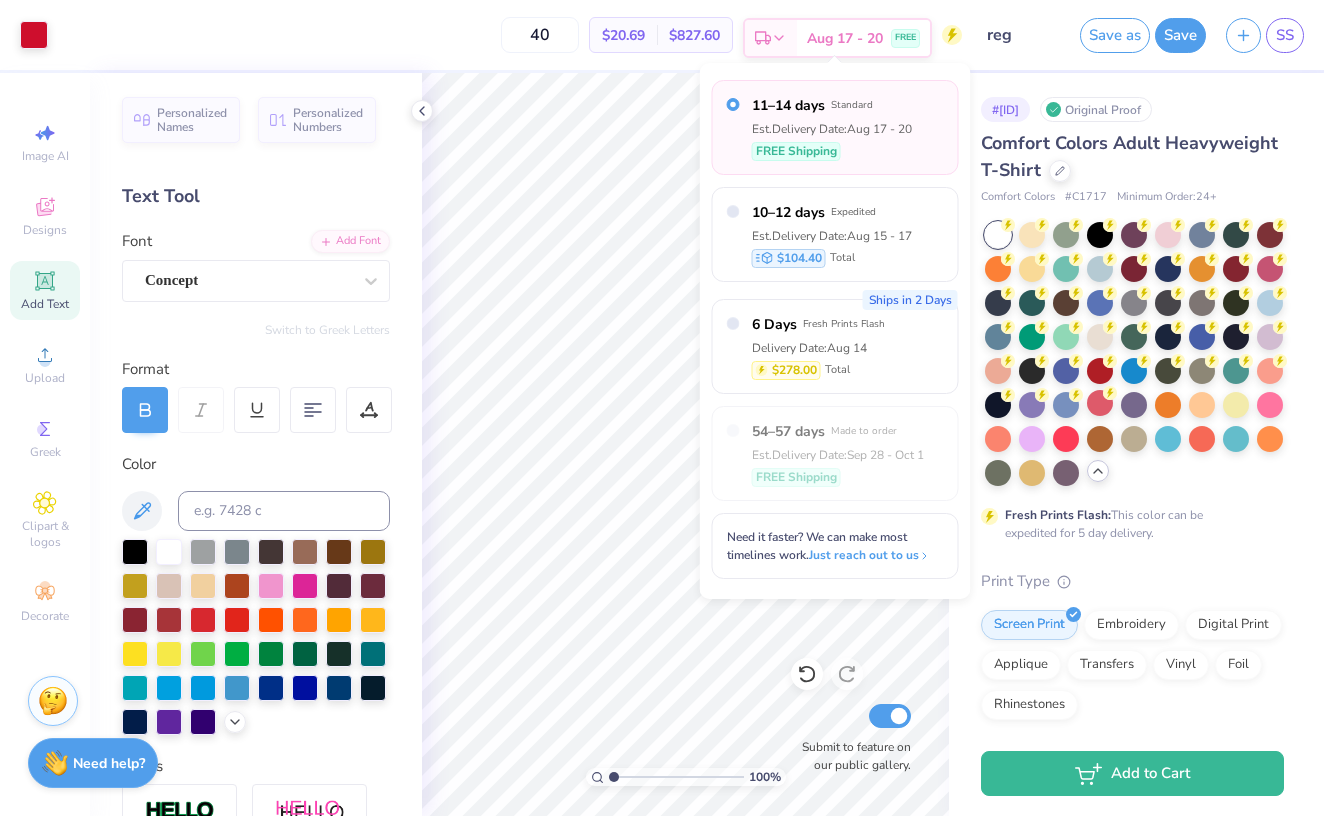 click 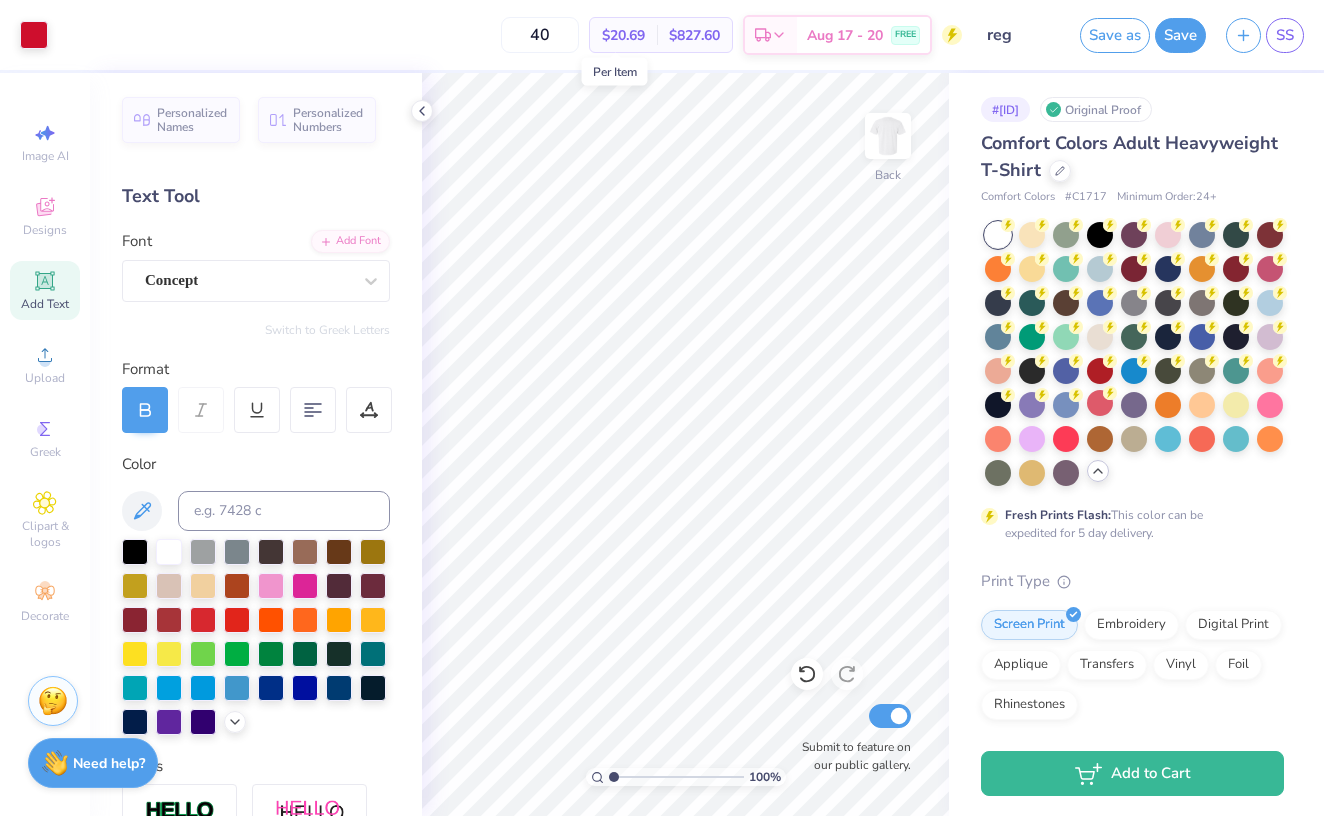 click on "$20.69" at bounding box center [623, 35] 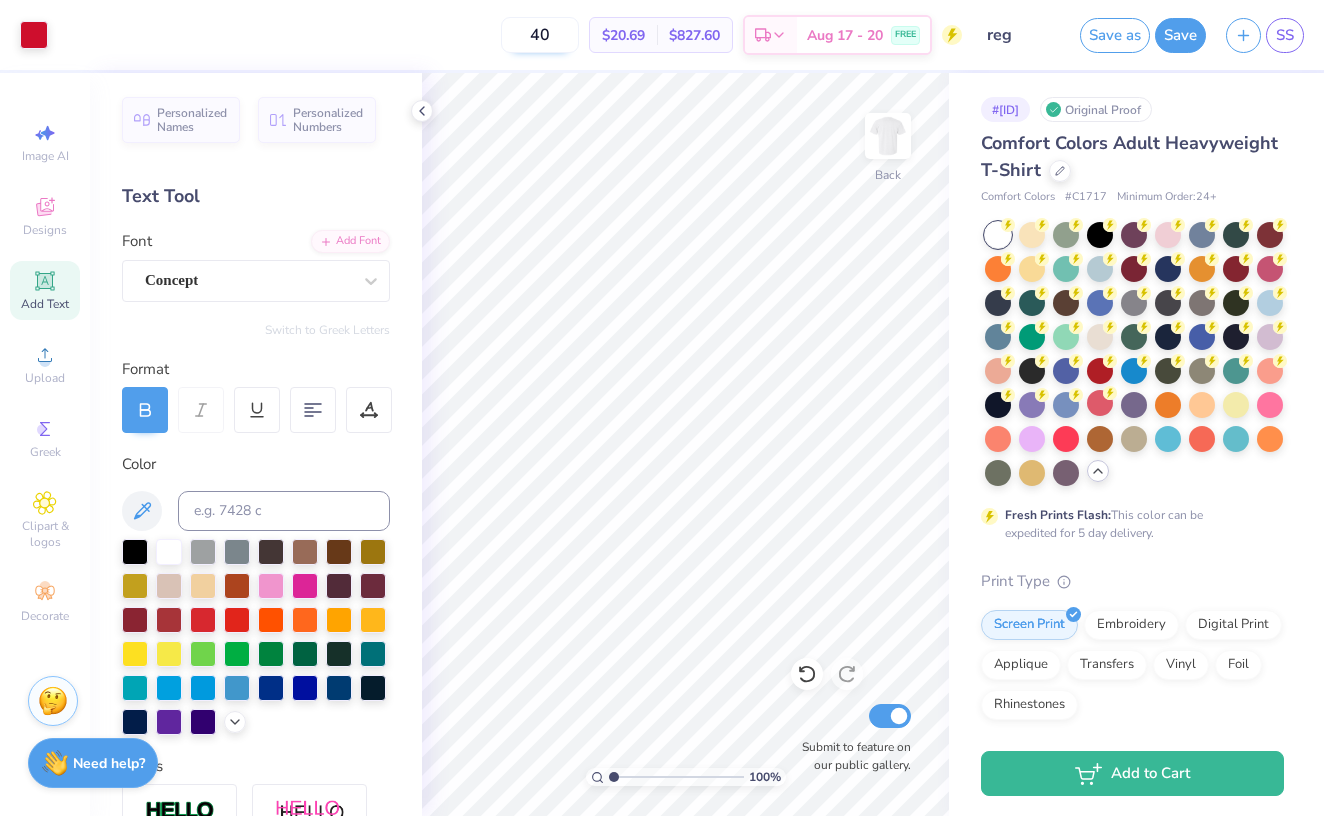 click on "40" at bounding box center (540, 35) 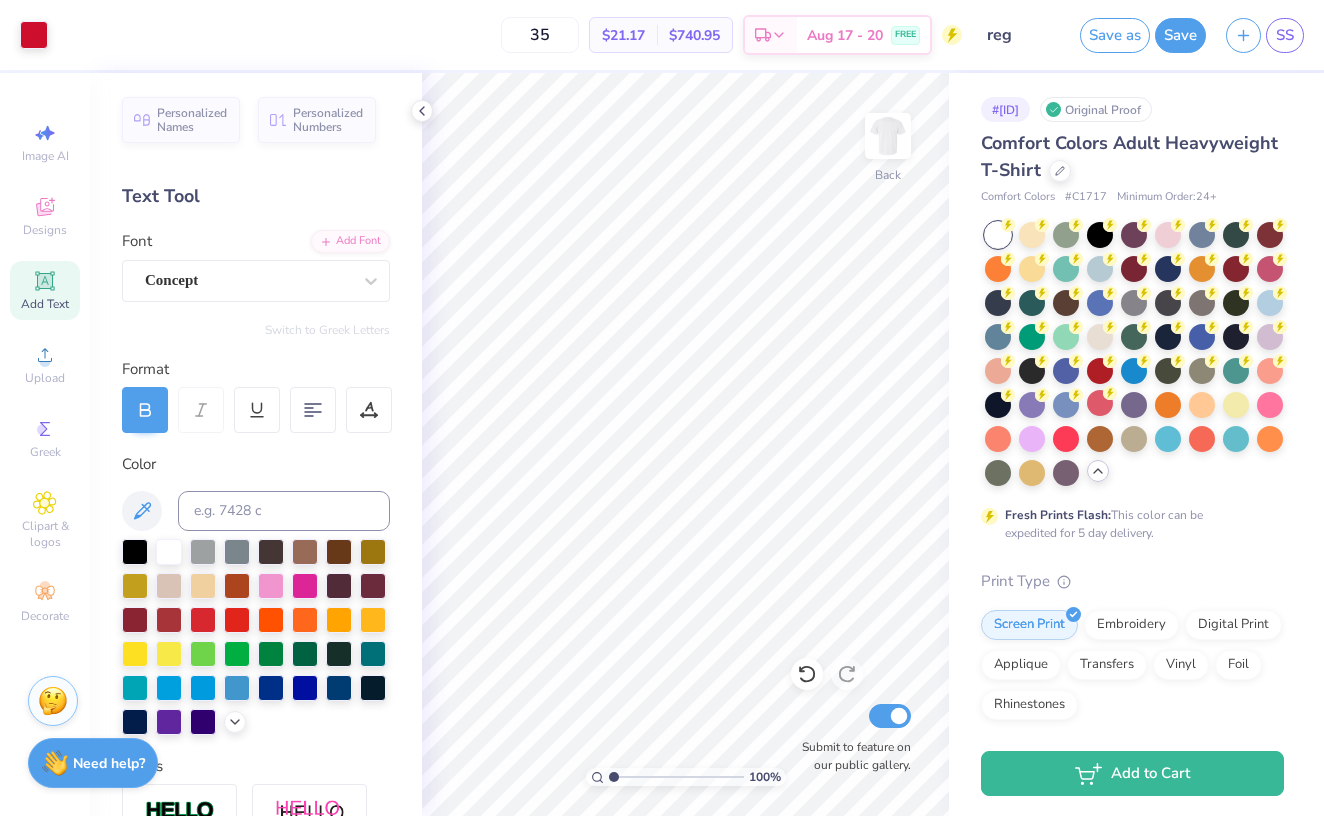 scroll, scrollTop: 0, scrollLeft: 0, axis: both 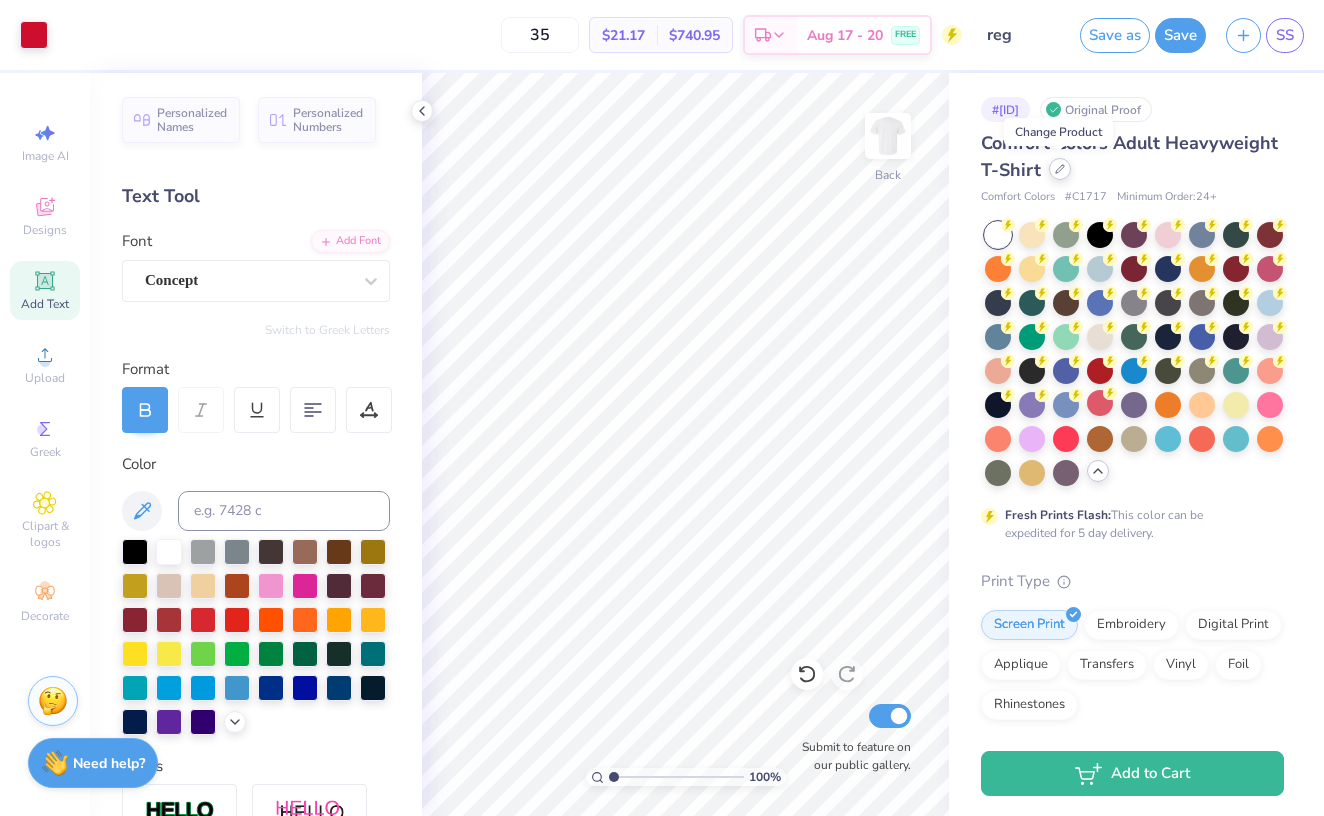 click 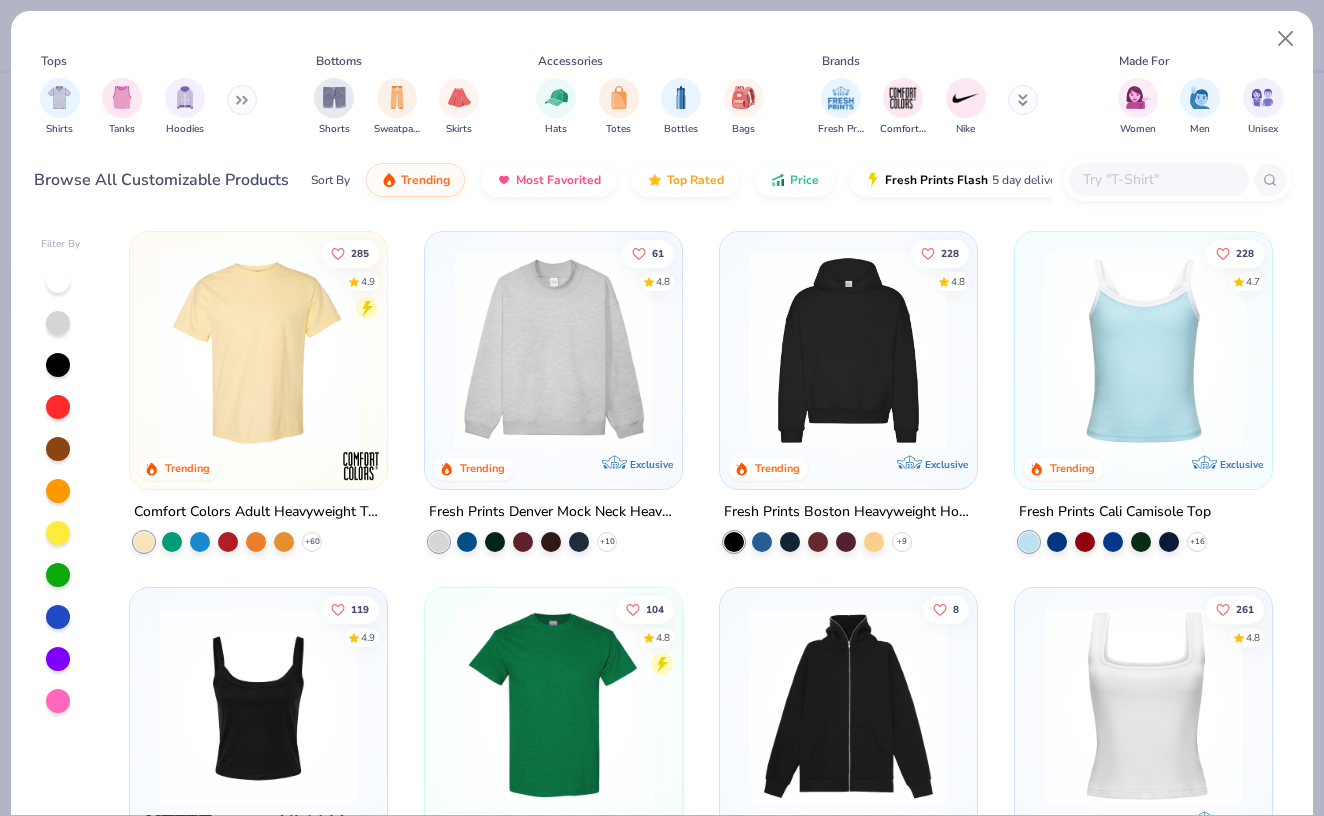 scroll, scrollTop: 0, scrollLeft: 0, axis: both 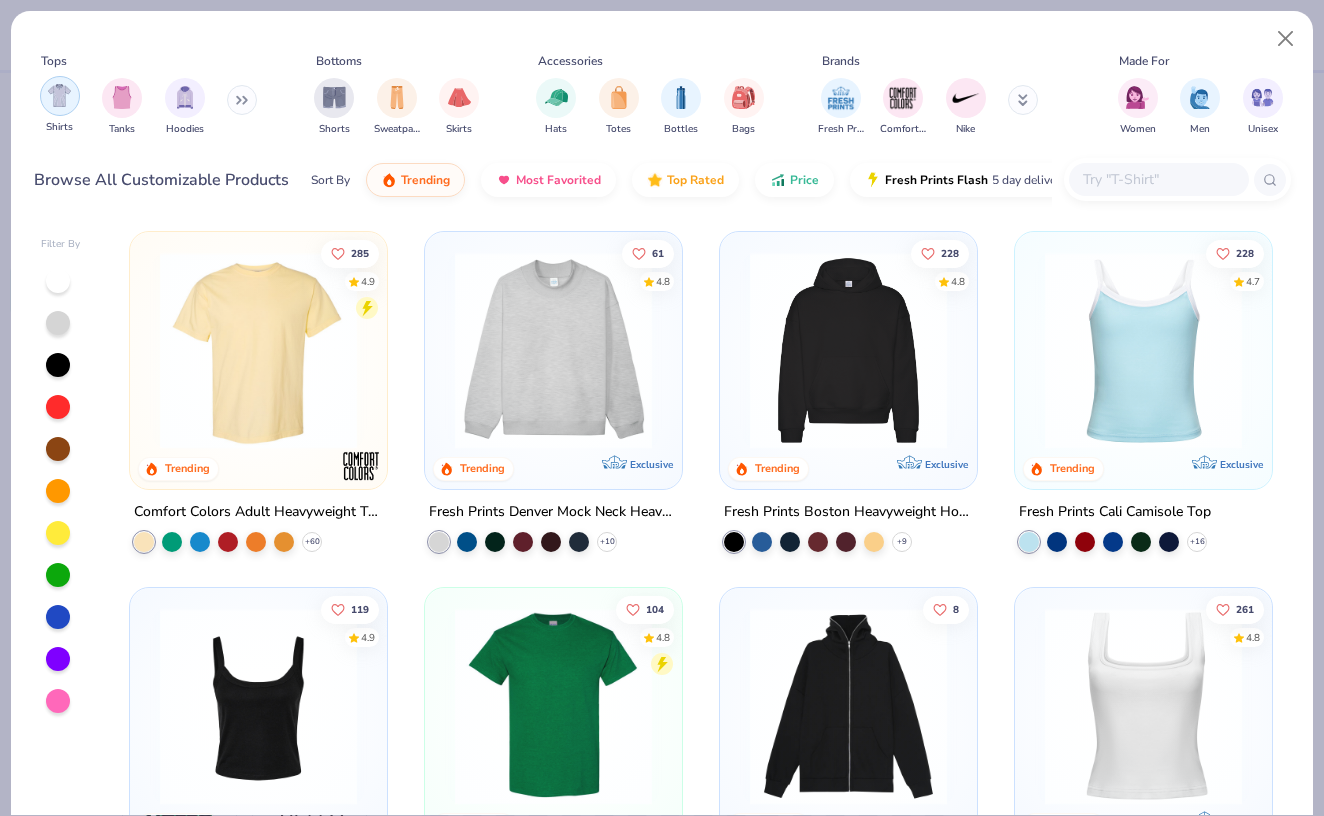 click at bounding box center [59, 95] 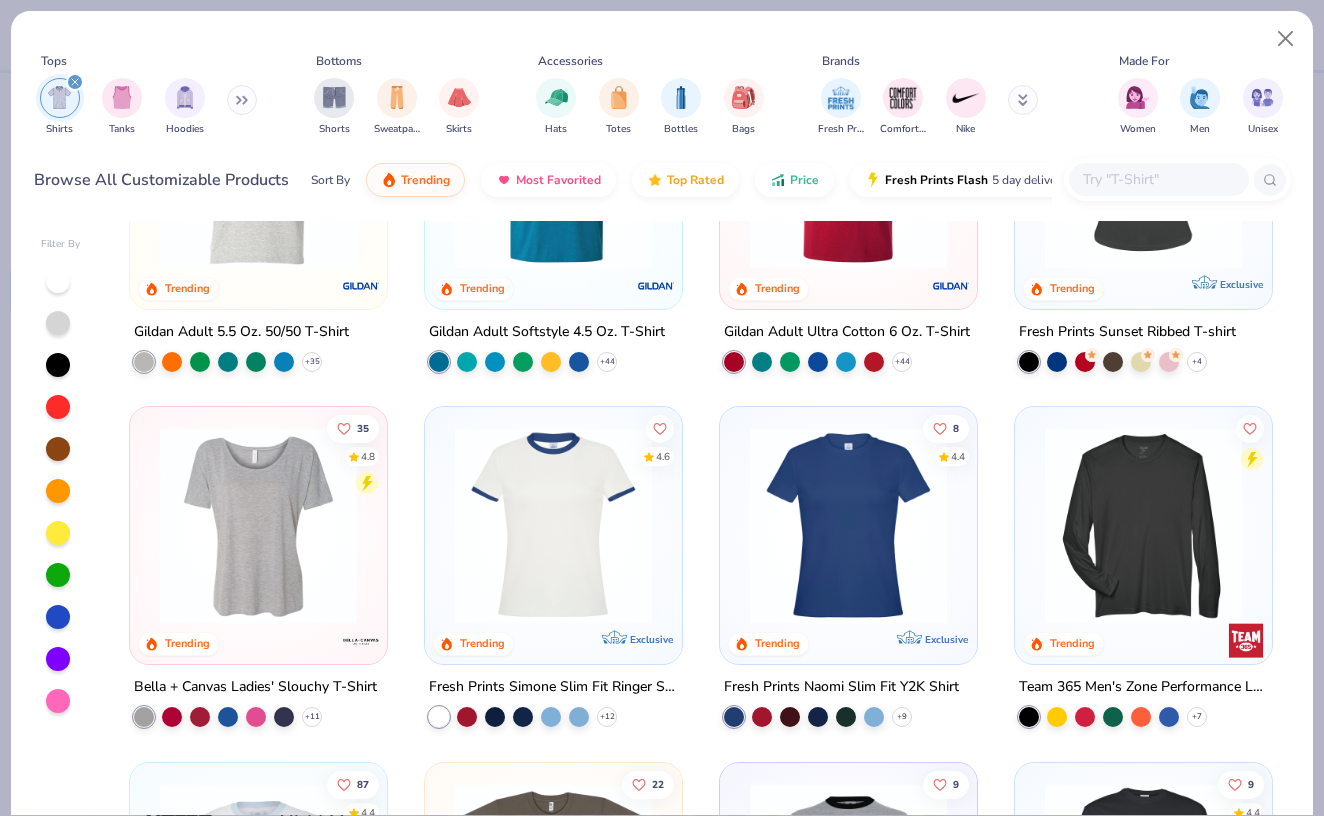 scroll, scrollTop: 913, scrollLeft: 0, axis: vertical 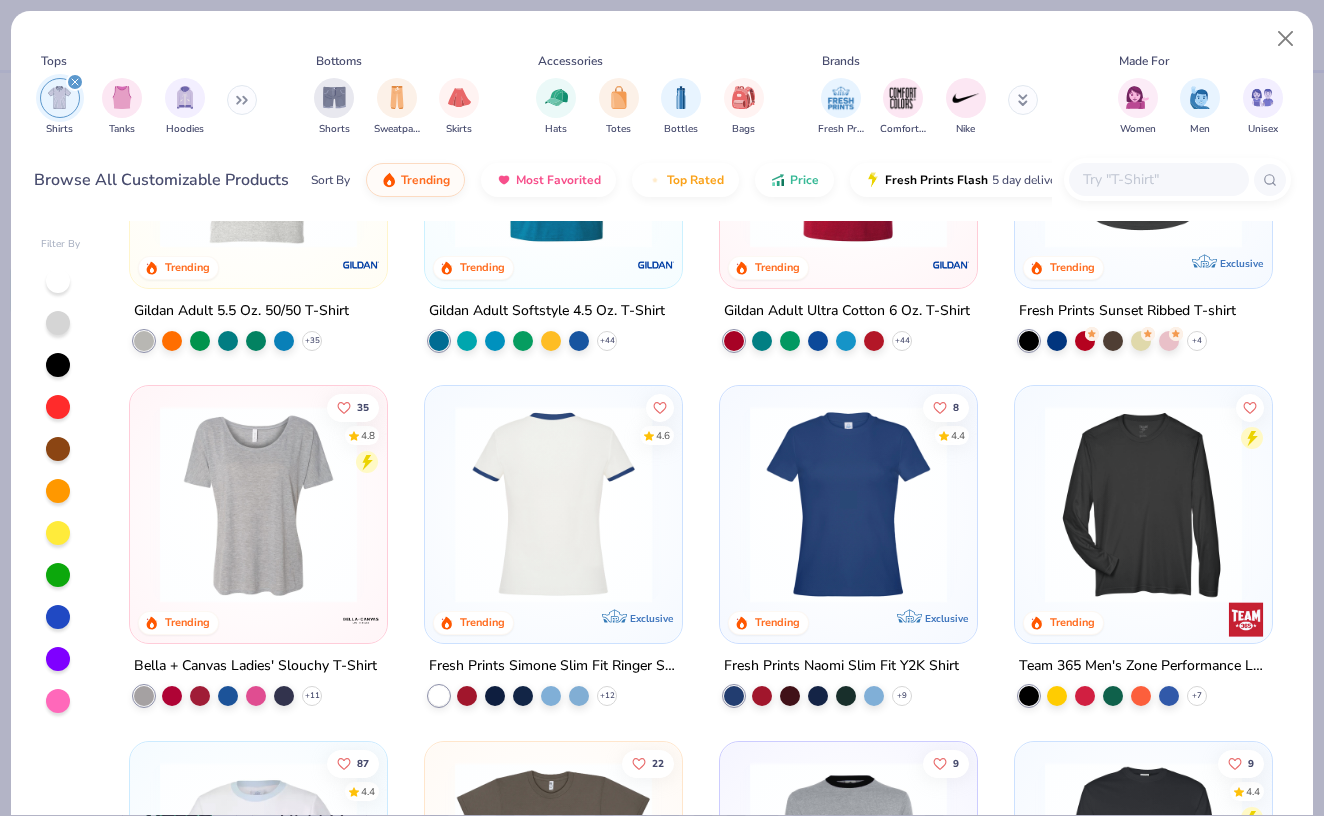 click at bounding box center (553, 504) 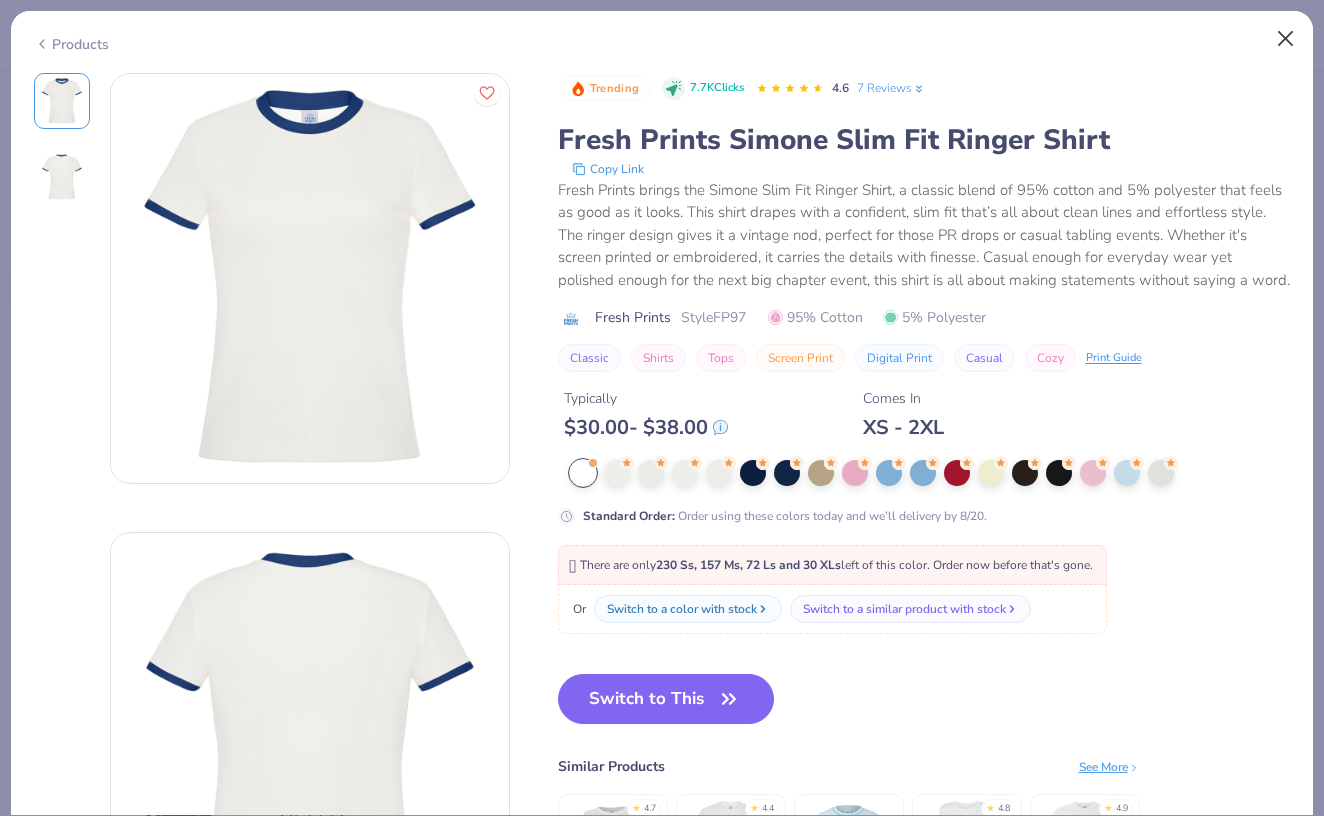 click at bounding box center [1286, 39] 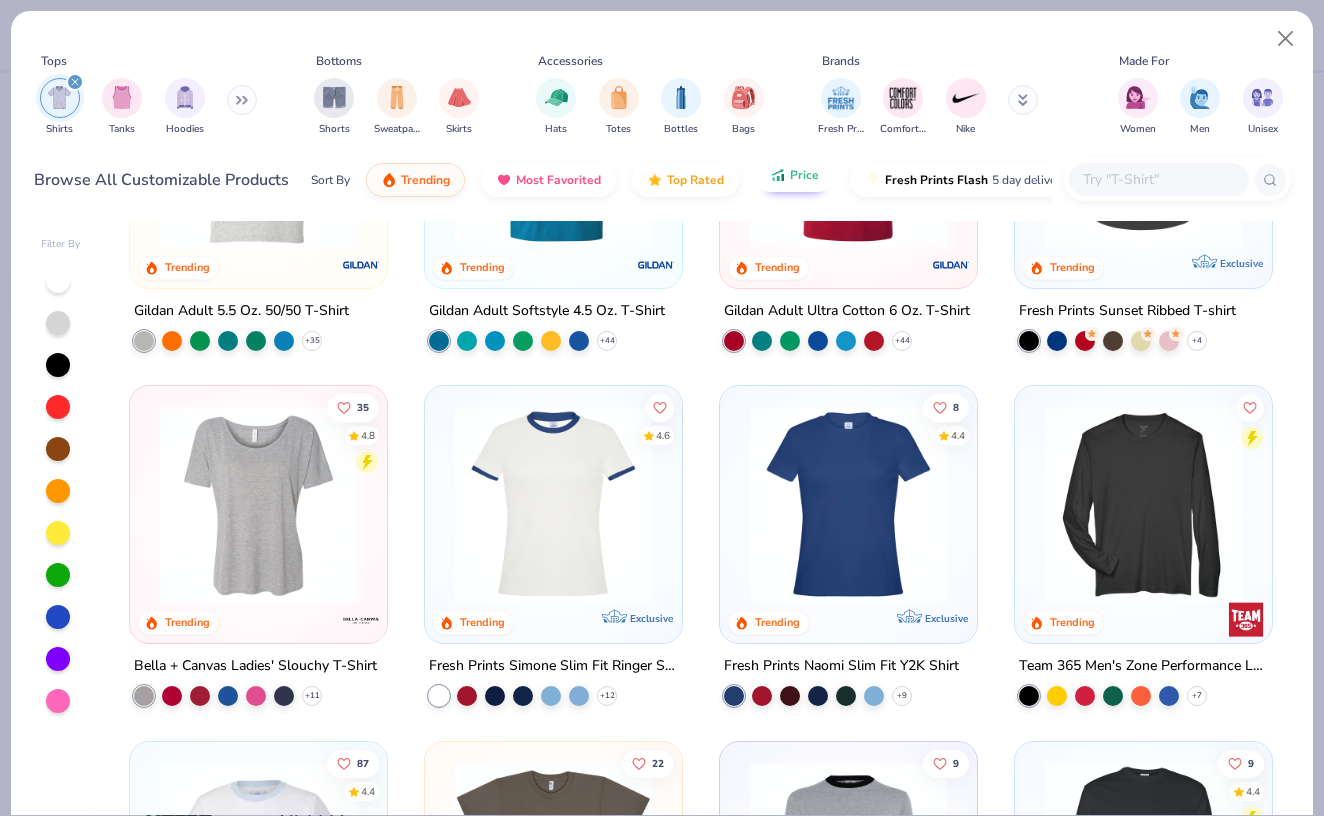 click 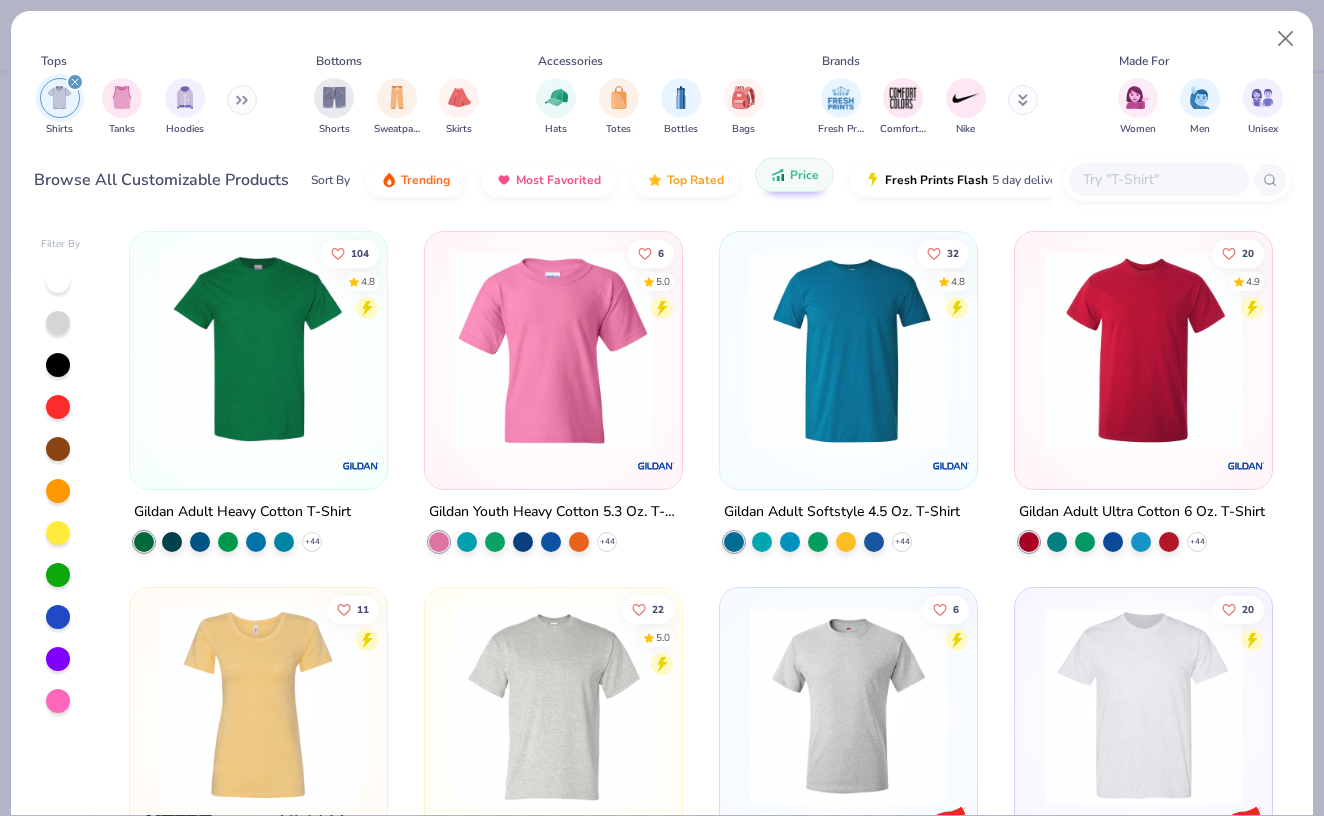 click on "Price" at bounding box center (794, 175) 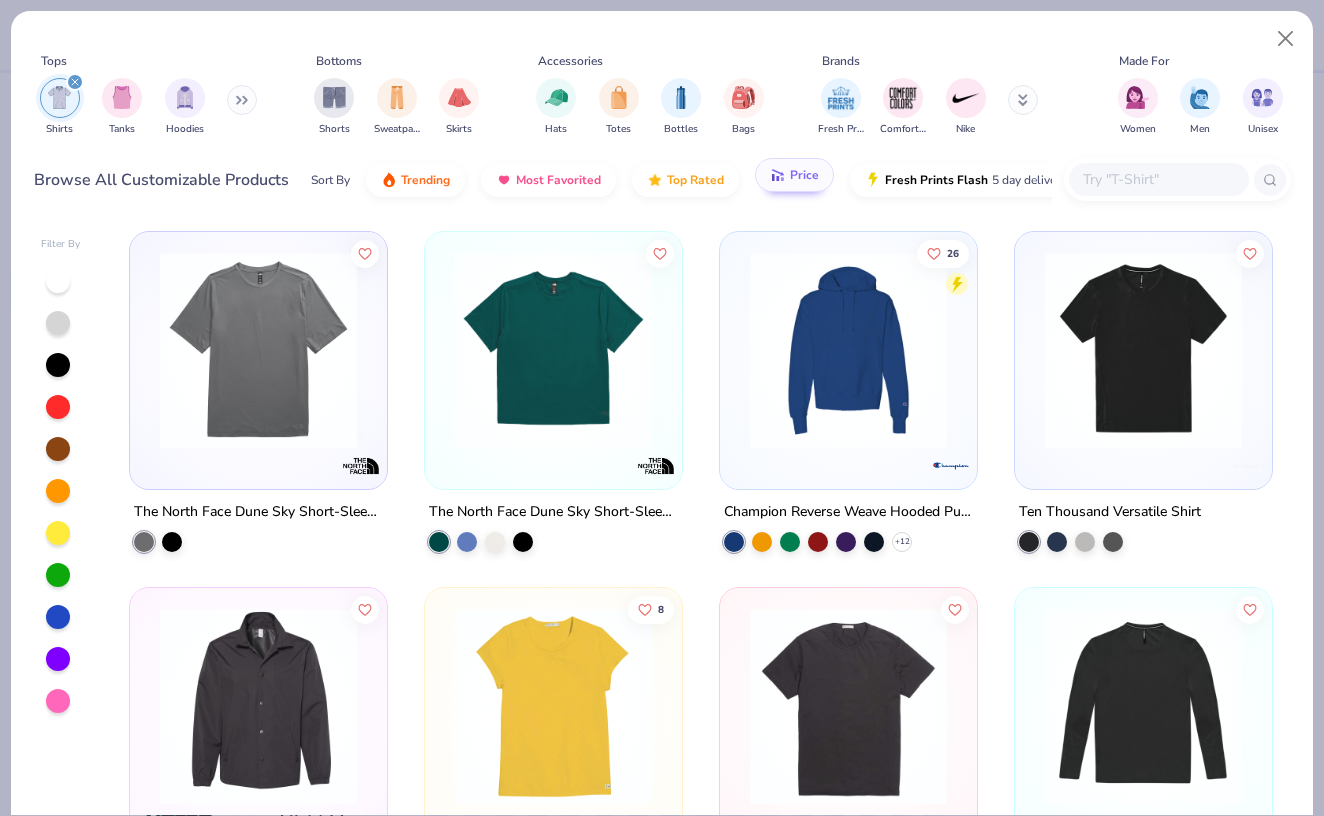 click on "Price" at bounding box center (794, 175) 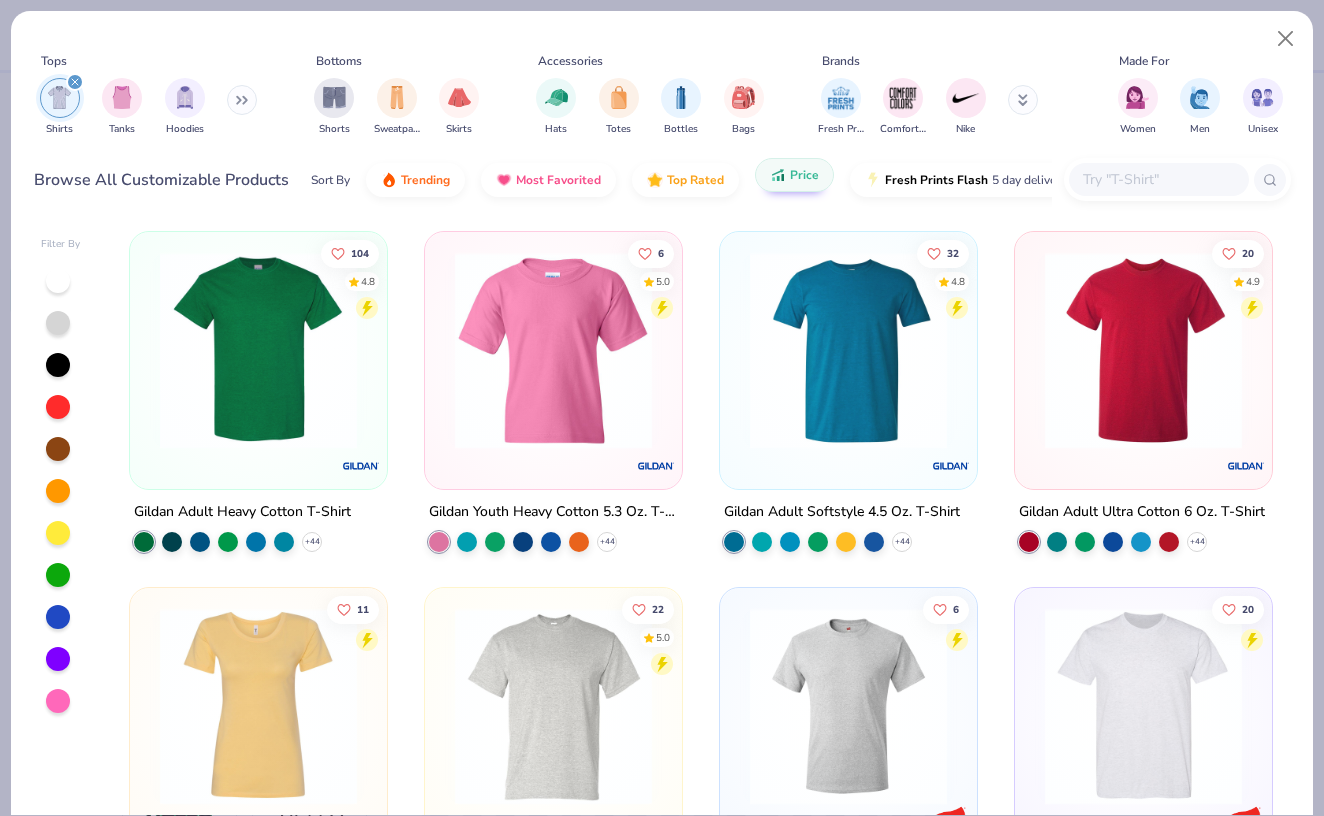 click at bounding box center [258, 350] 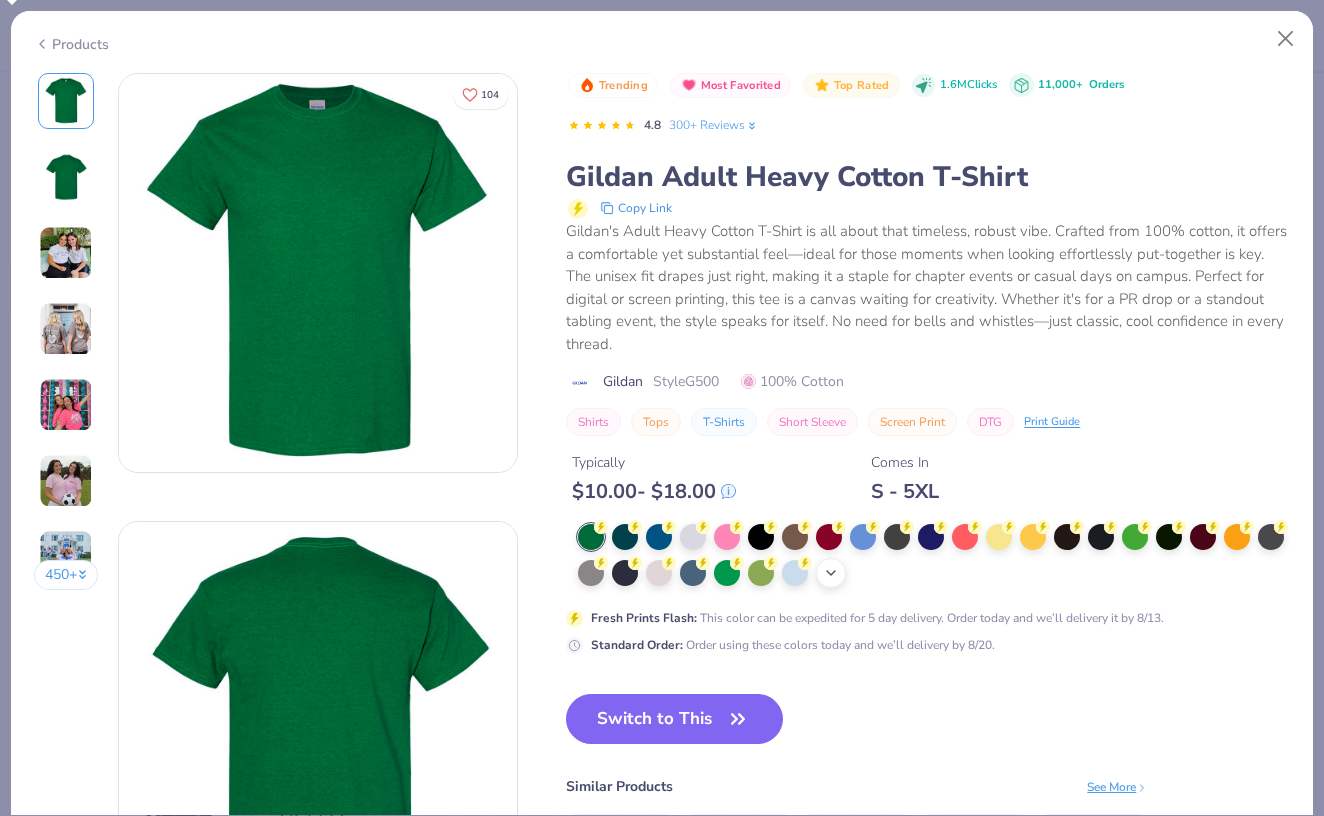 click 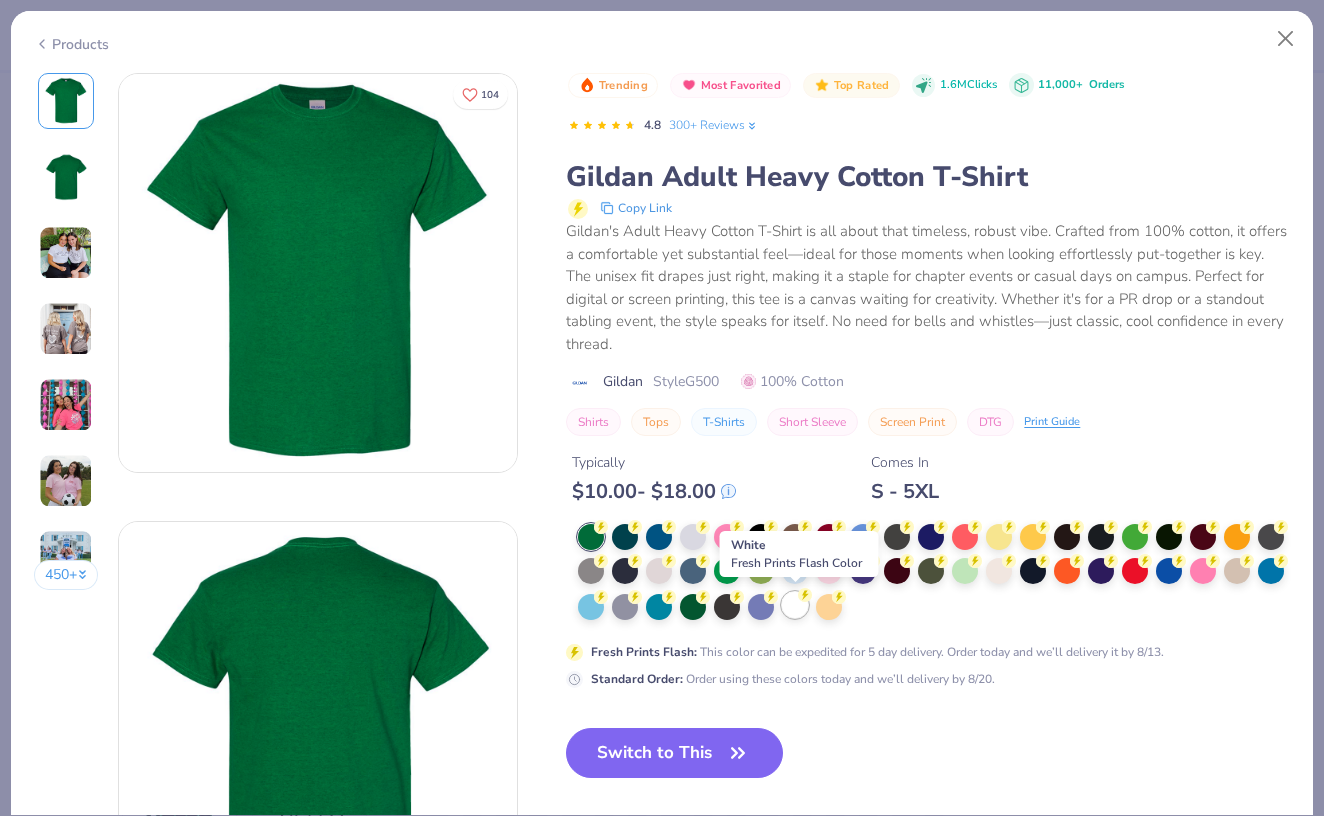 click at bounding box center [795, 605] 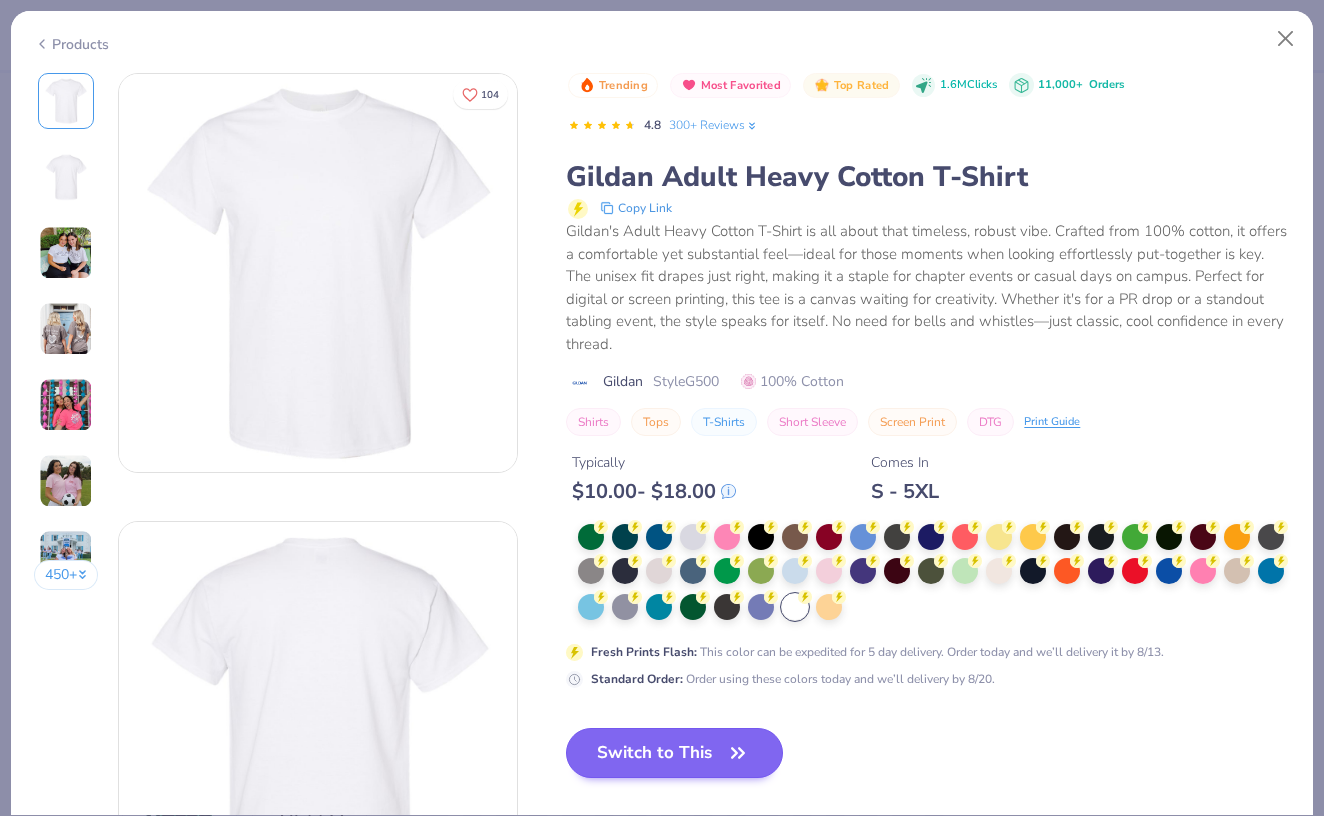 click on "Switch to This" at bounding box center [674, 753] 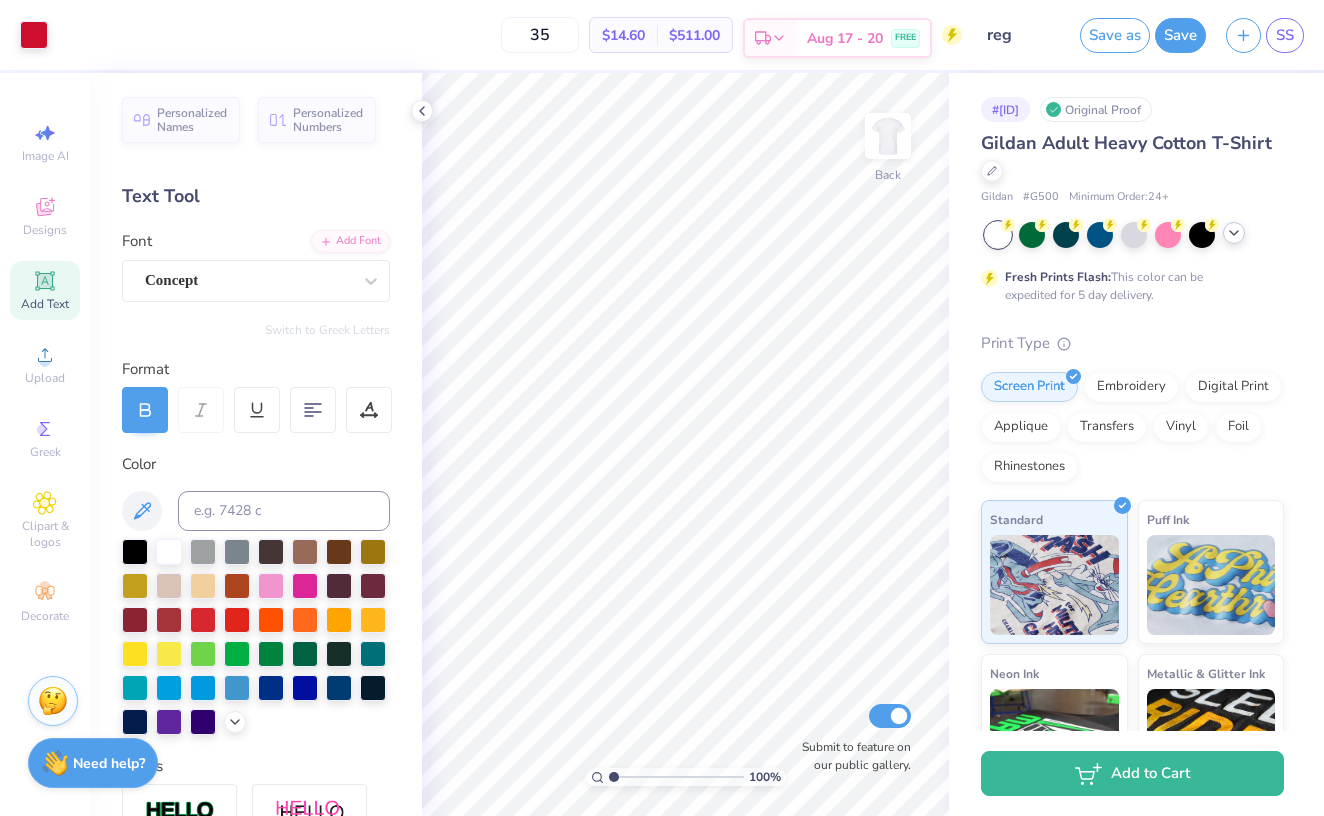 click 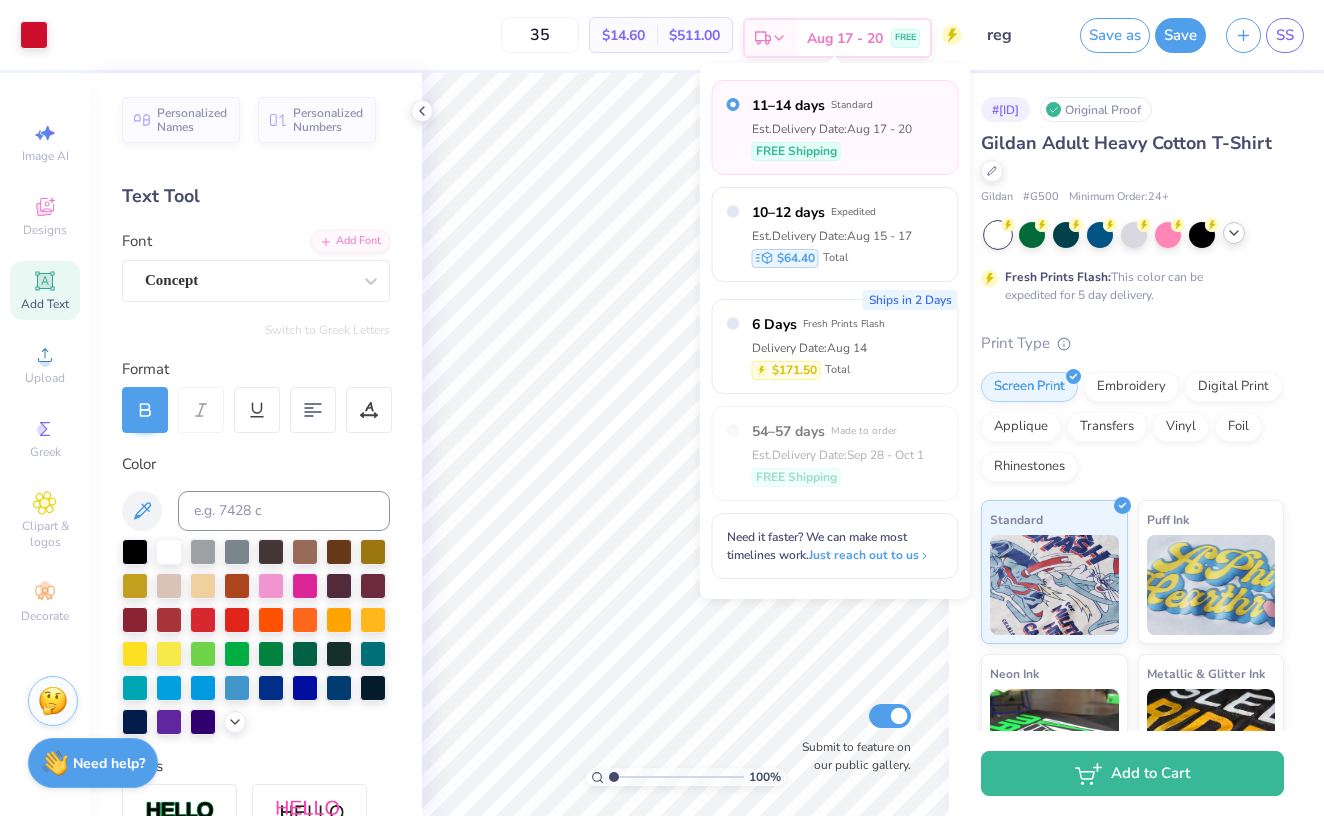 click 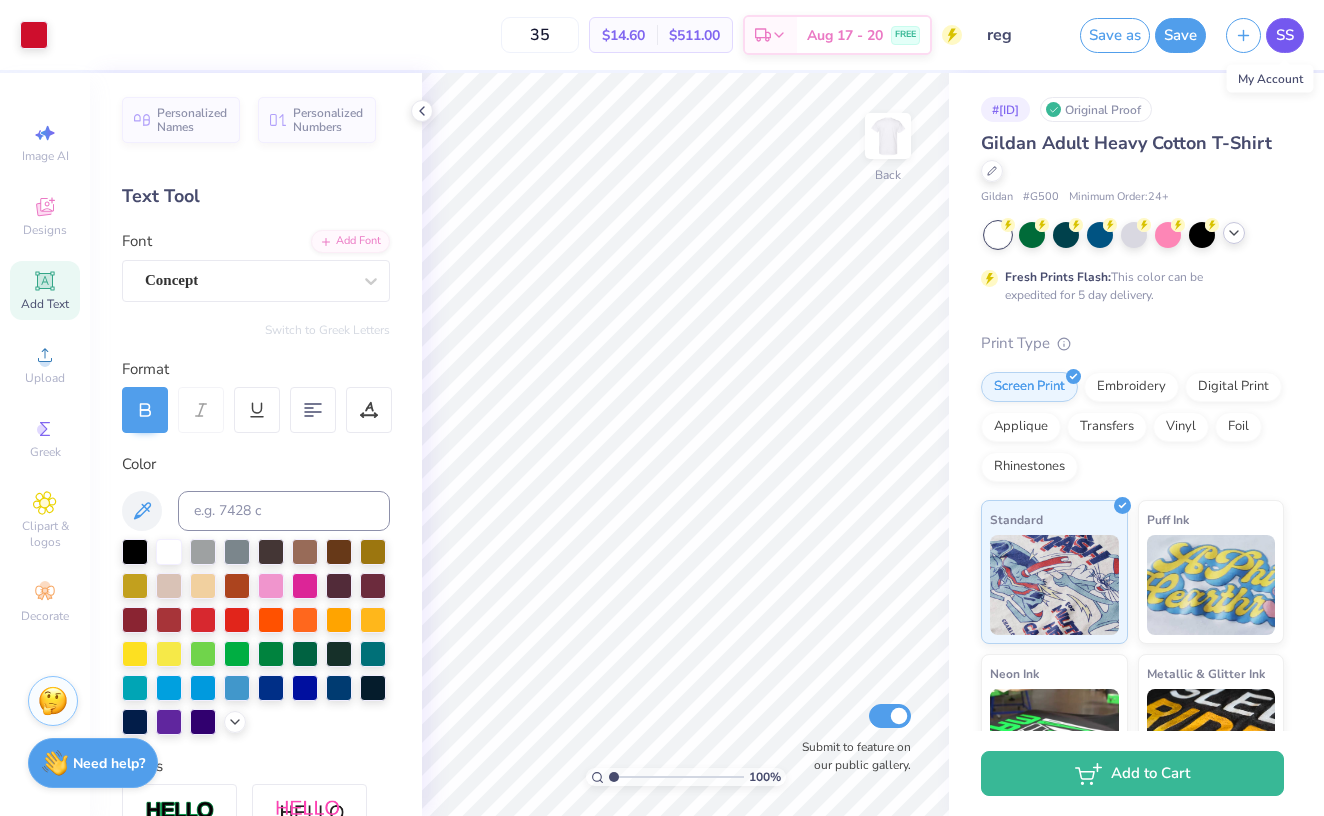 click on "SS" at bounding box center [1285, 35] 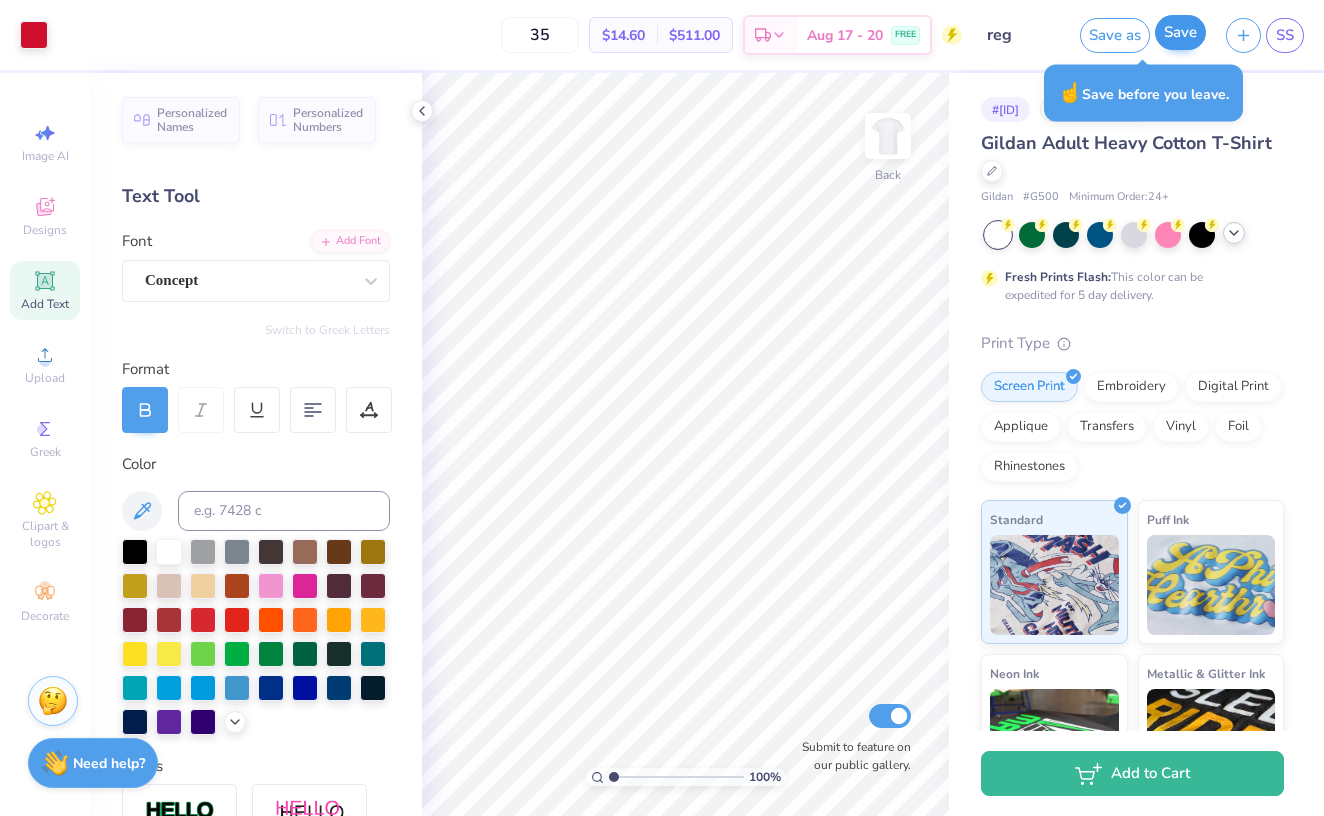 click on "Save" at bounding box center (1180, 32) 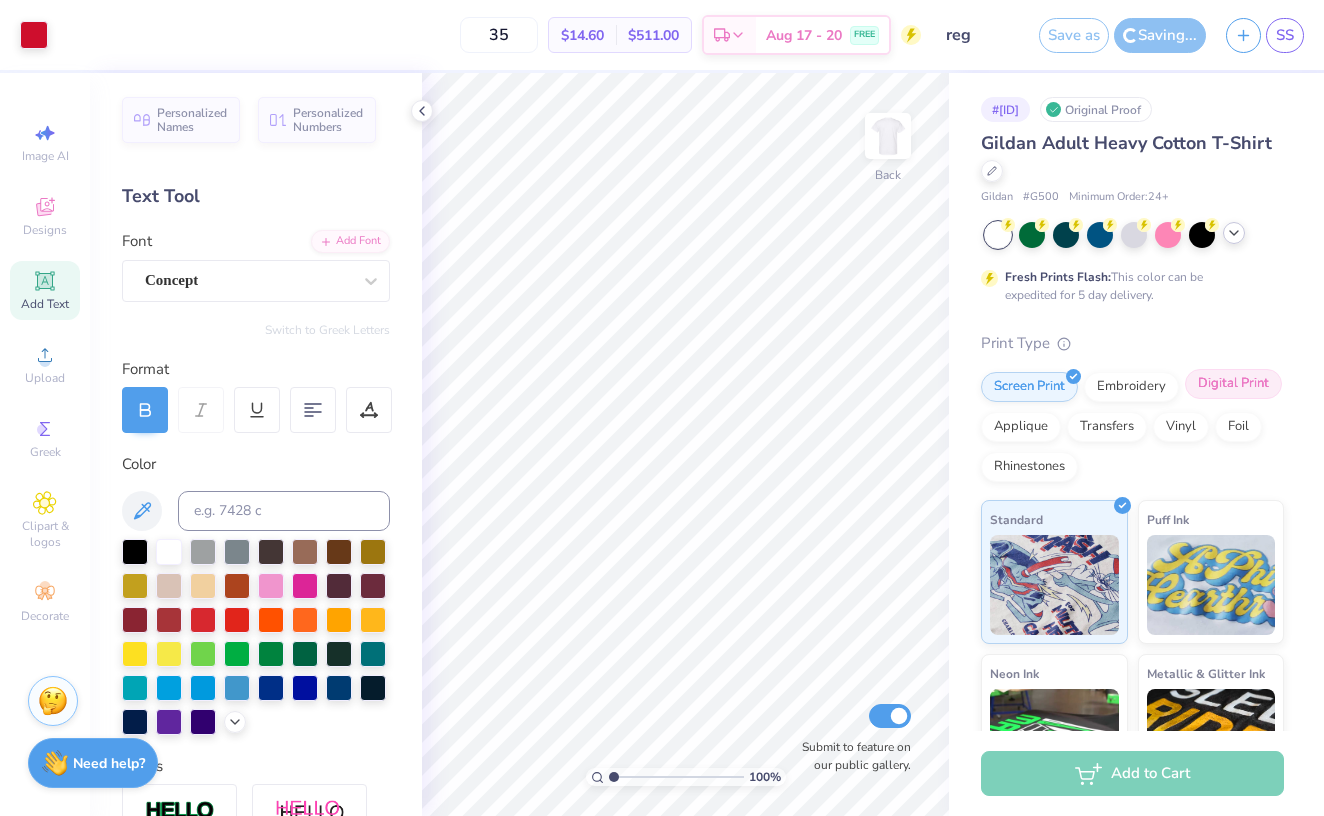 click on "Digital Print" at bounding box center (1233, 384) 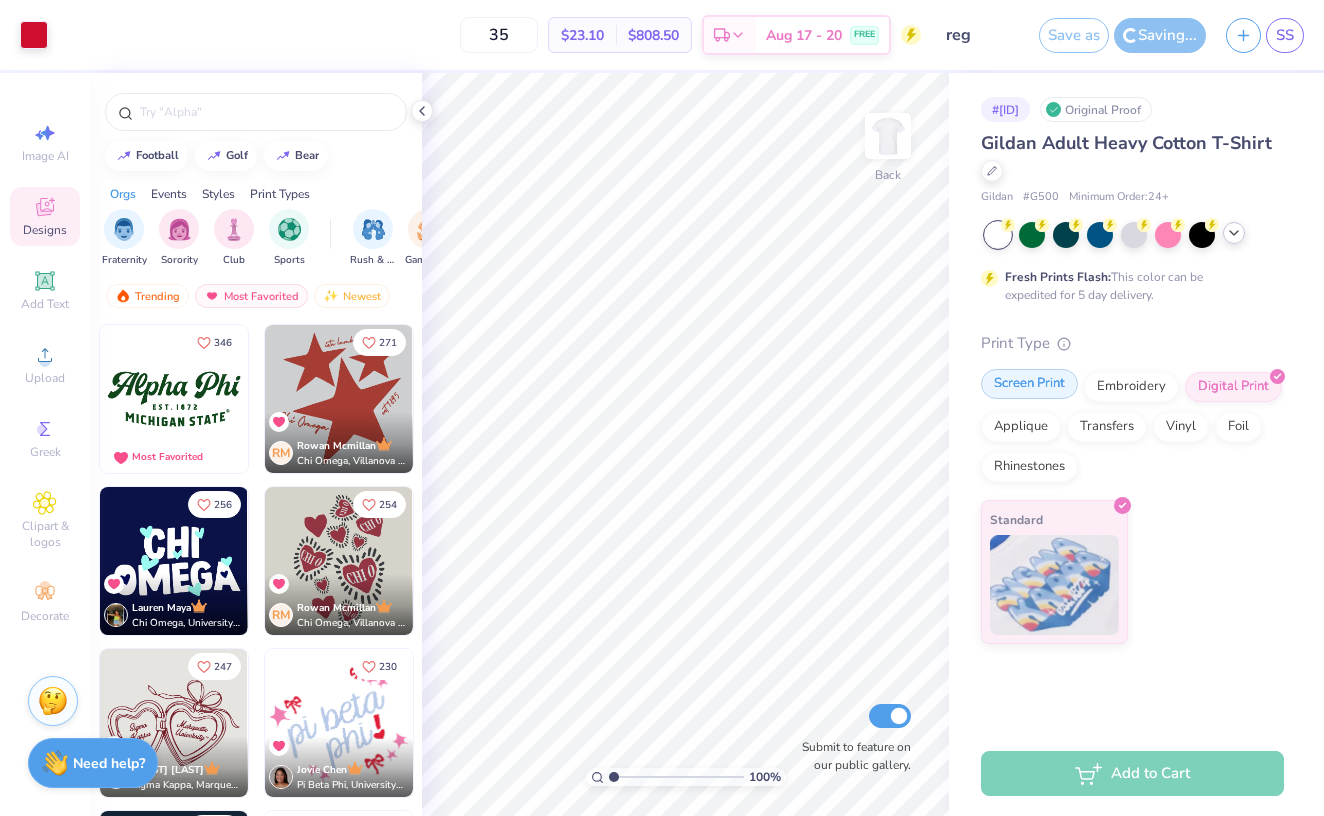 click on "Screen Print" at bounding box center [1029, 384] 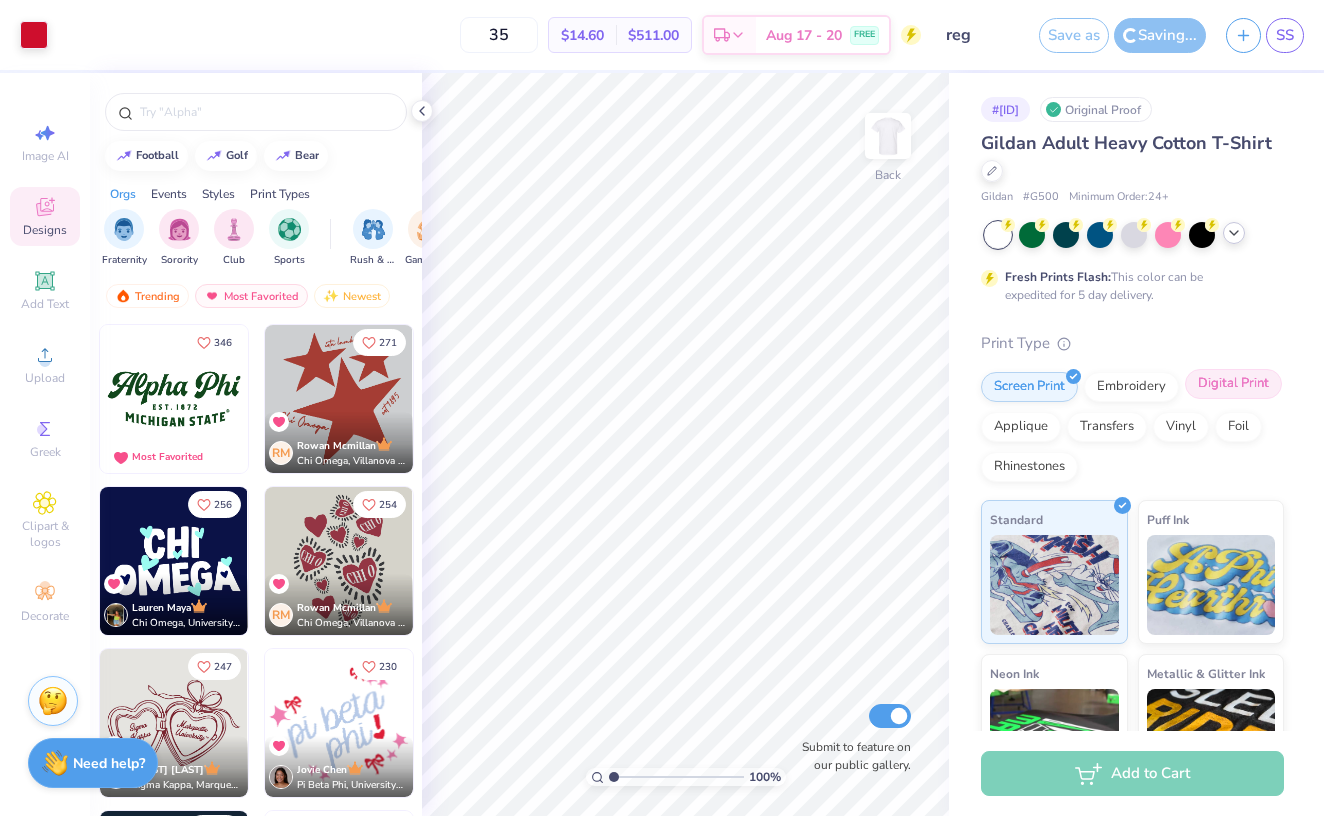 click on "Digital Print" at bounding box center [1233, 384] 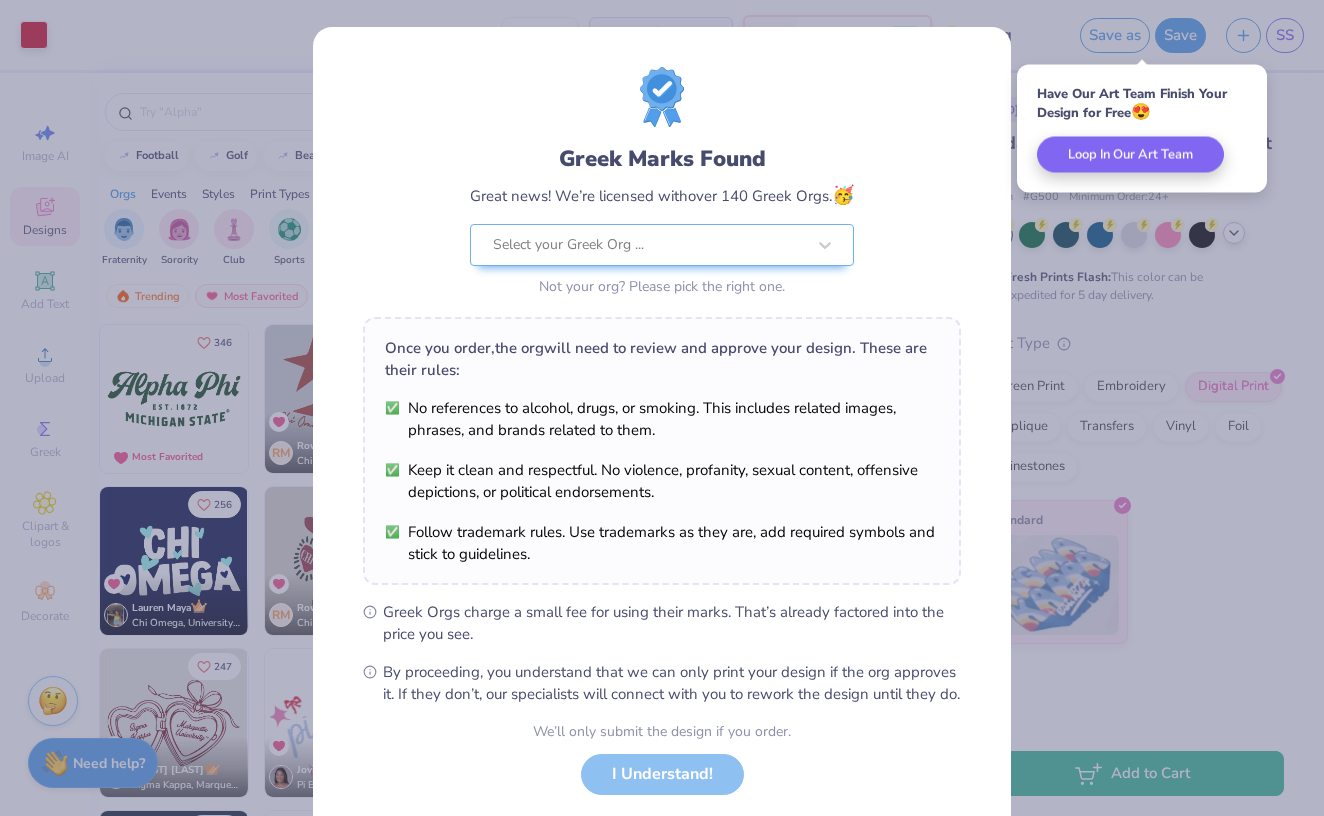 click on "Greek Marks Found Great news! We’re licensed with  over 140 Greek Orgs. 🥳 Select your Greek Org ... Not your org? Please pick the right one. Once you order,  the org  will need to review and approve your design. These are their rules: No references to alcohol, drugs, or smoking. This includes related images, phrases, and brands related to them. Keep it clean and respectful. No violence, profanity, sexual content, offensive depictions, or political endorsements. Follow trademark rules. Use trademarks as they are, add required symbols and stick to guidelines. Greek Orgs charge a small fee for using their marks. That’s already factored into the price you see. By proceeding, you understand that we can only print your design if the org approves it. If they don’t, our specialists will connect with you to rework the design until they do. We’ll only submit the design if you order. I Understand! No  Greek  marks in your design?" at bounding box center (662, 408) 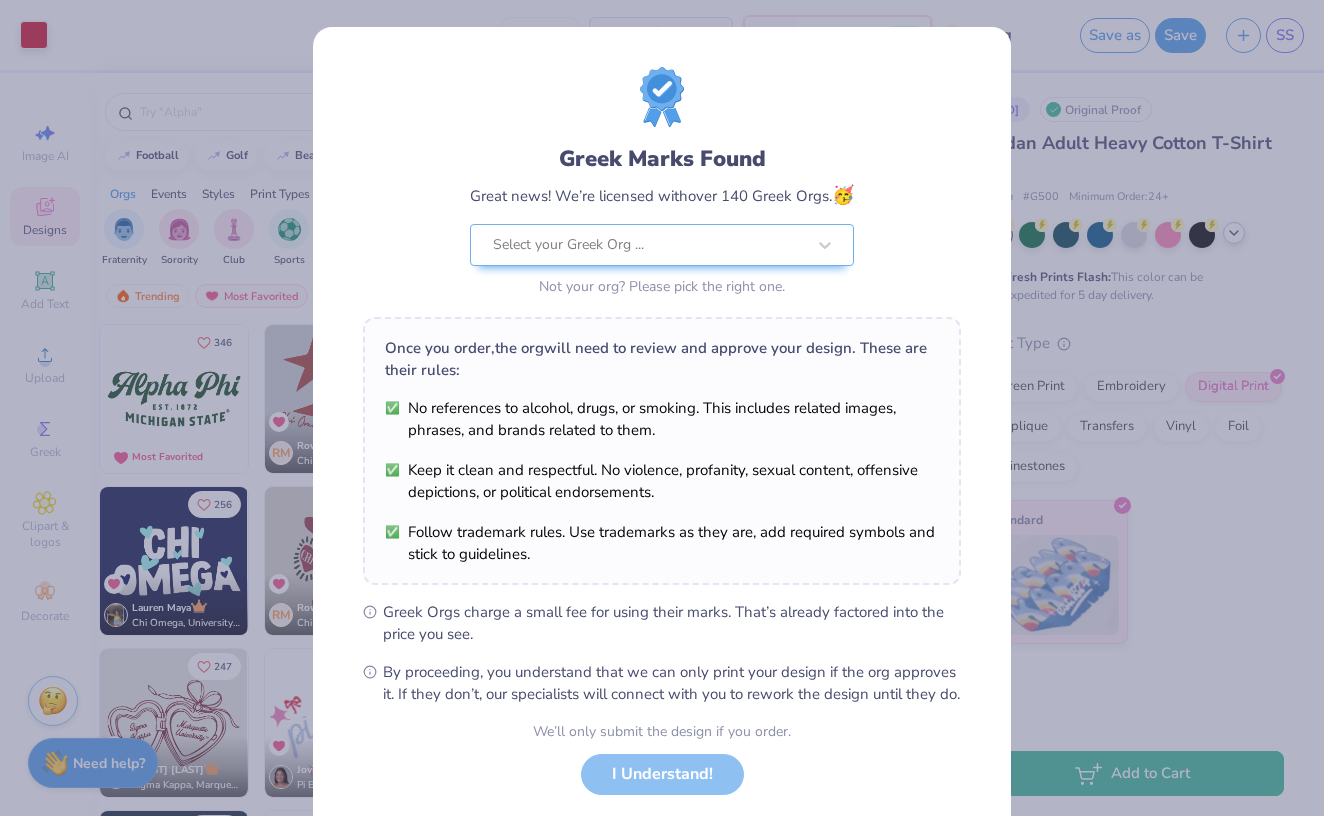 click on "We’ll only submit the design if you order. I Understand! No  Greek  marks in your design?" at bounding box center (662, 784) 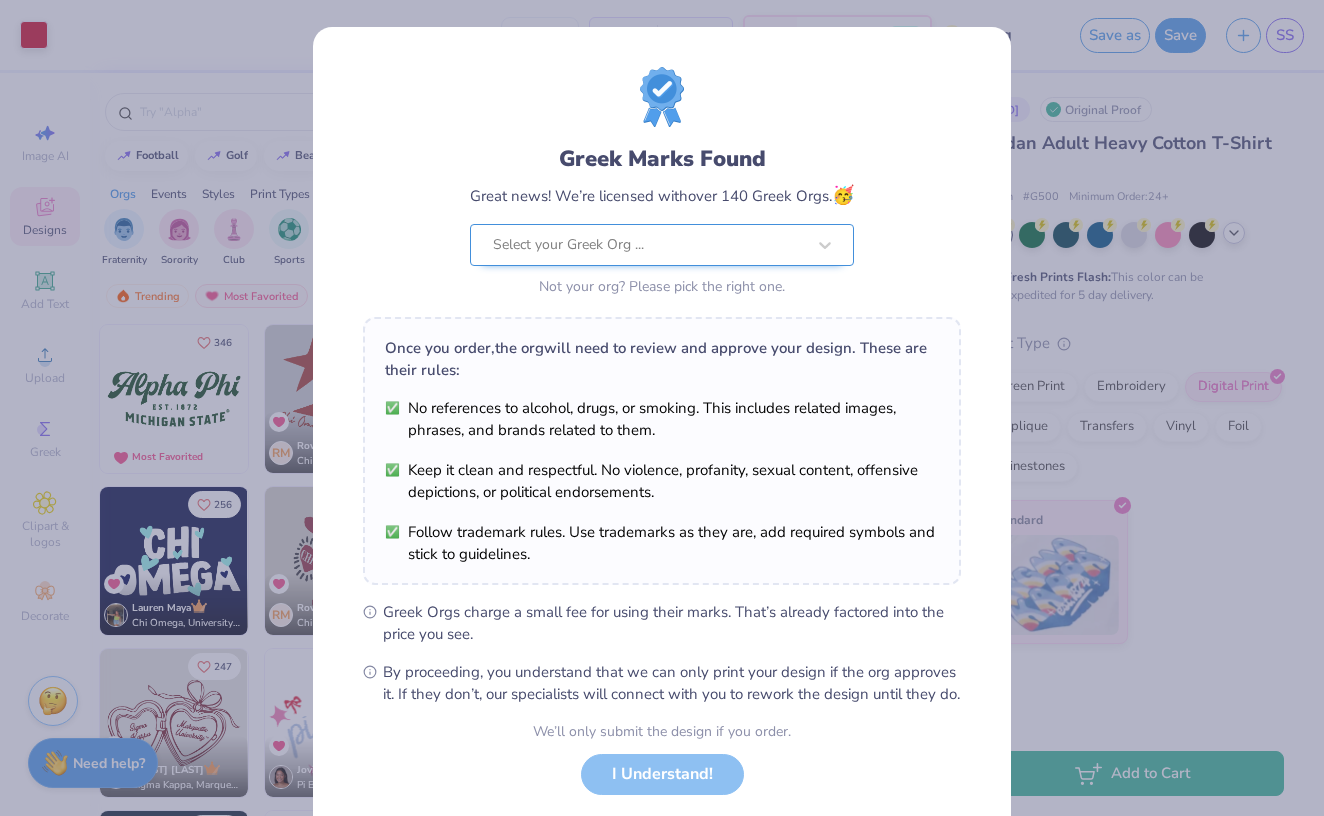 click at bounding box center (649, 245) 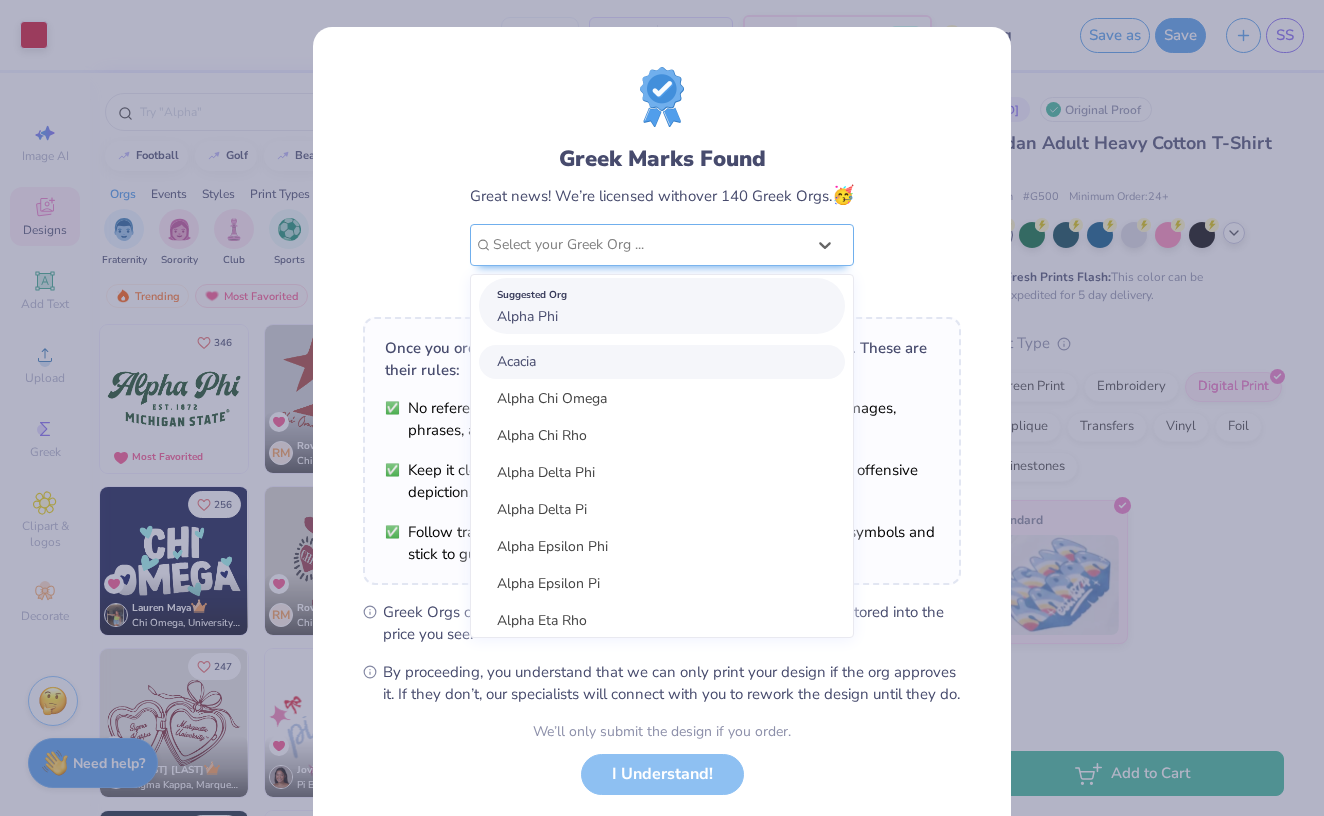 click on "Suggested Org Alpha Phi" at bounding box center (662, 306) 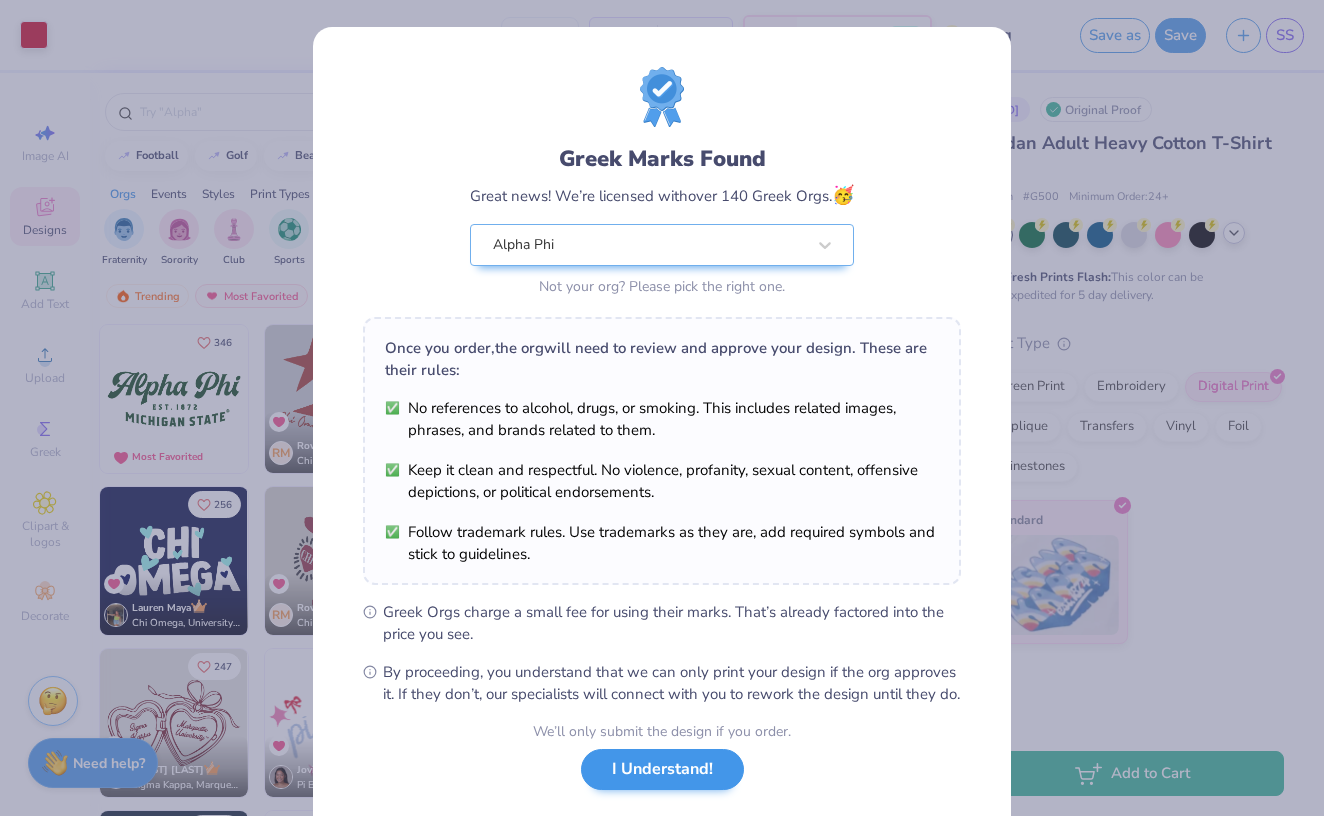 click on "I Understand!" at bounding box center [662, 769] 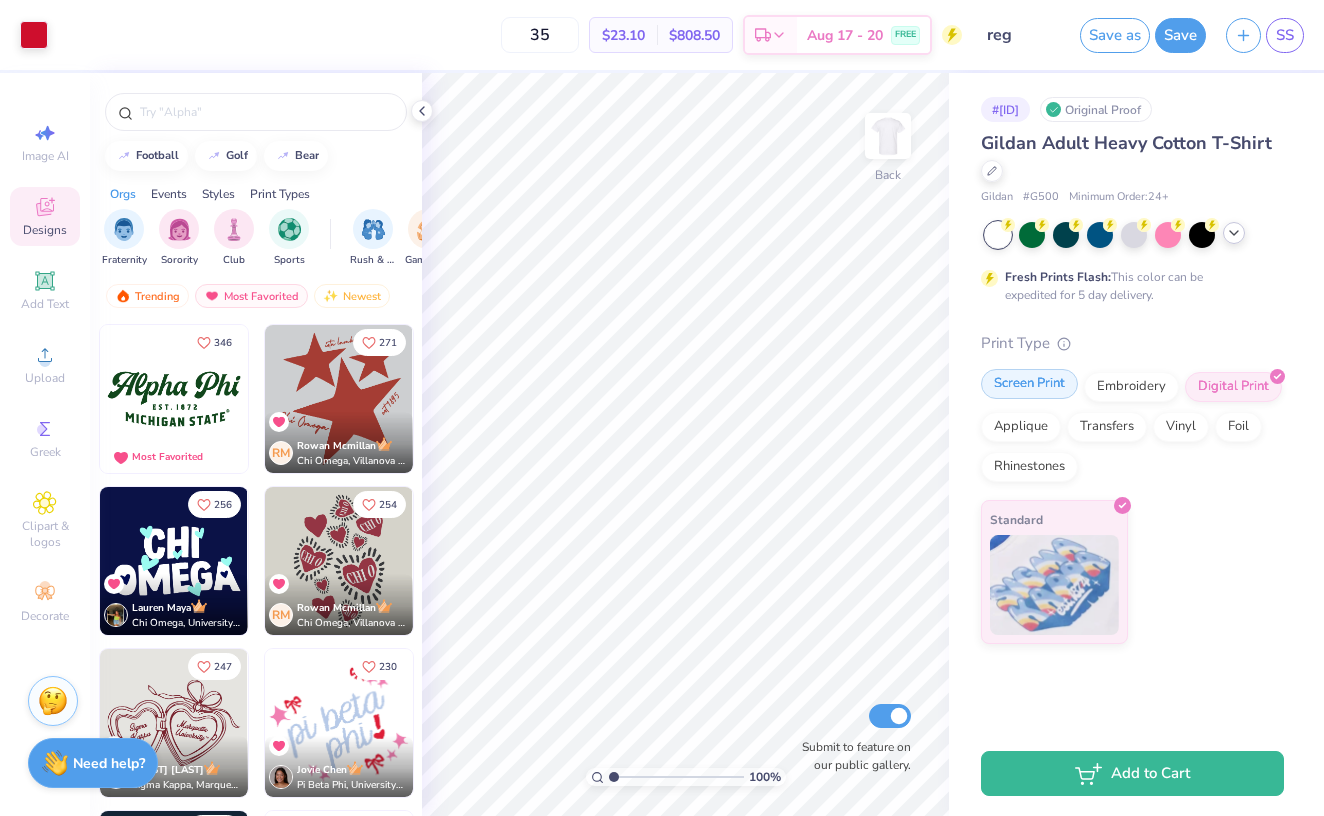 click on "Screen Print" at bounding box center (1029, 384) 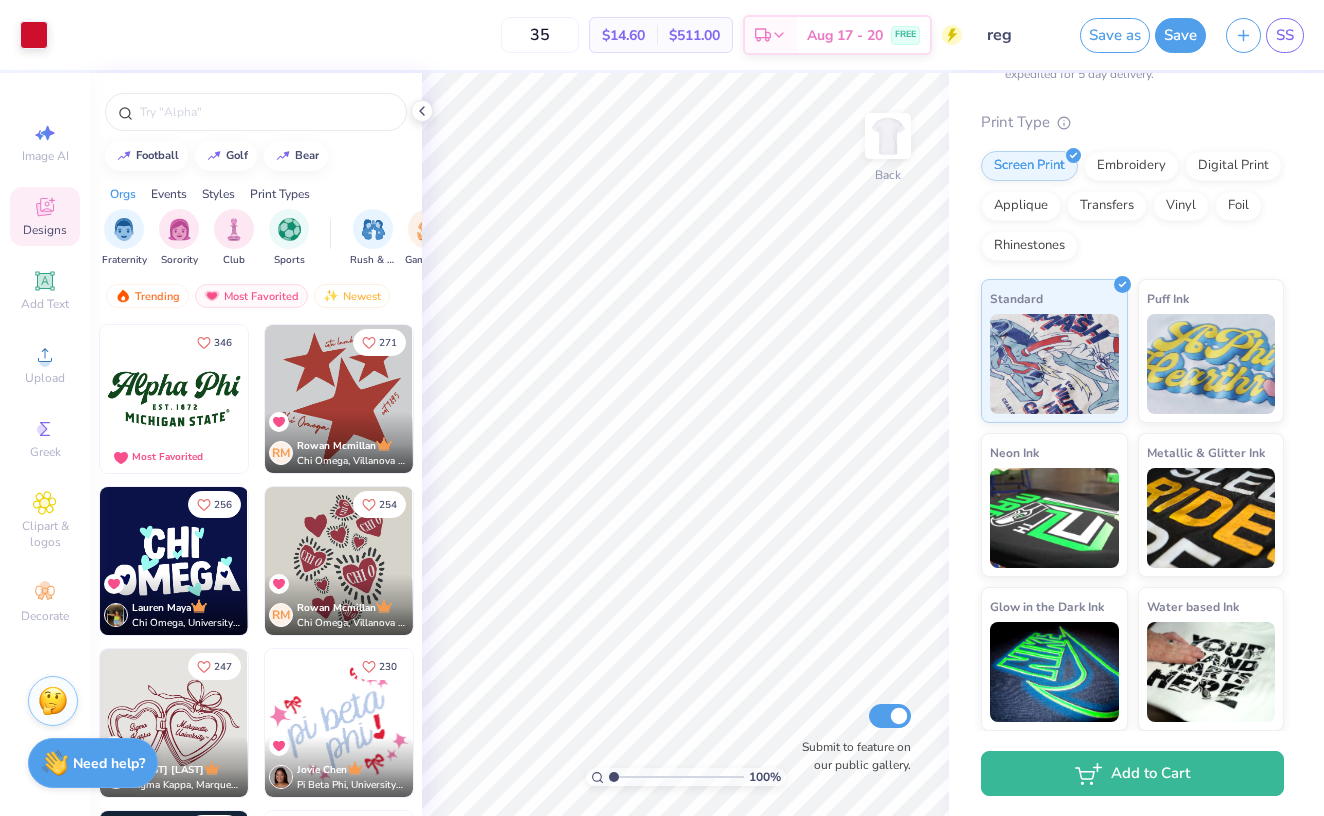 scroll, scrollTop: 220, scrollLeft: 0, axis: vertical 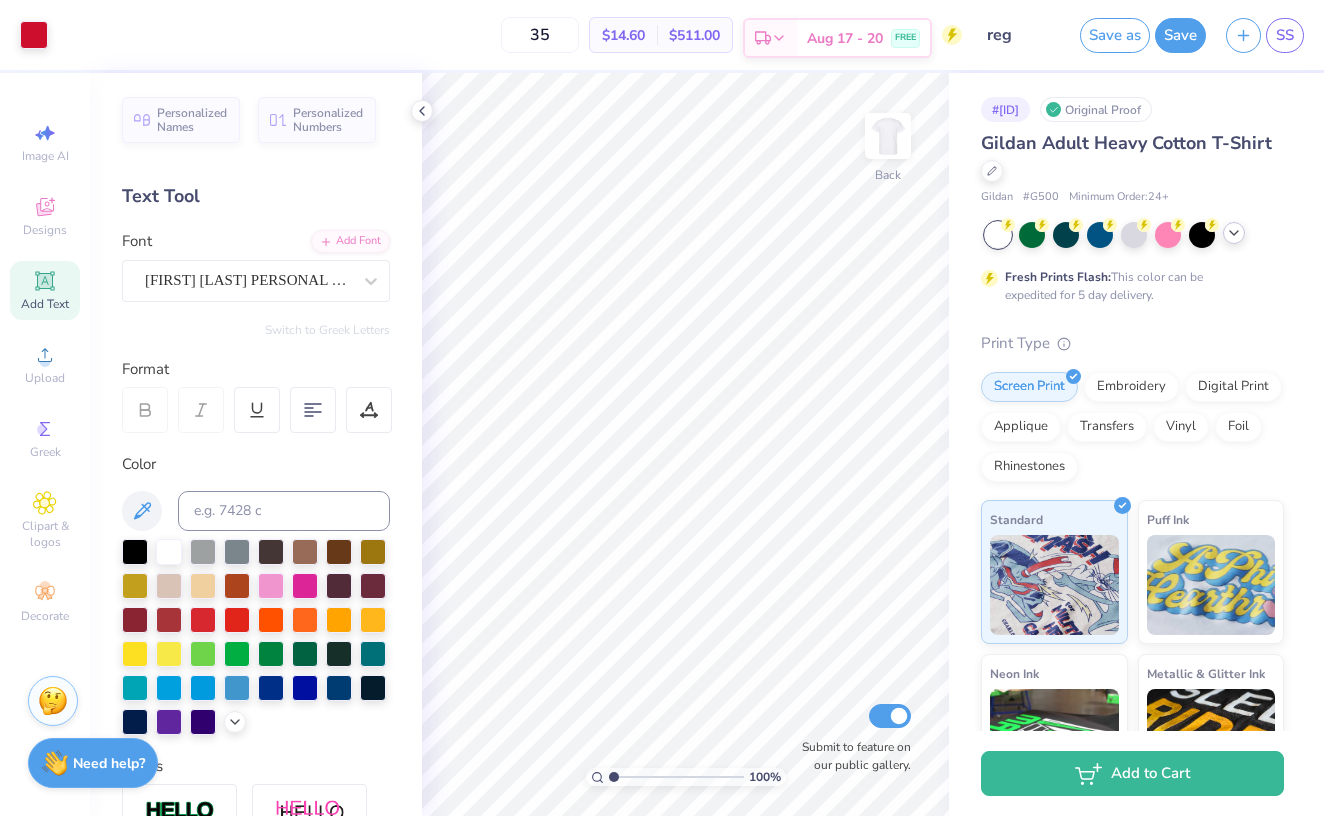 click 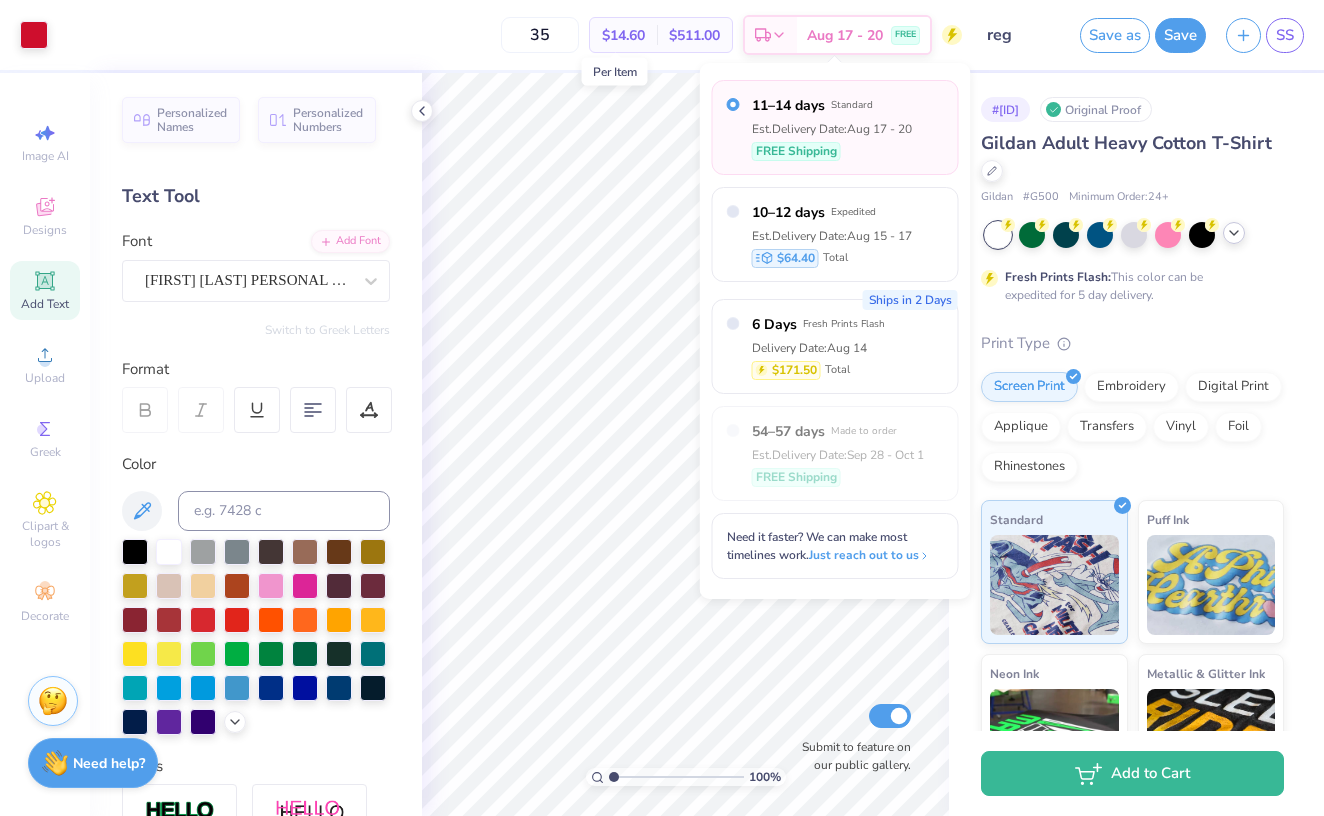 click on "$14.60" at bounding box center [623, 35] 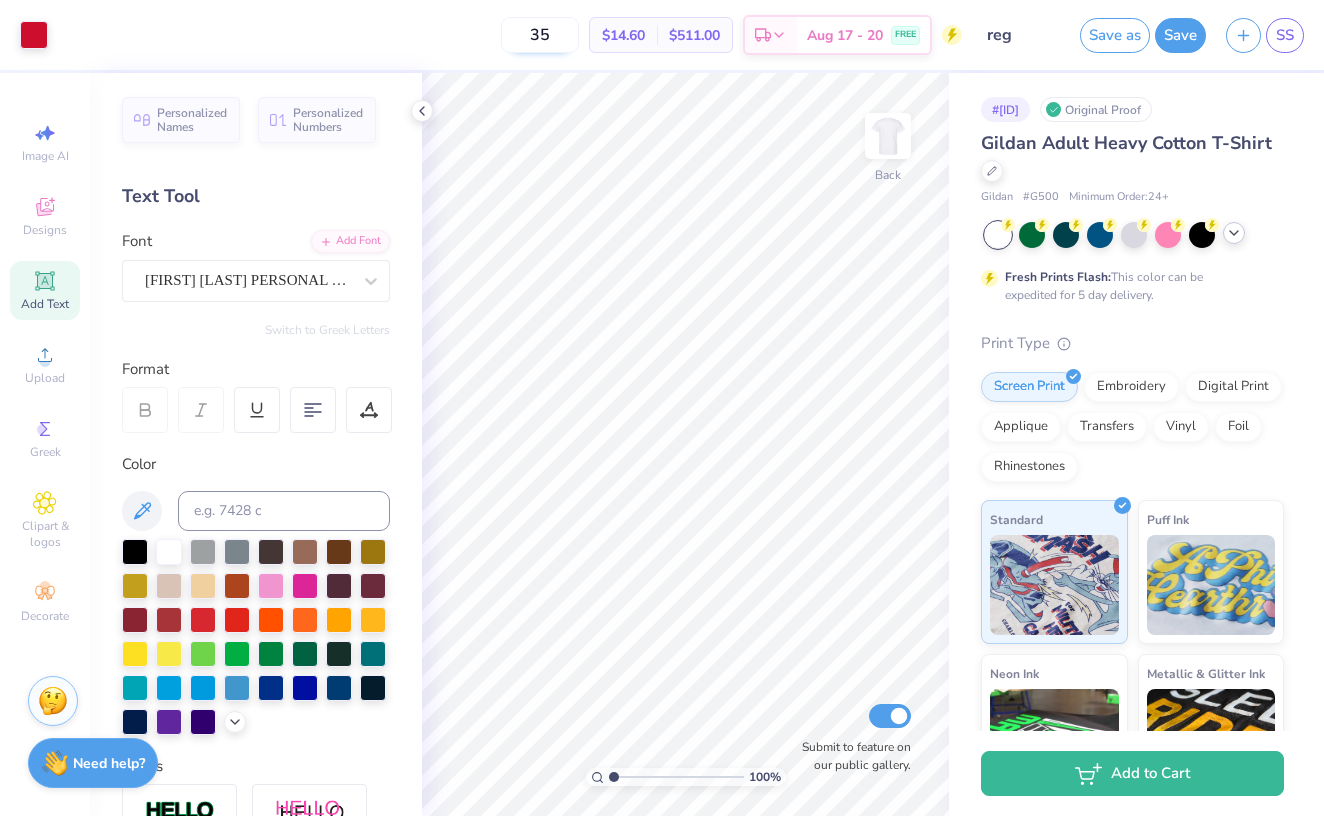 click on "35" at bounding box center (540, 35) 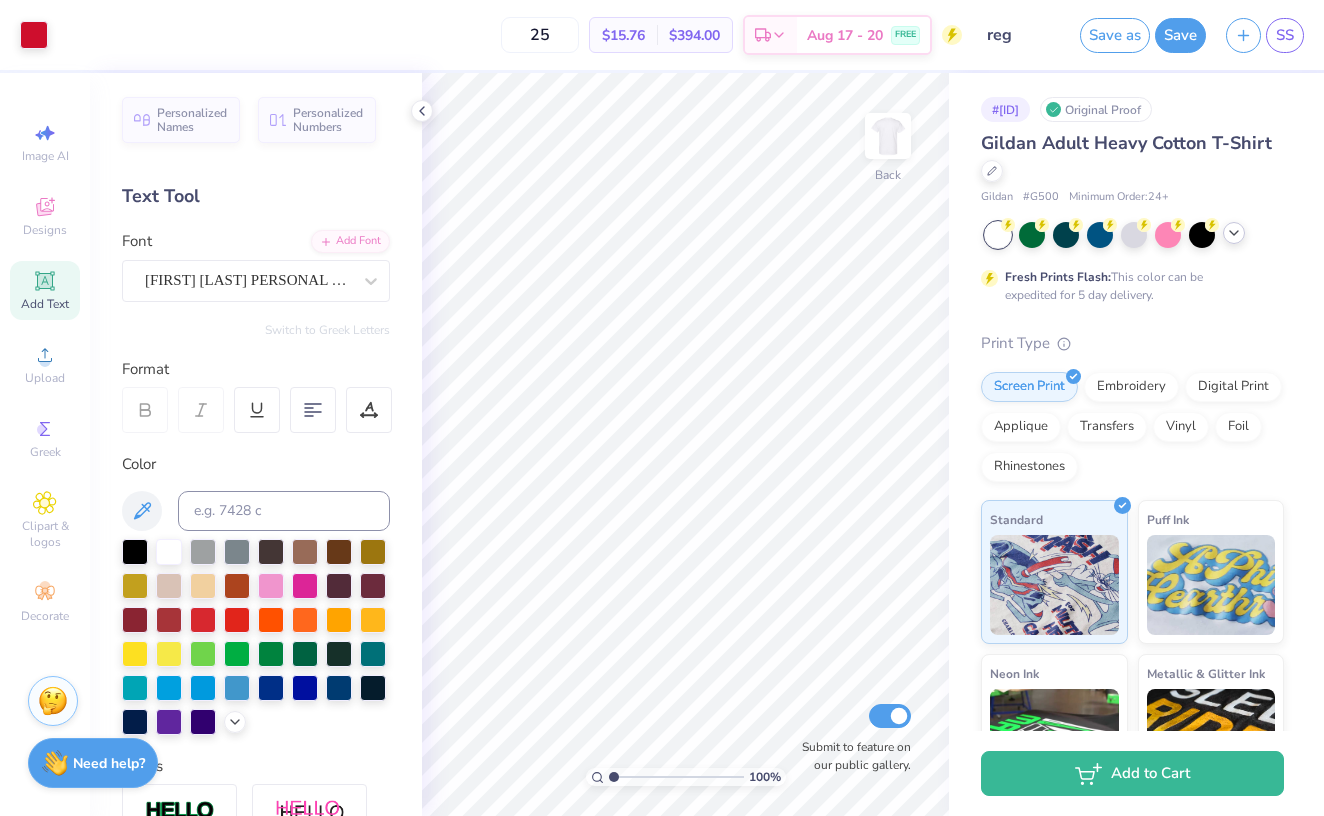 scroll, scrollTop: 0, scrollLeft: 0, axis: both 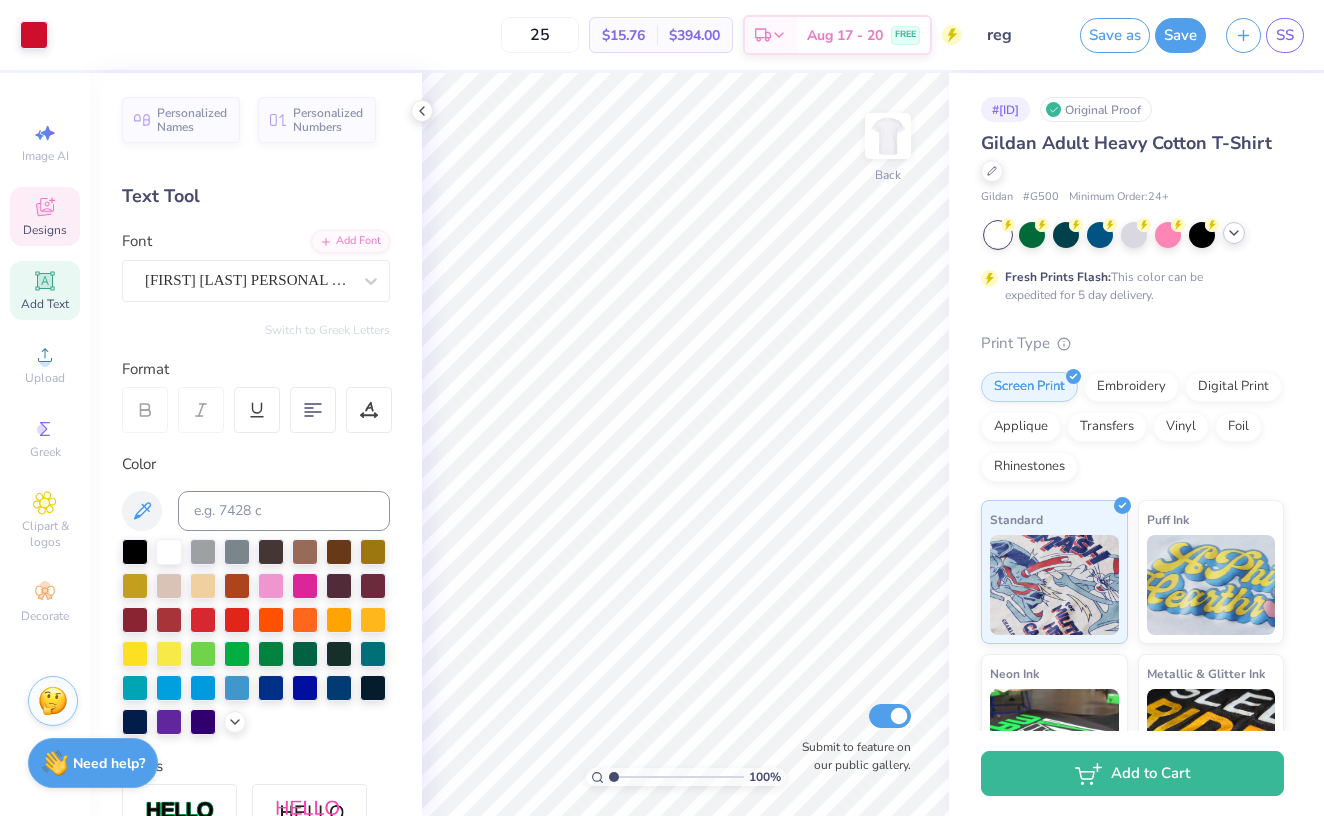 type on "25" 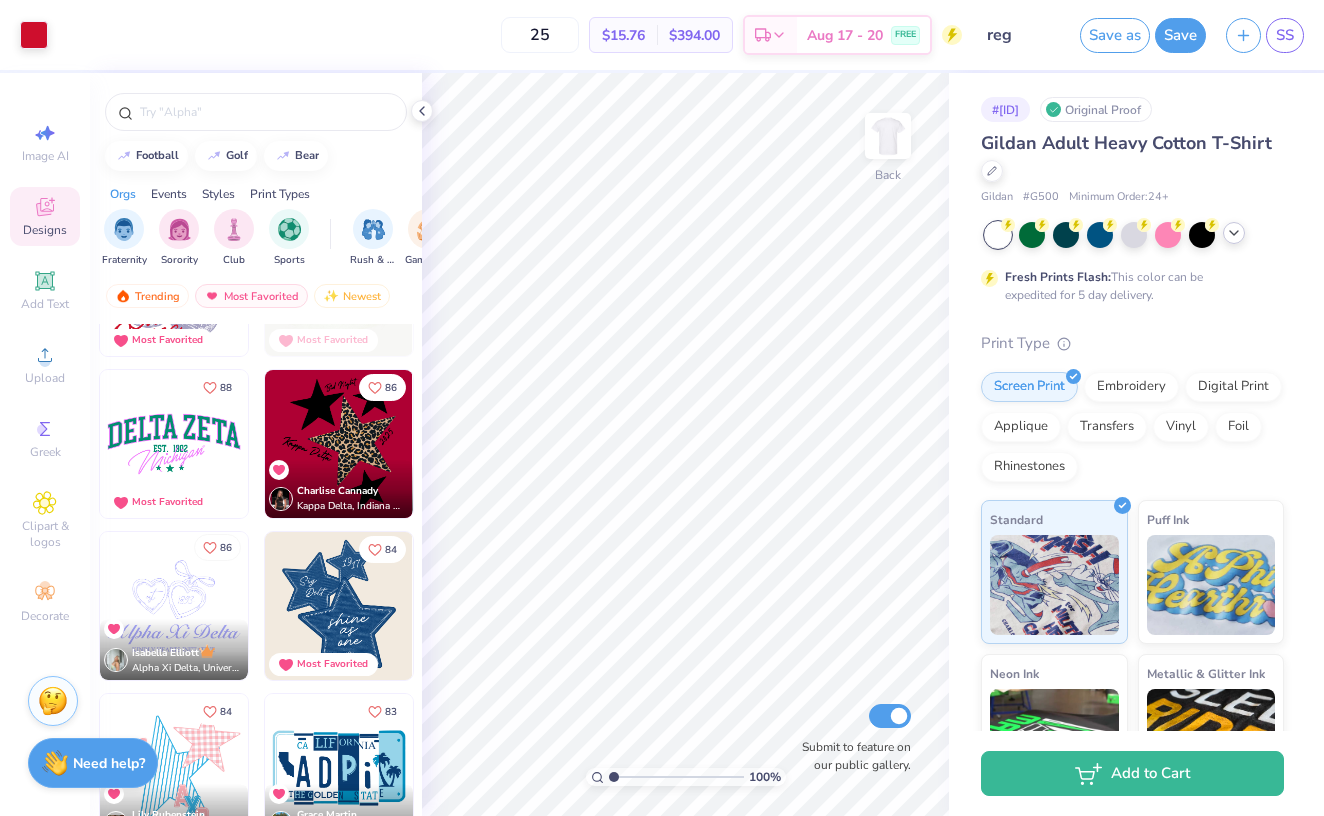 scroll, scrollTop: 2712, scrollLeft: 0, axis: vertical 